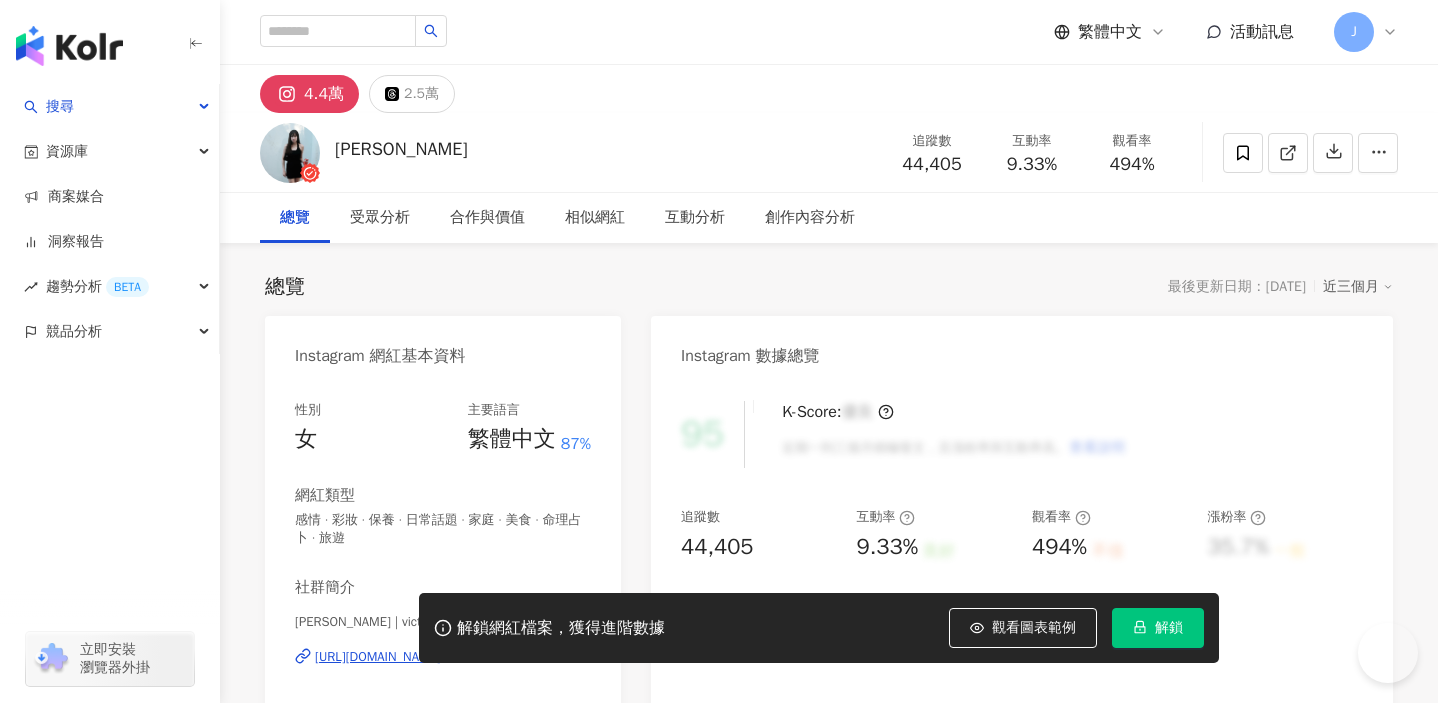 scroll, scrollTop: 0, scrollLeft: 0, axis: both 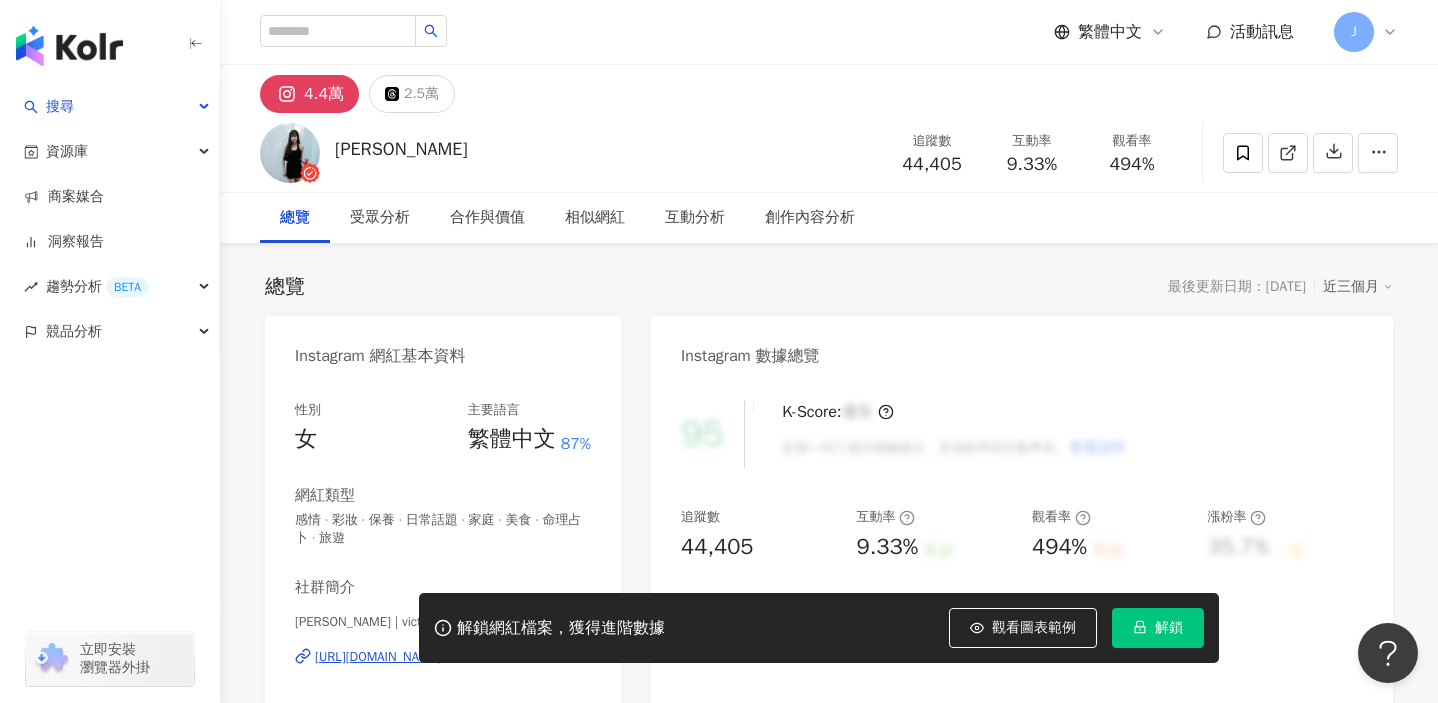 click on "解鎖" at bounding box center [1158, 628] 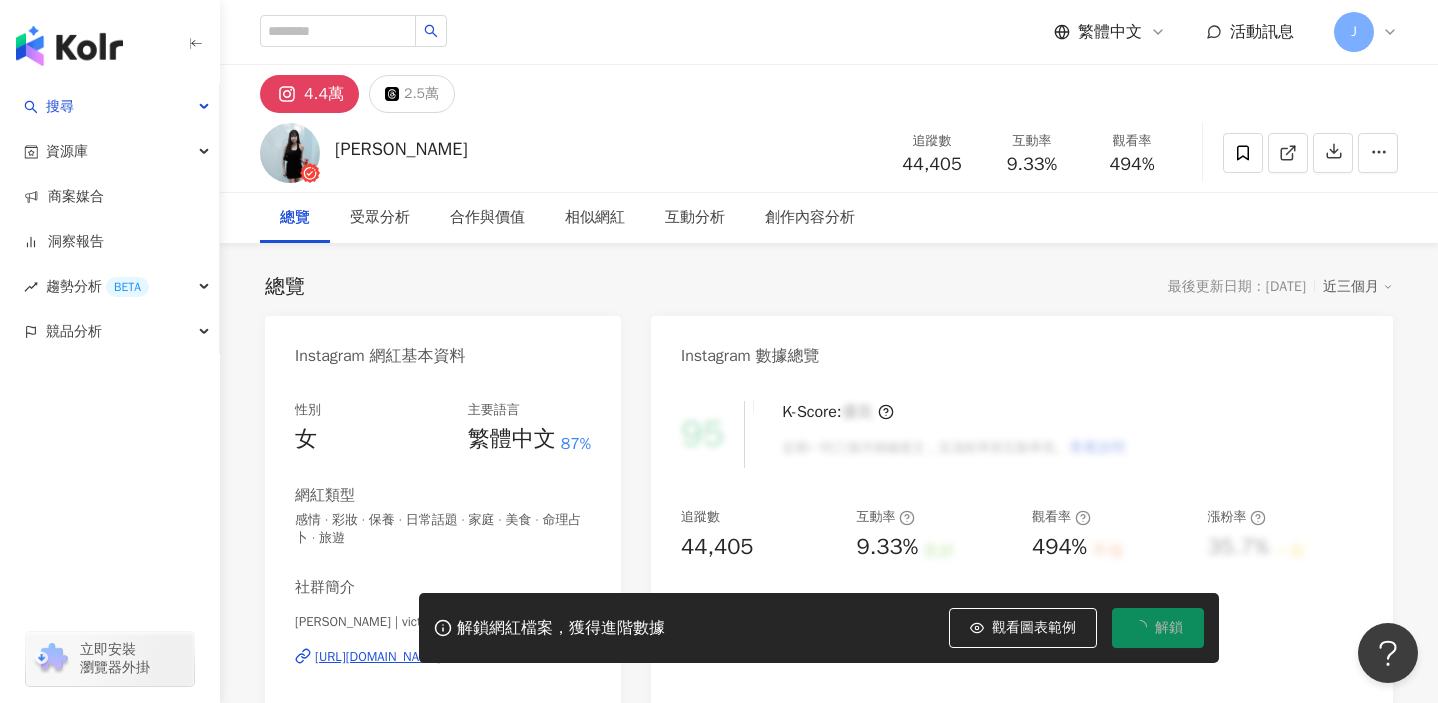 click on "4.4萬 2.5萬" at bounding box center [829, 89] 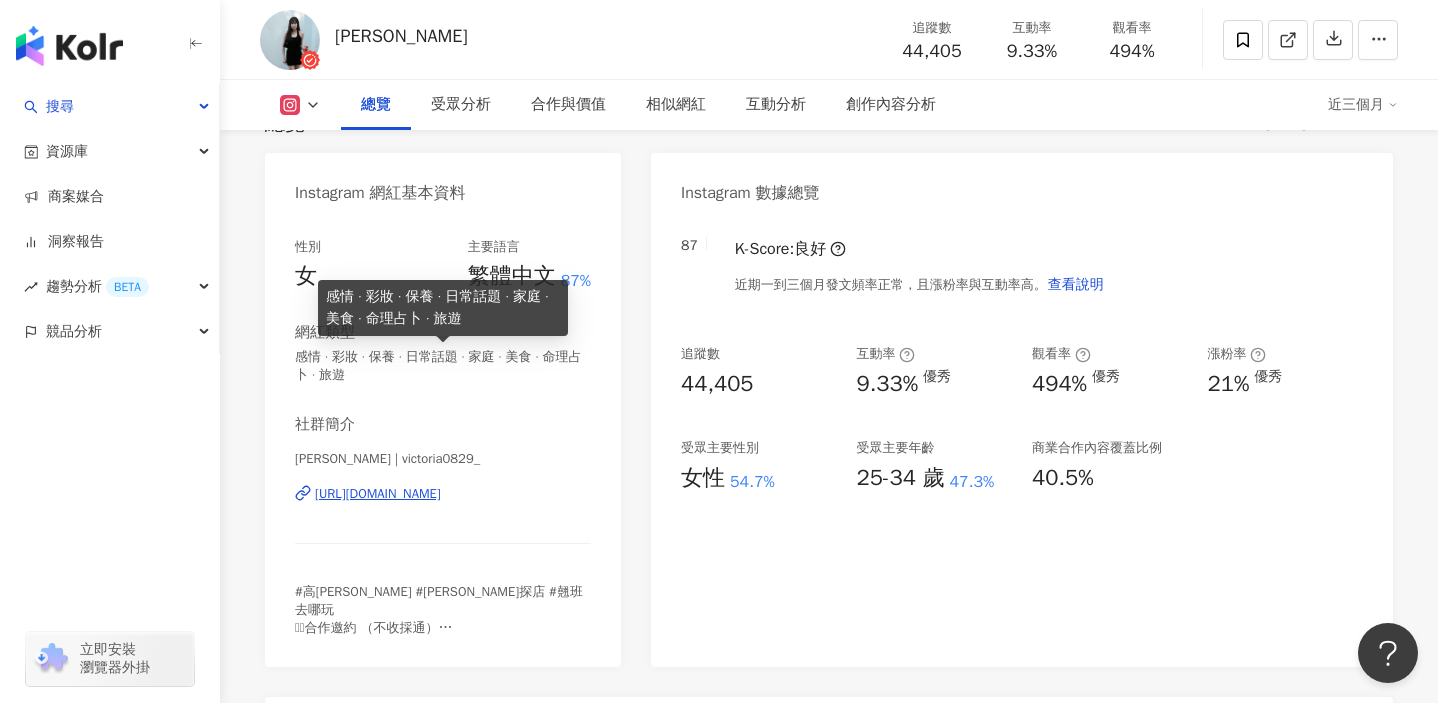 scroll, scrollTop: 36, scrollLeft: 0, axis: vertical 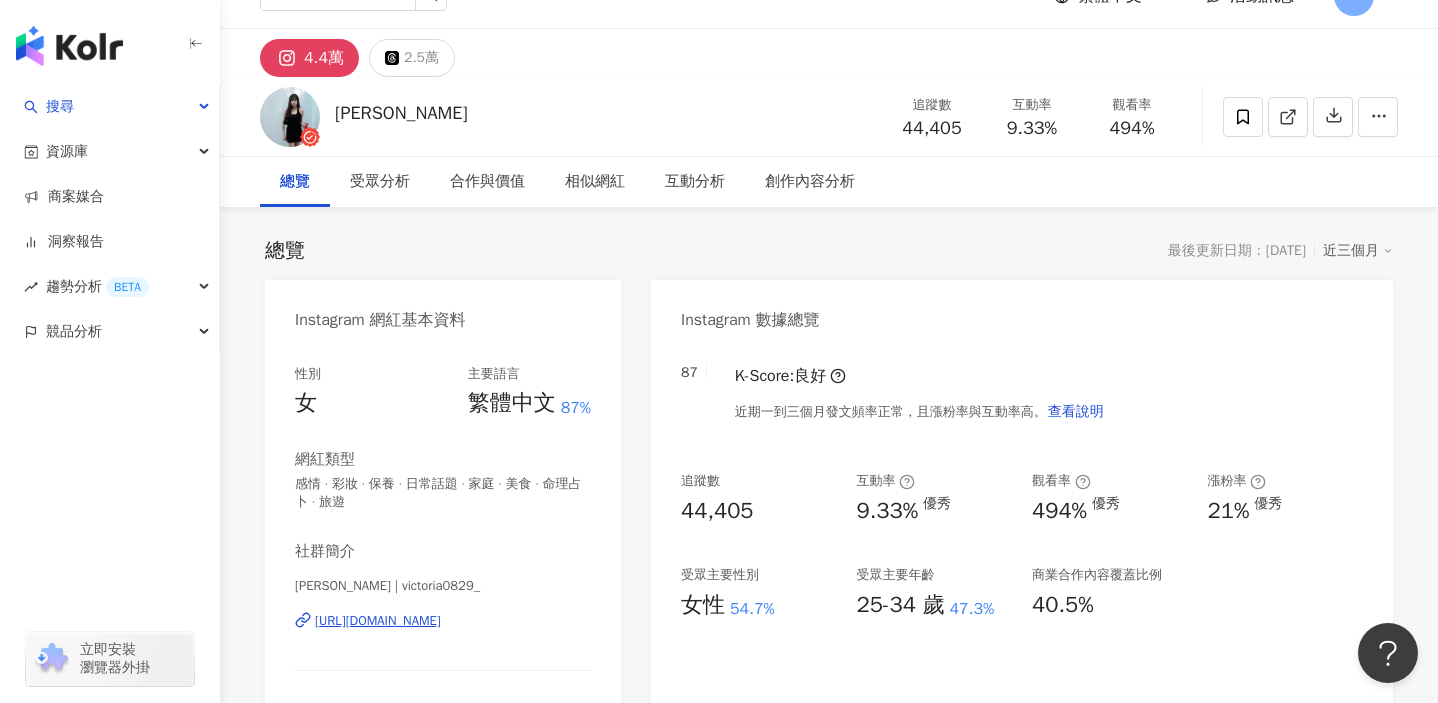 click on "Instagram 網紅基本資料" at bounding box center (380, 320) 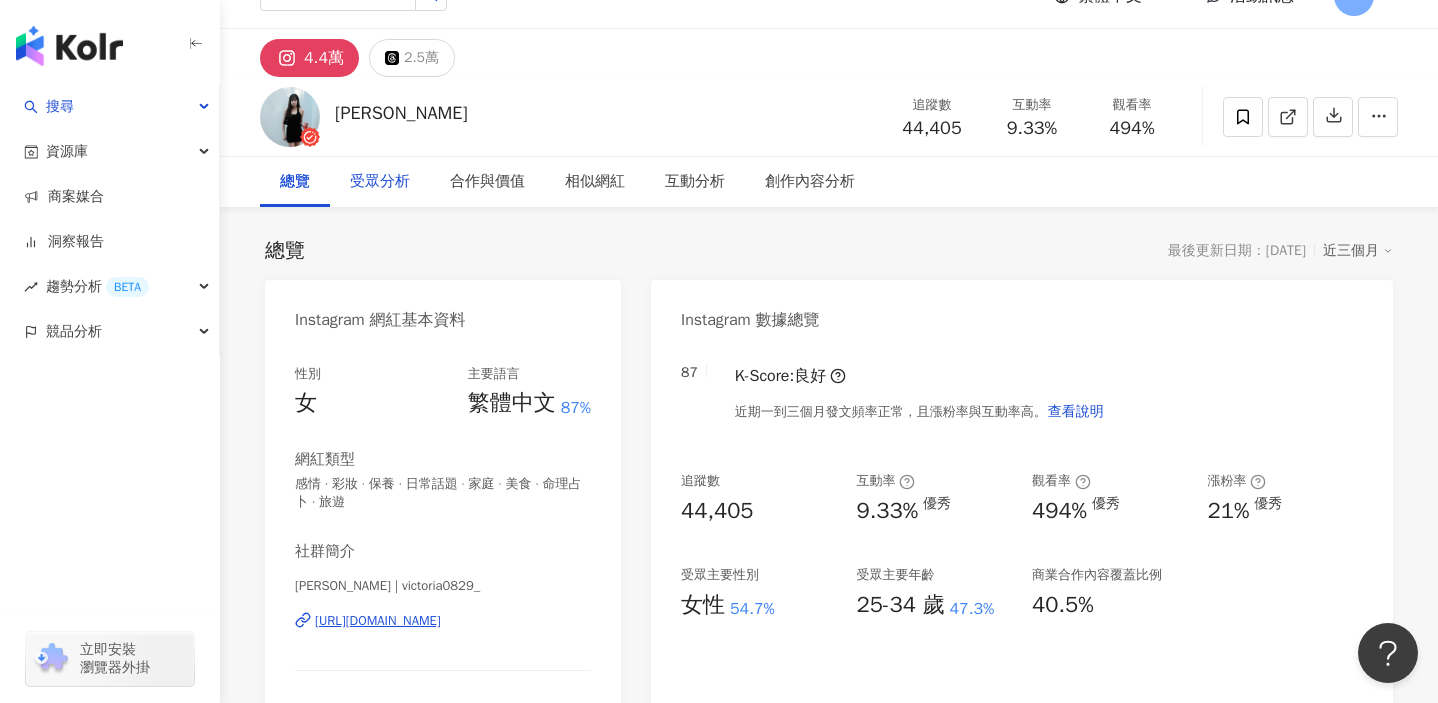 click on "受眾分析" at bounding box center (380, 182) 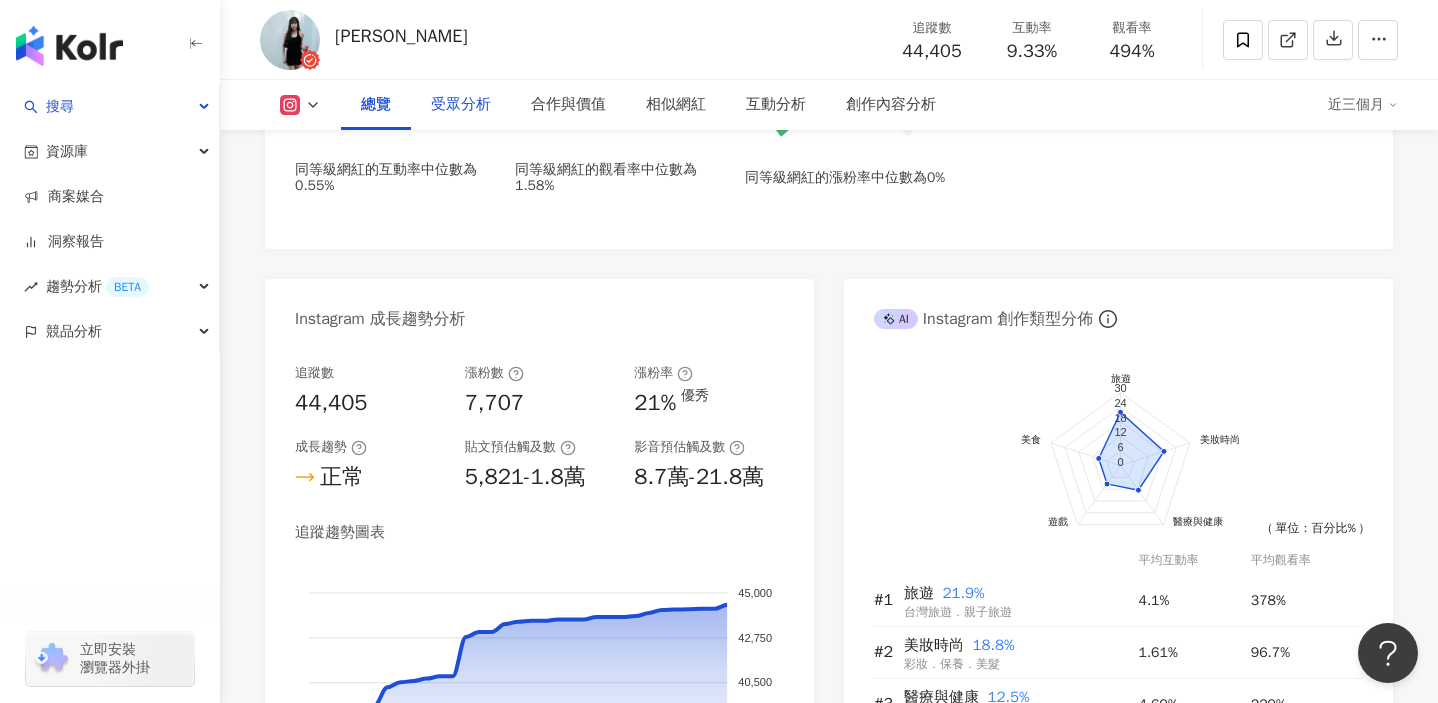 scroll, scrollTop: 0, scrollLeft: 0, axis: both 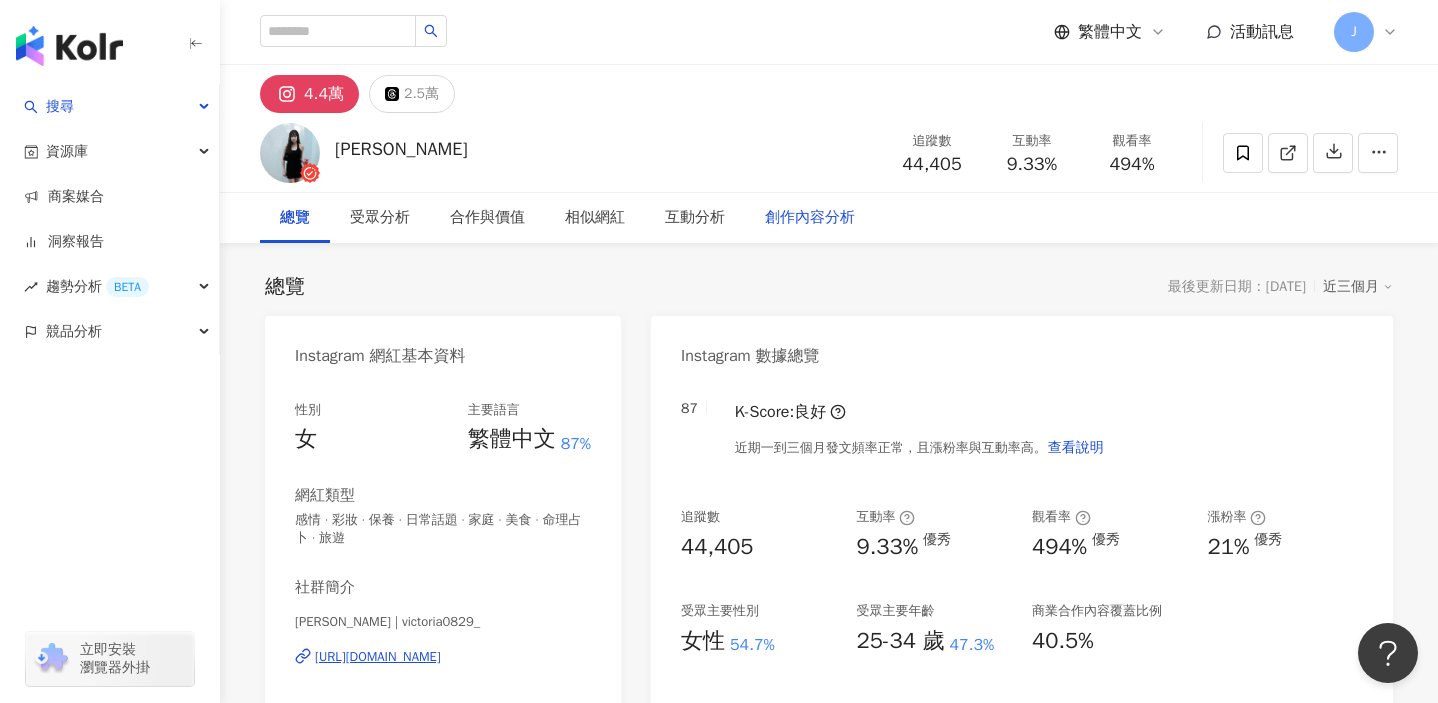 click on "創作內容分析" at bounding box center [810, 218] 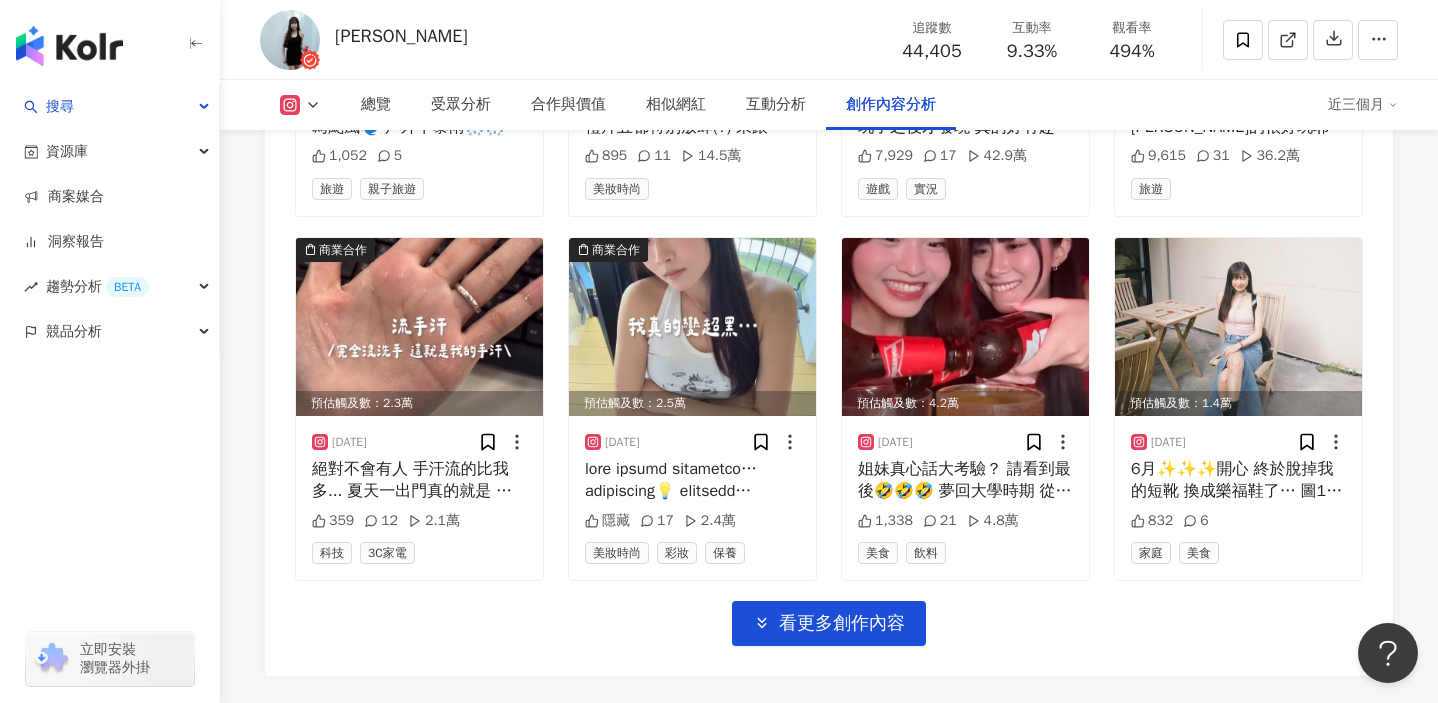 scroll, scrollTop: 7032, scrollLeft: 0, axis: vertical 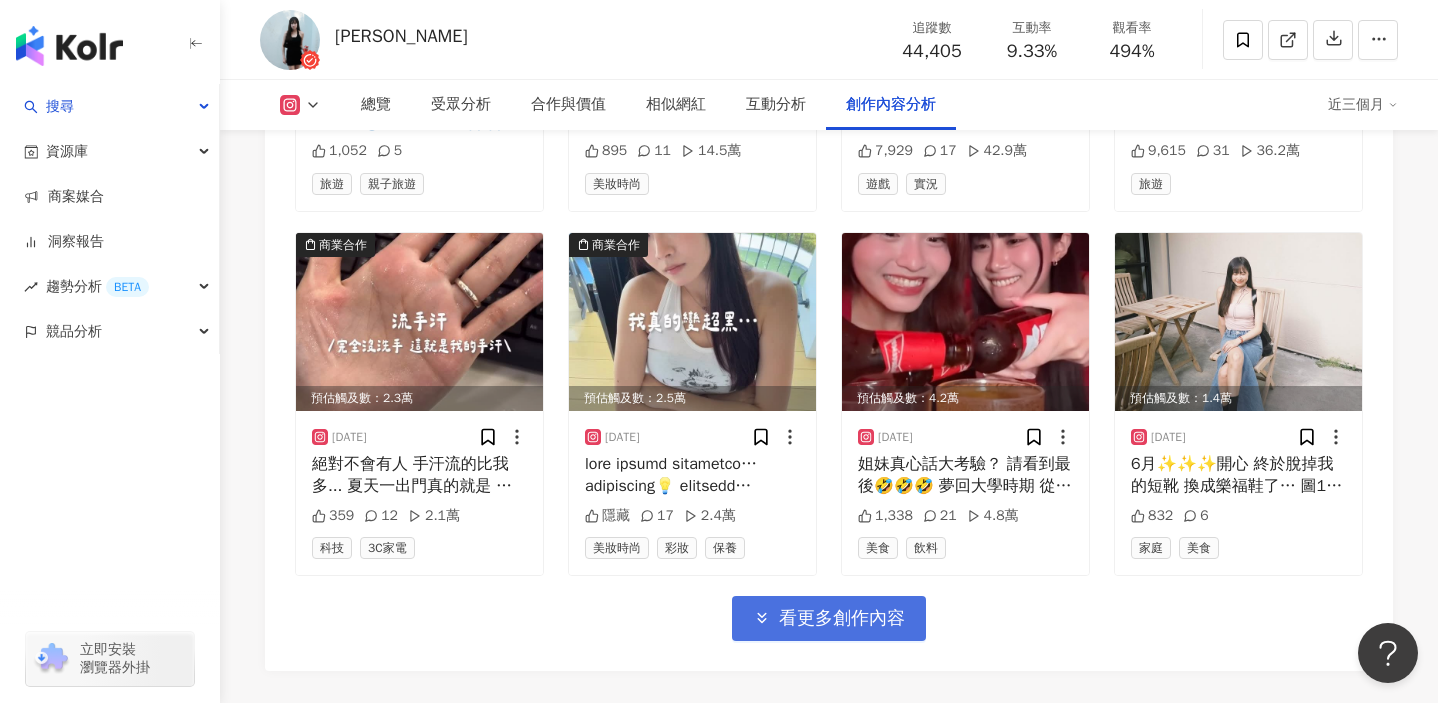 click on "看更多創作內容" at bounding box center (842, 619) 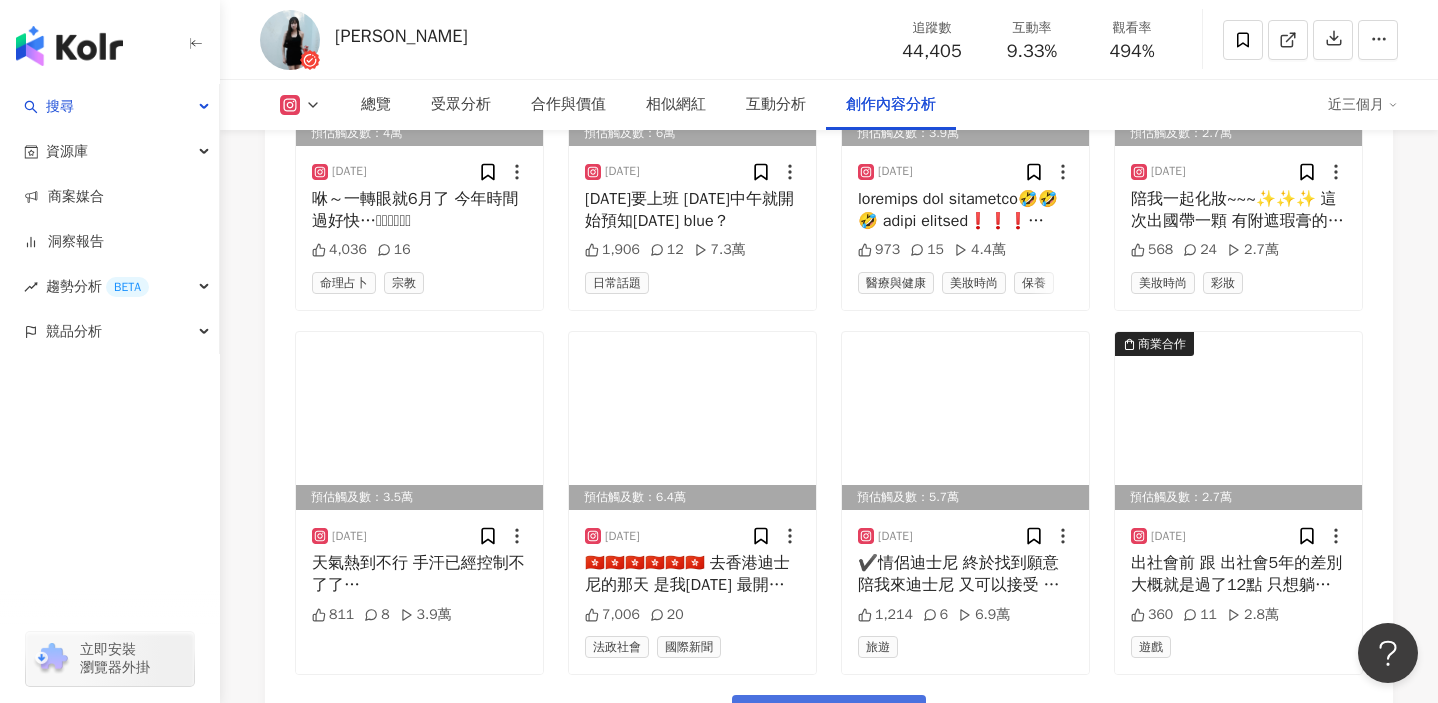 scroll, scrollTop: 8027, scrollLeft: 0, axis: vertical 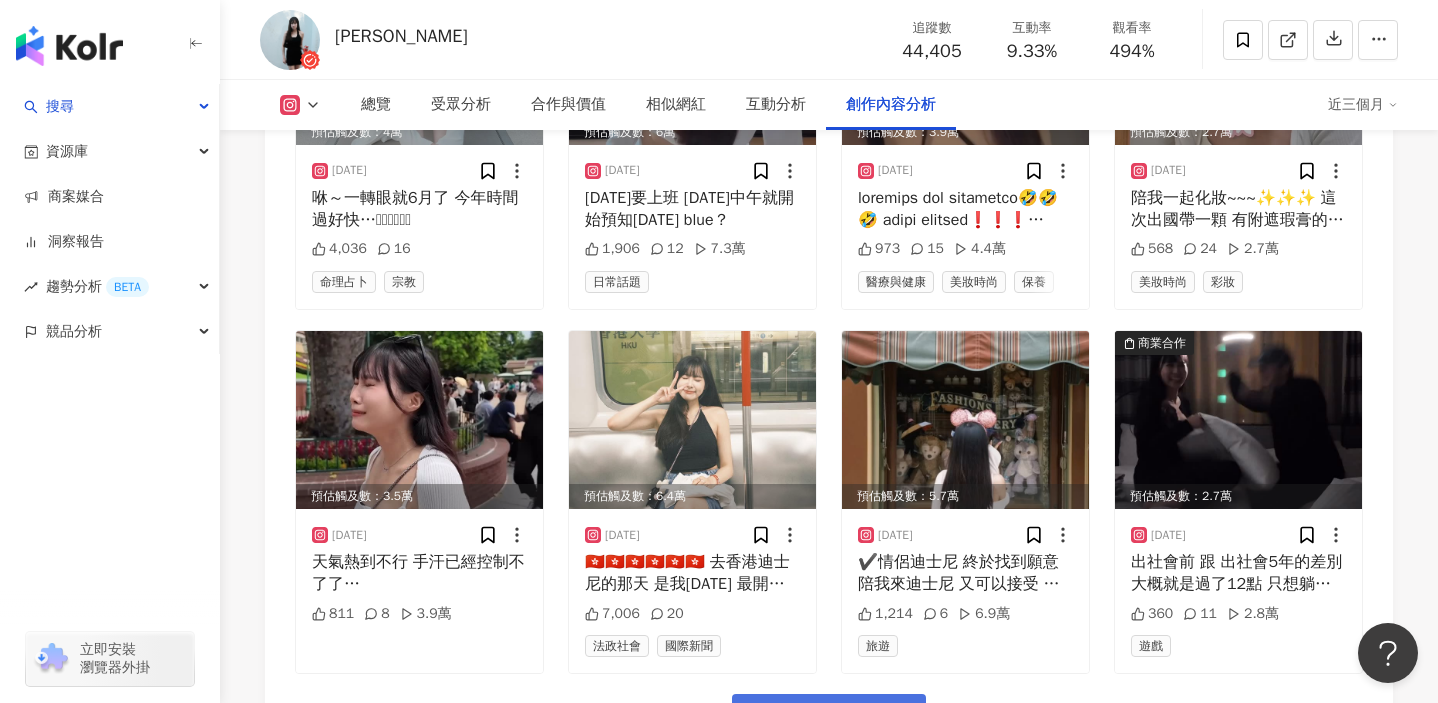 click on "看更多創作內容" at bounding box center [829, 716] 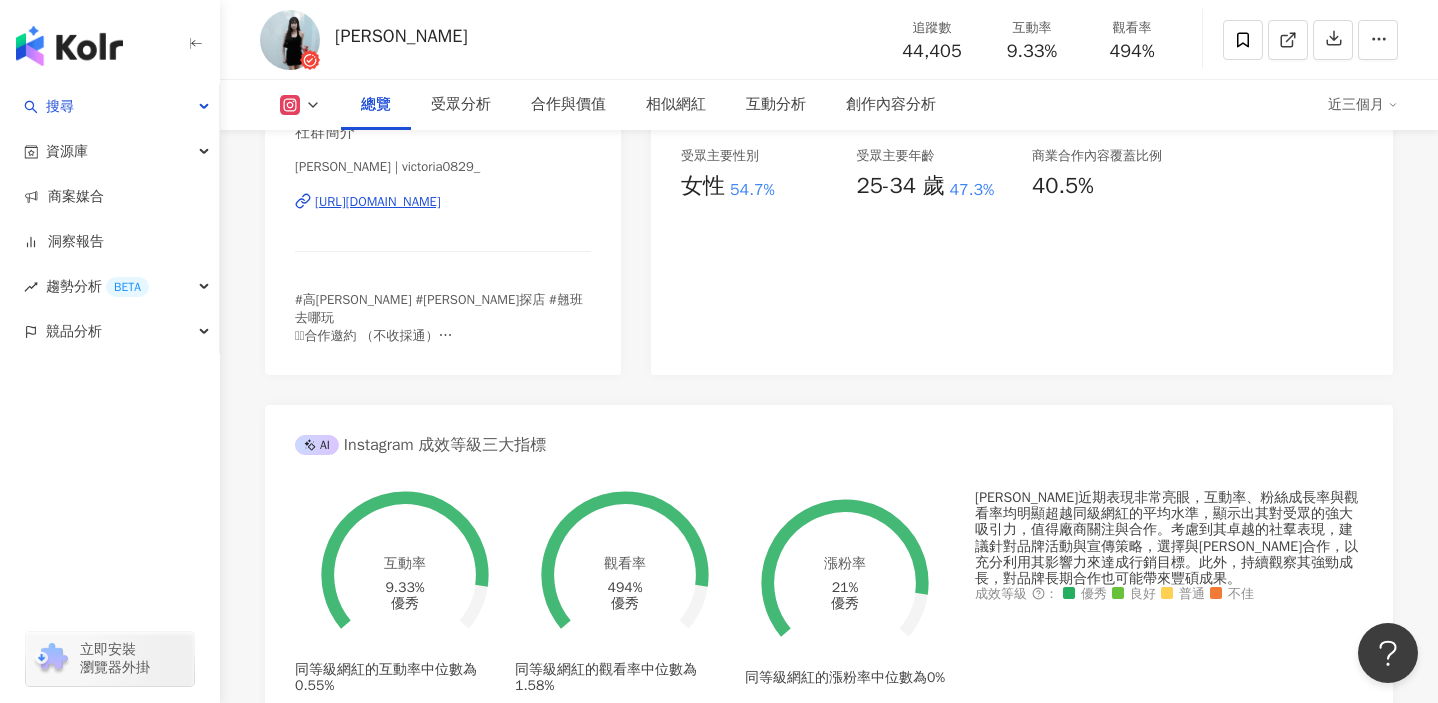 scroll, scrollTop: 0, scrollLeft: 0, axis: both 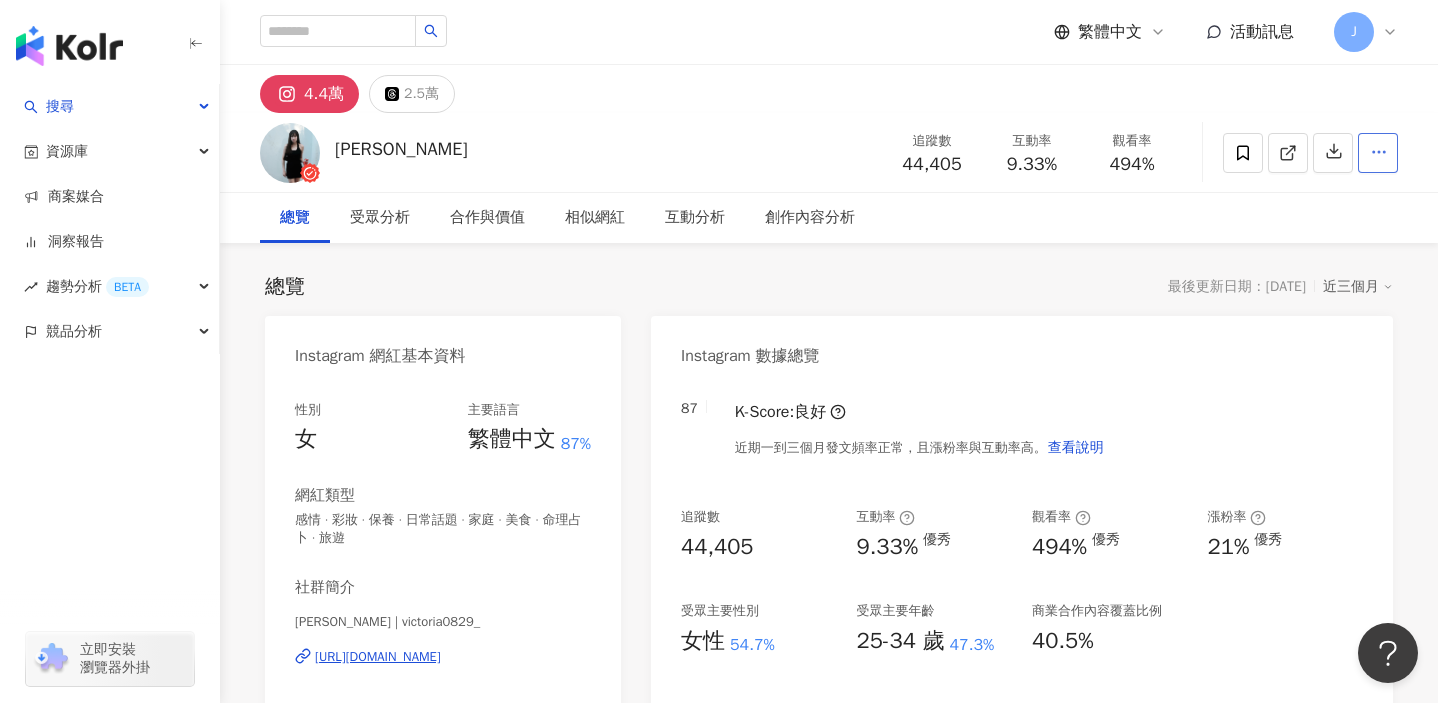 click at bounding box center (1378, 153) 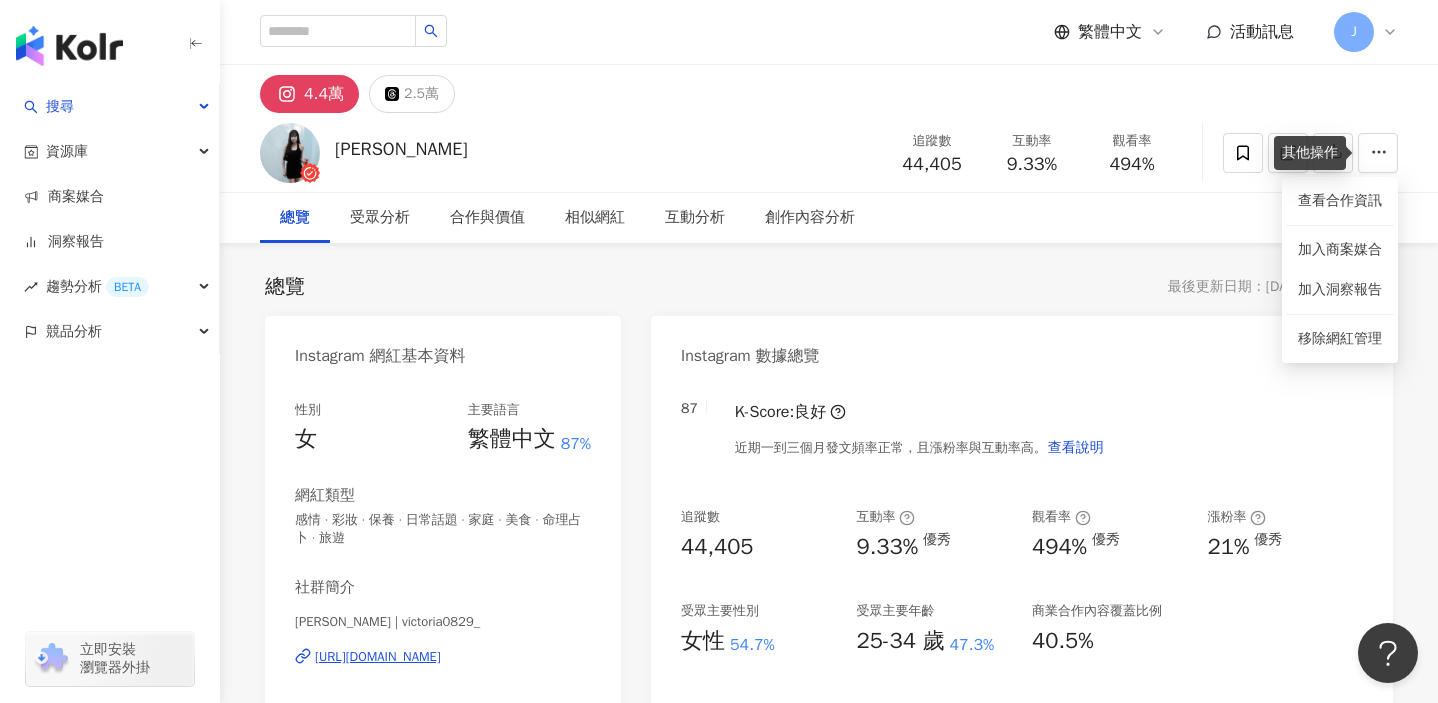 click on "4.4萬 2.5萬" at bounding box center (829, 89) 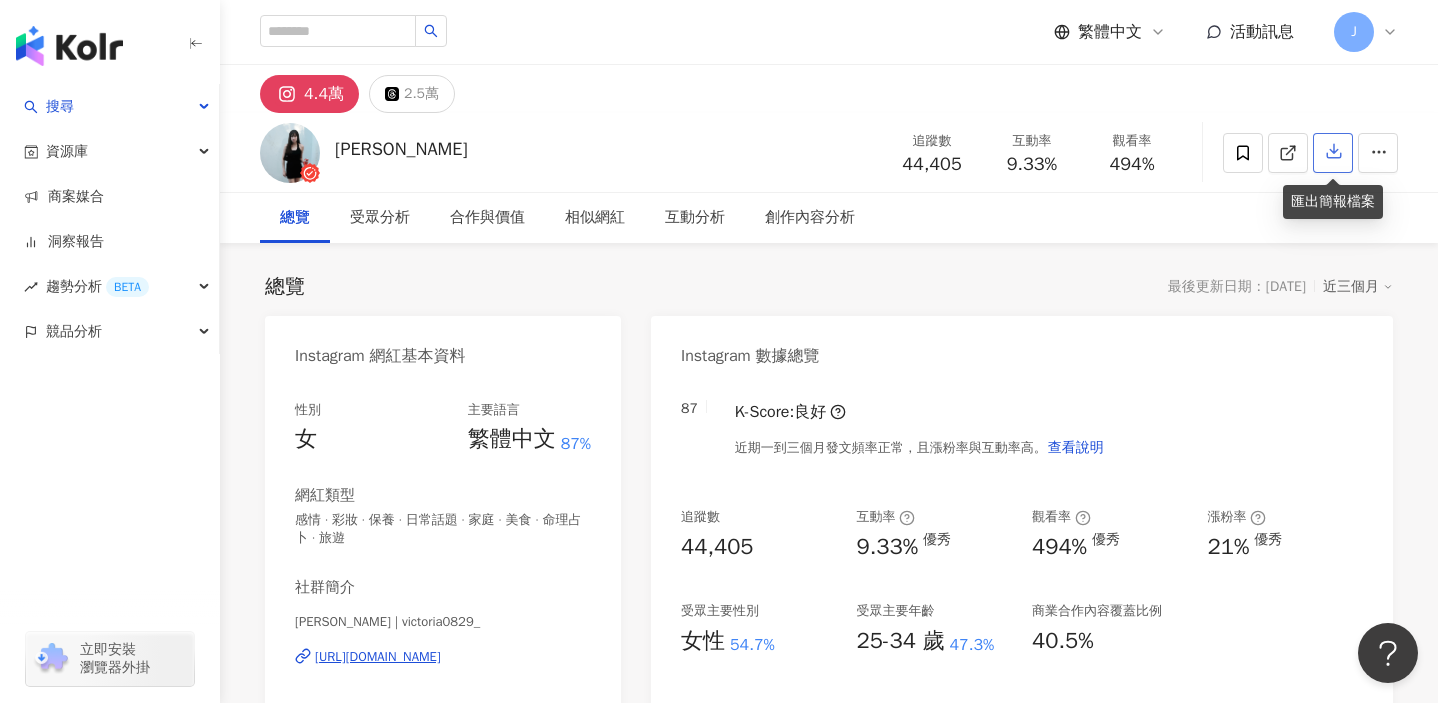 click at bounding box center (1333, 153) 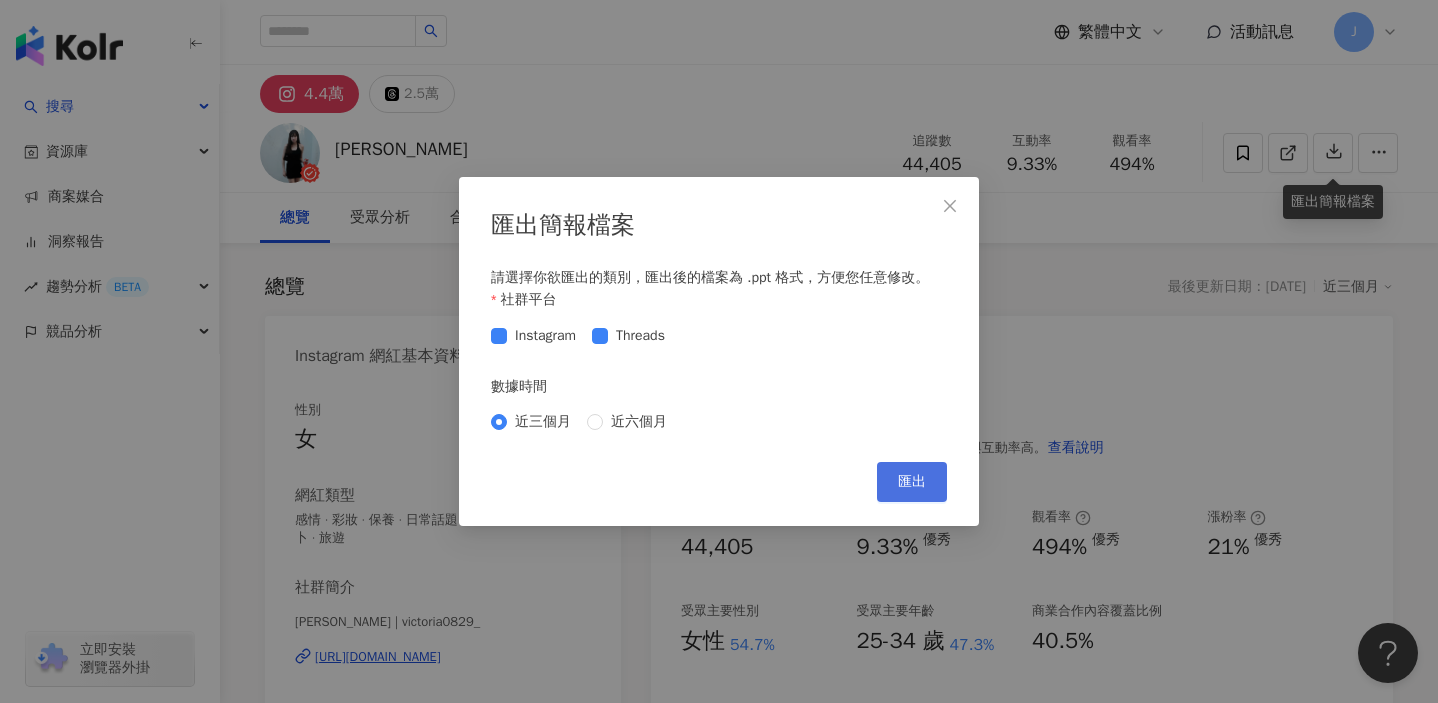 click on "匯出" at bounding box center (912, 482) 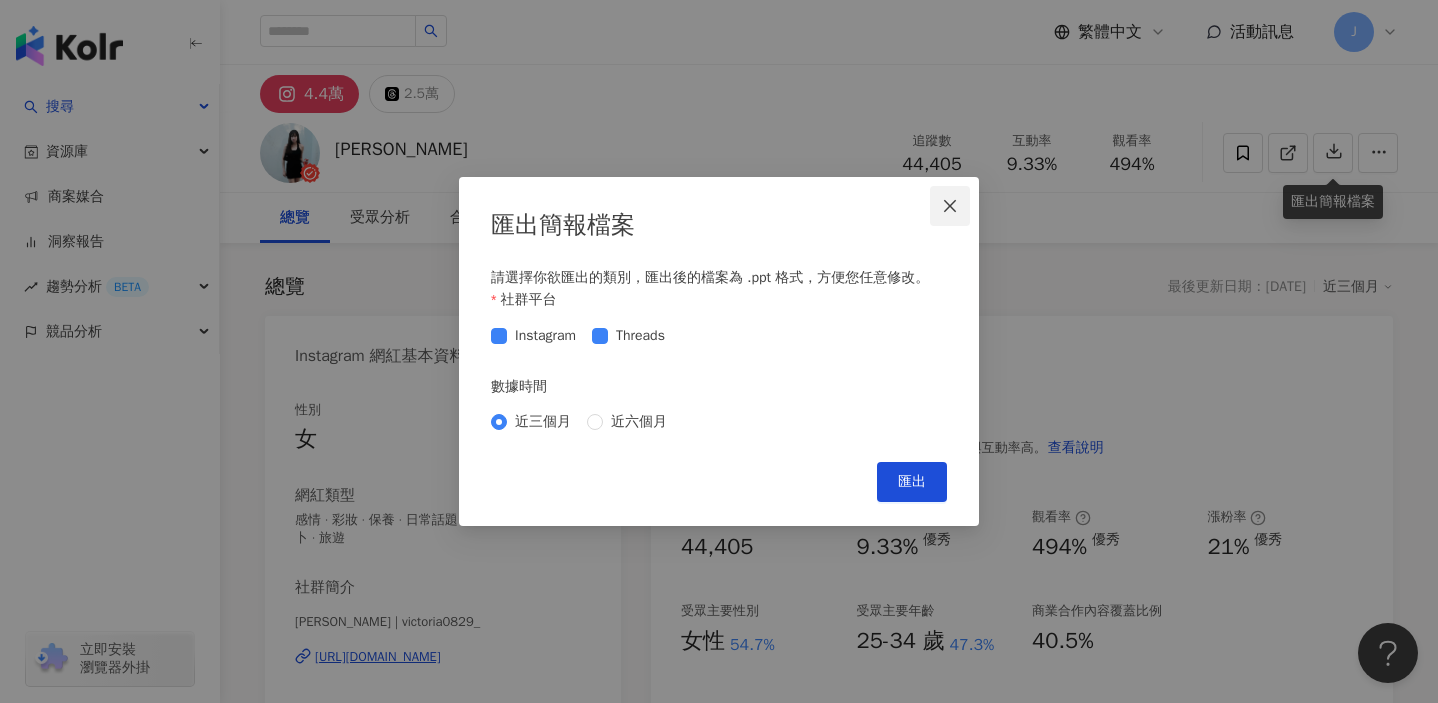 click 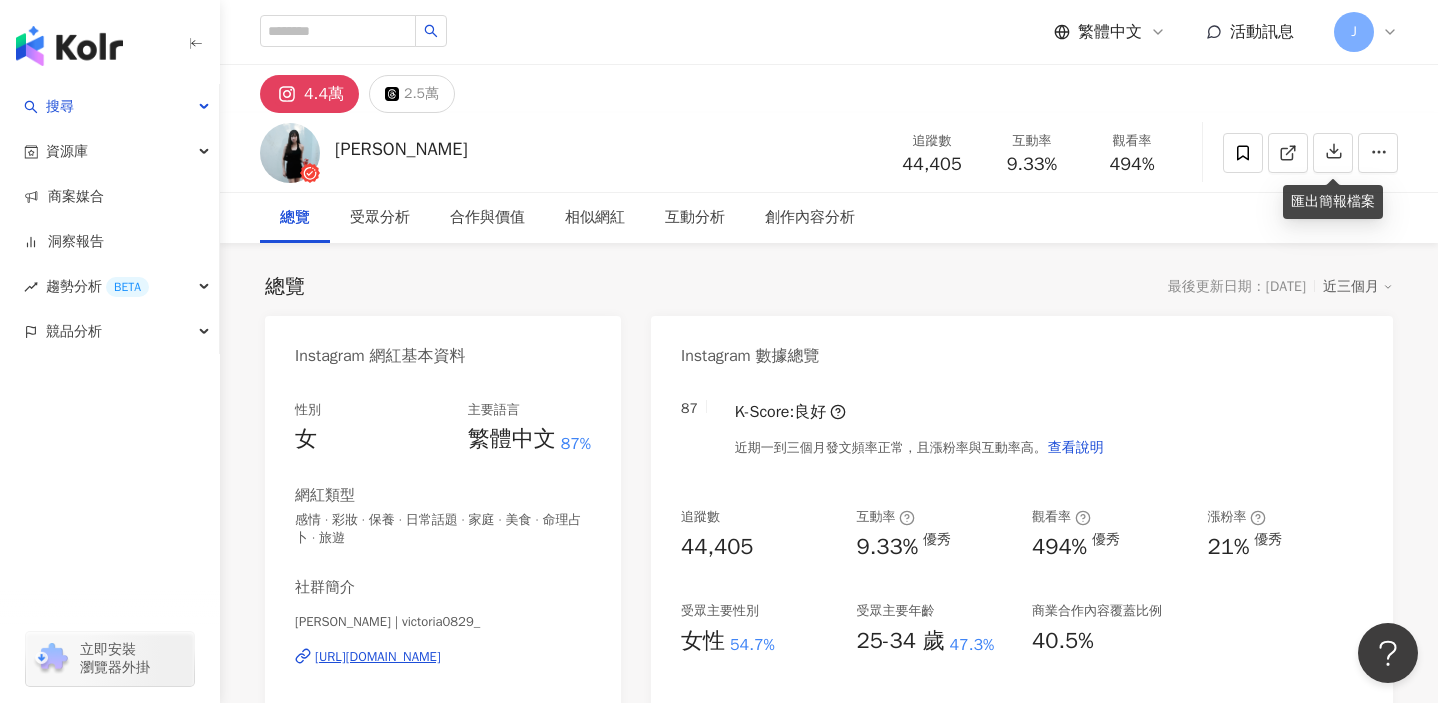 click on "繁體中文 活動訊息 J" at bounding box center (829, 32) 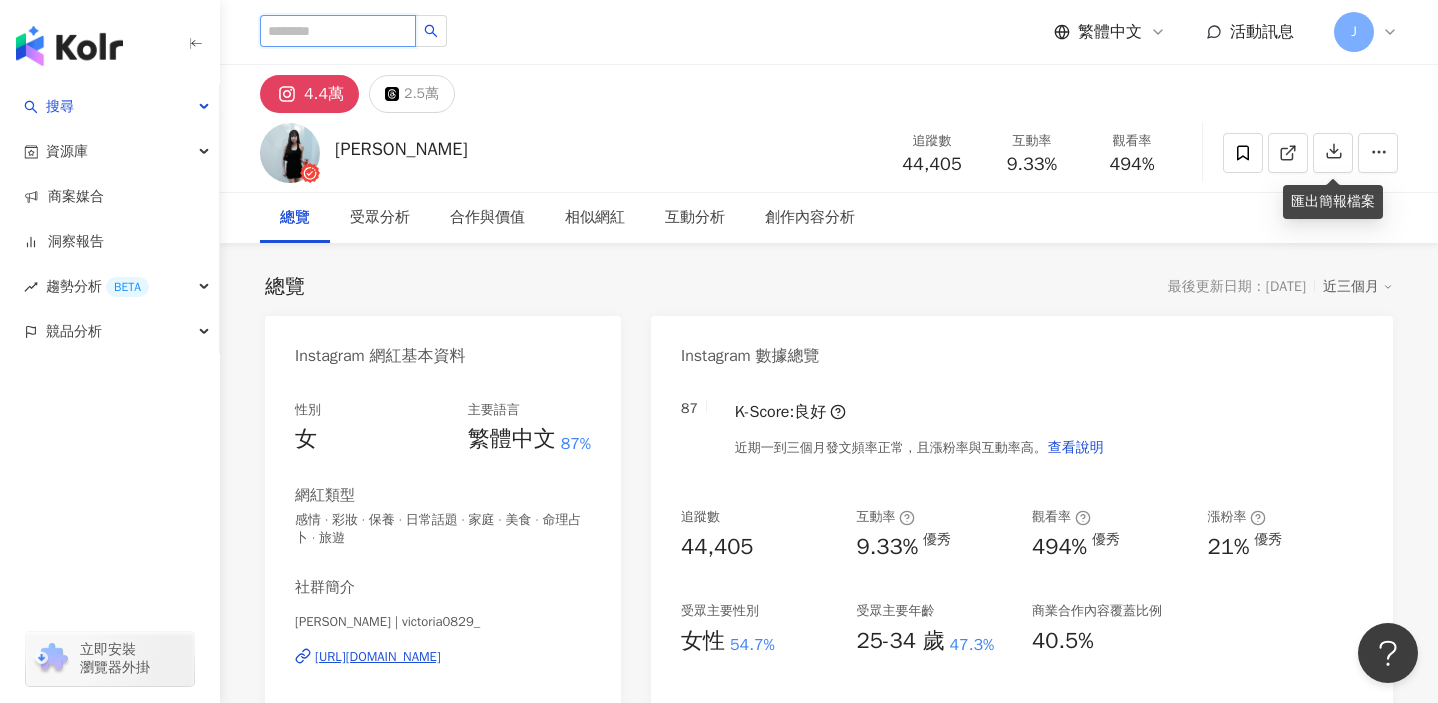 click at bounding box center [338, 31] 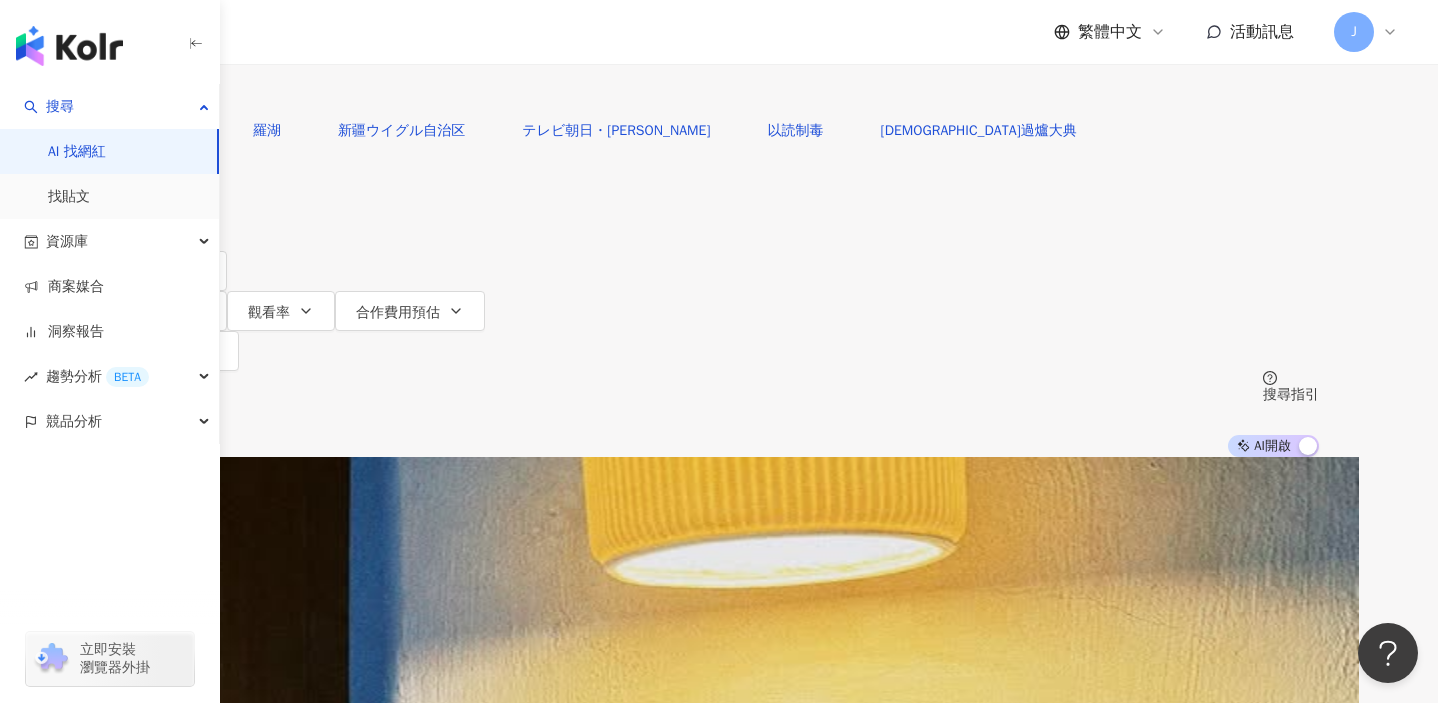 scroll, scrollTop: 49, scrollLeft: 0, axis: vertical 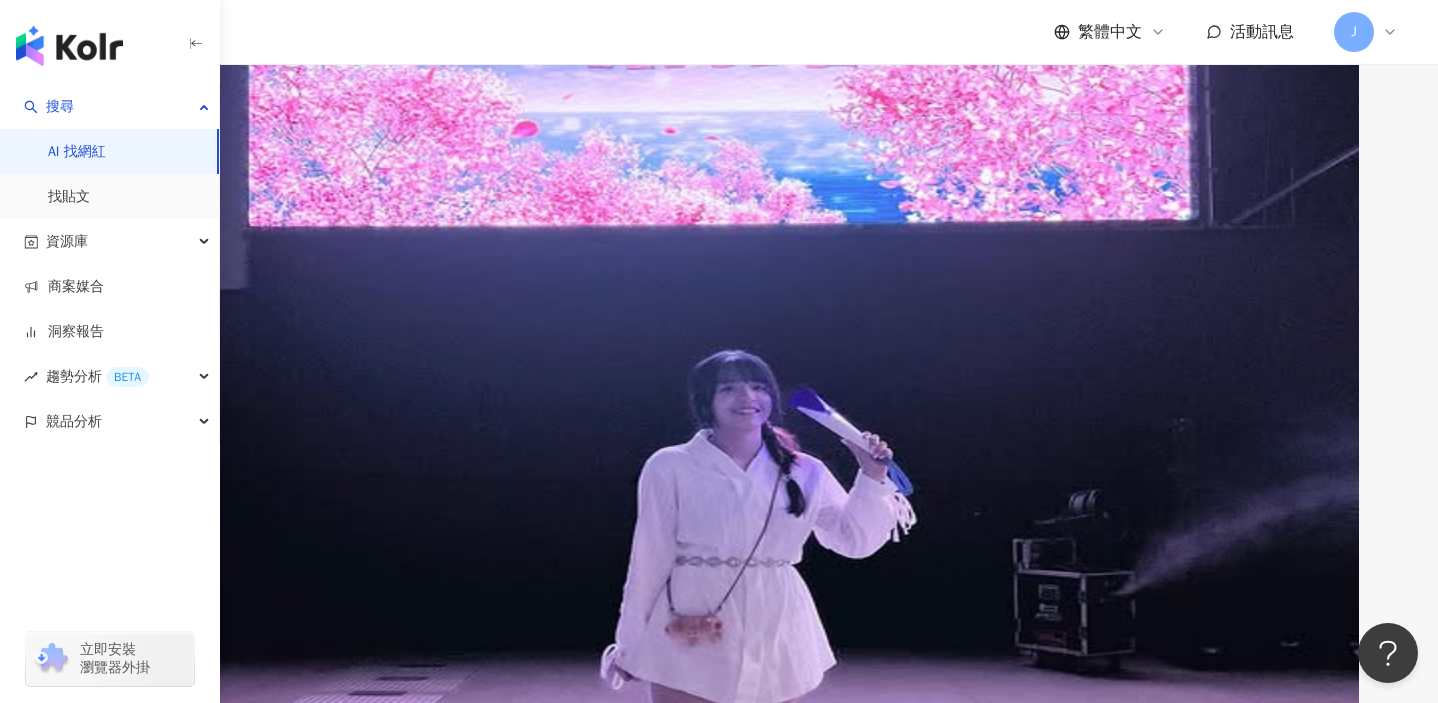 click on "セ レ ナ chu_niing Serena 朱昱寧" at bounding box center [719, 1214] 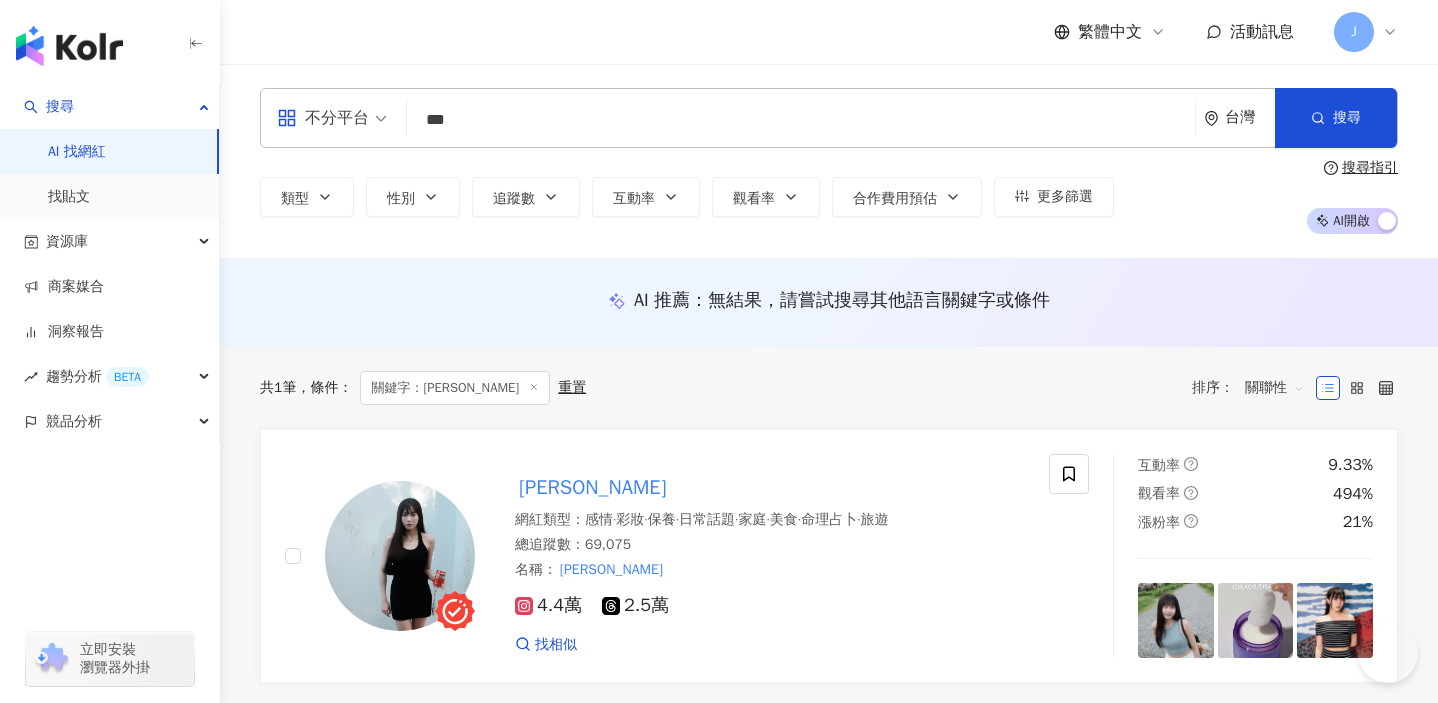 scroll, scrollTop: 105, scrollLeft: 0, axis: vertical 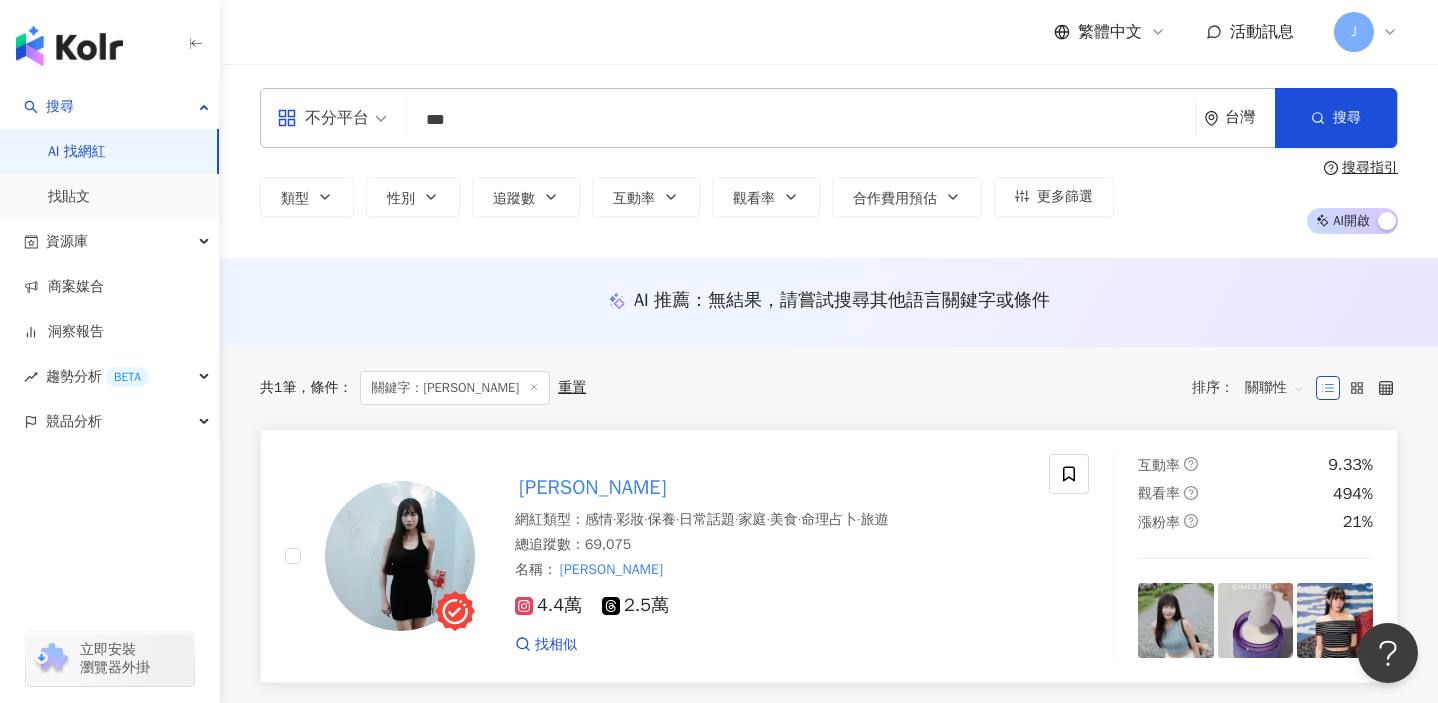 click on "4.4萬" at bounding box center [548, 605] 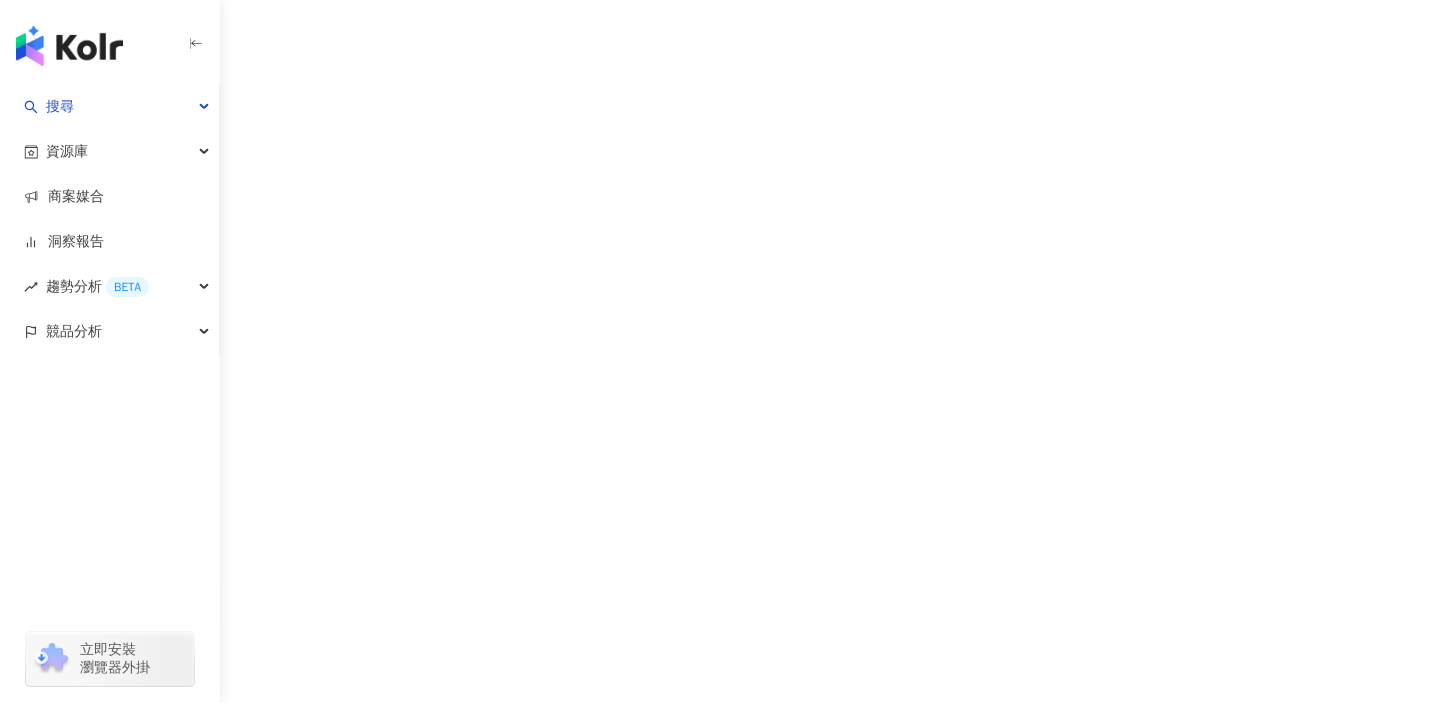 scroll, scrollTop: 0, scrollLeft: 0, axis: both 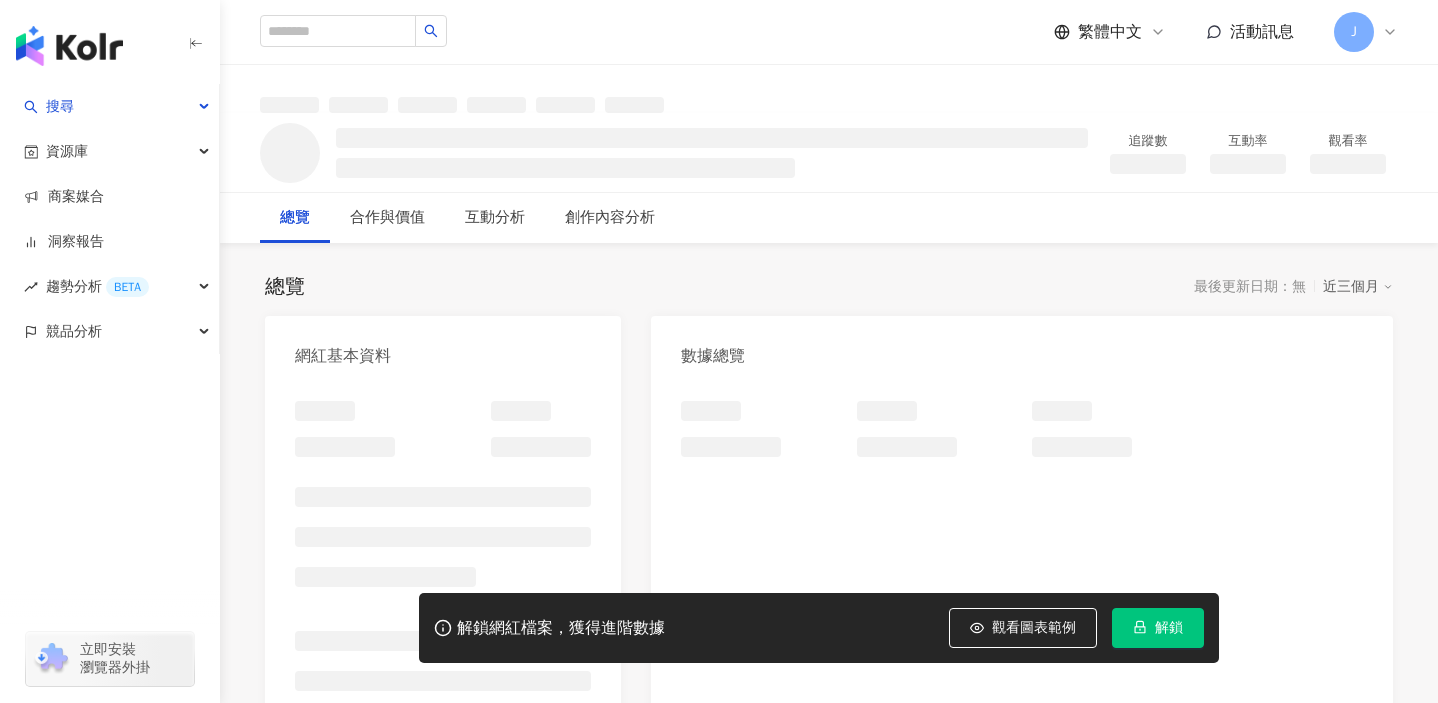 click on "解鎖" at bounding box center [1169, 628] 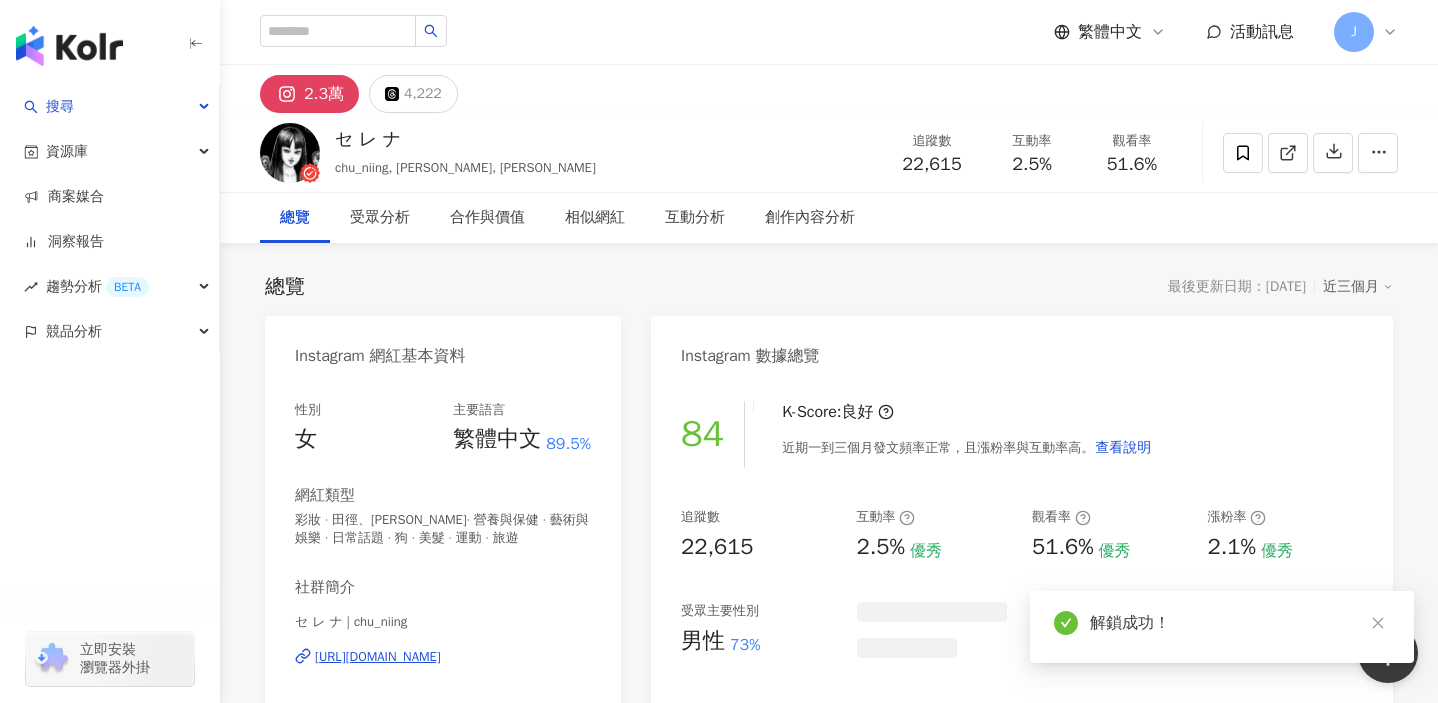 scroll, scrollTop: 0, scrollLeft: 0, axis: both 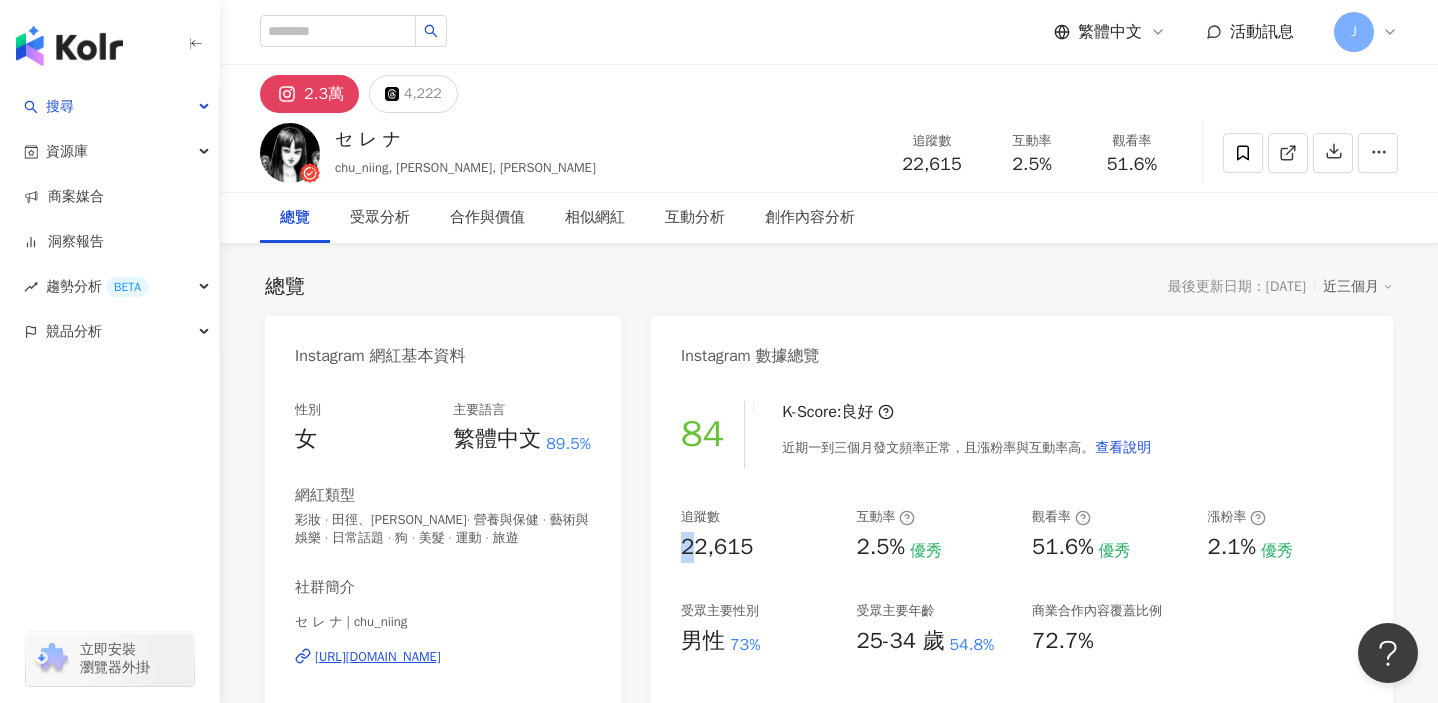 drag, startPoint x: 706, startPoint y: 544, endPoint x: 750, endPoint y: 545, distance: 44.011364 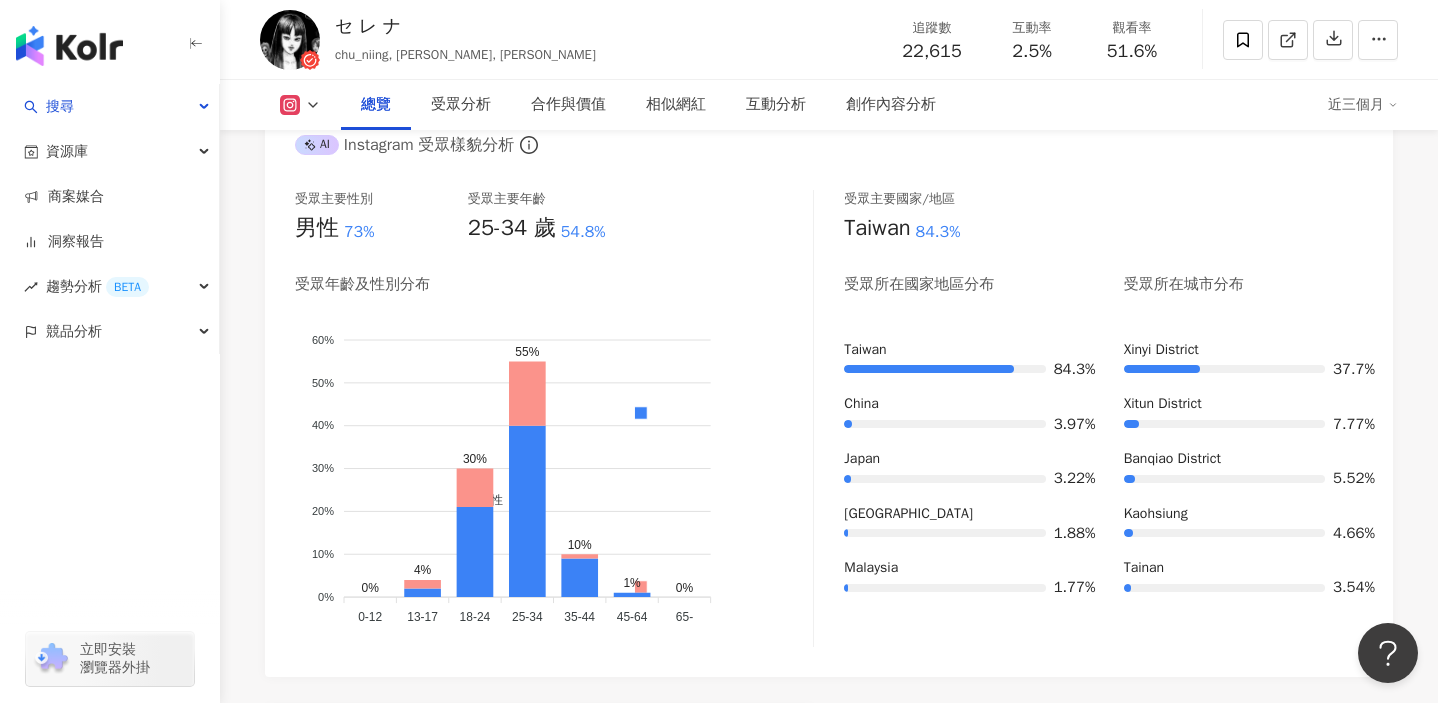 scroll, scrollTop: 0, scrollLeft: 0, axis: both 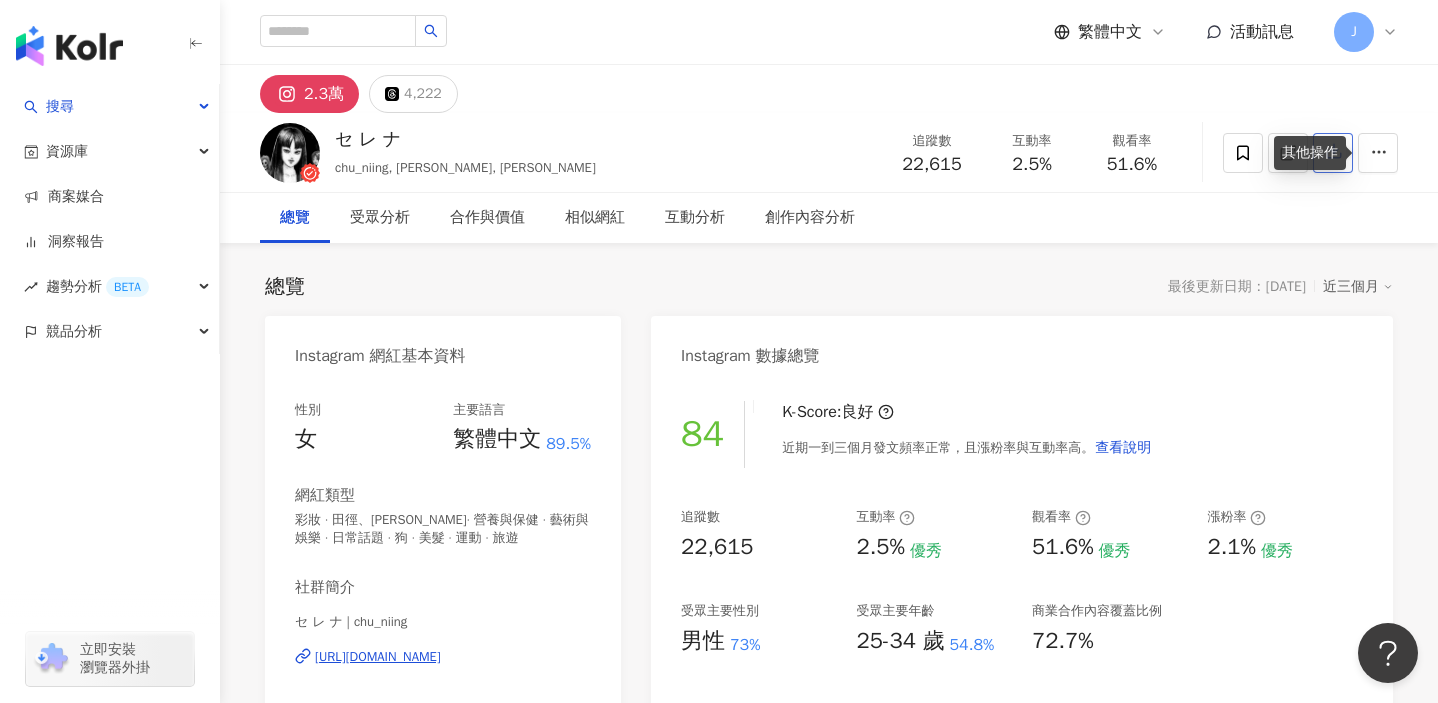 click on "其他操作" at bounding box center [1310, 153] 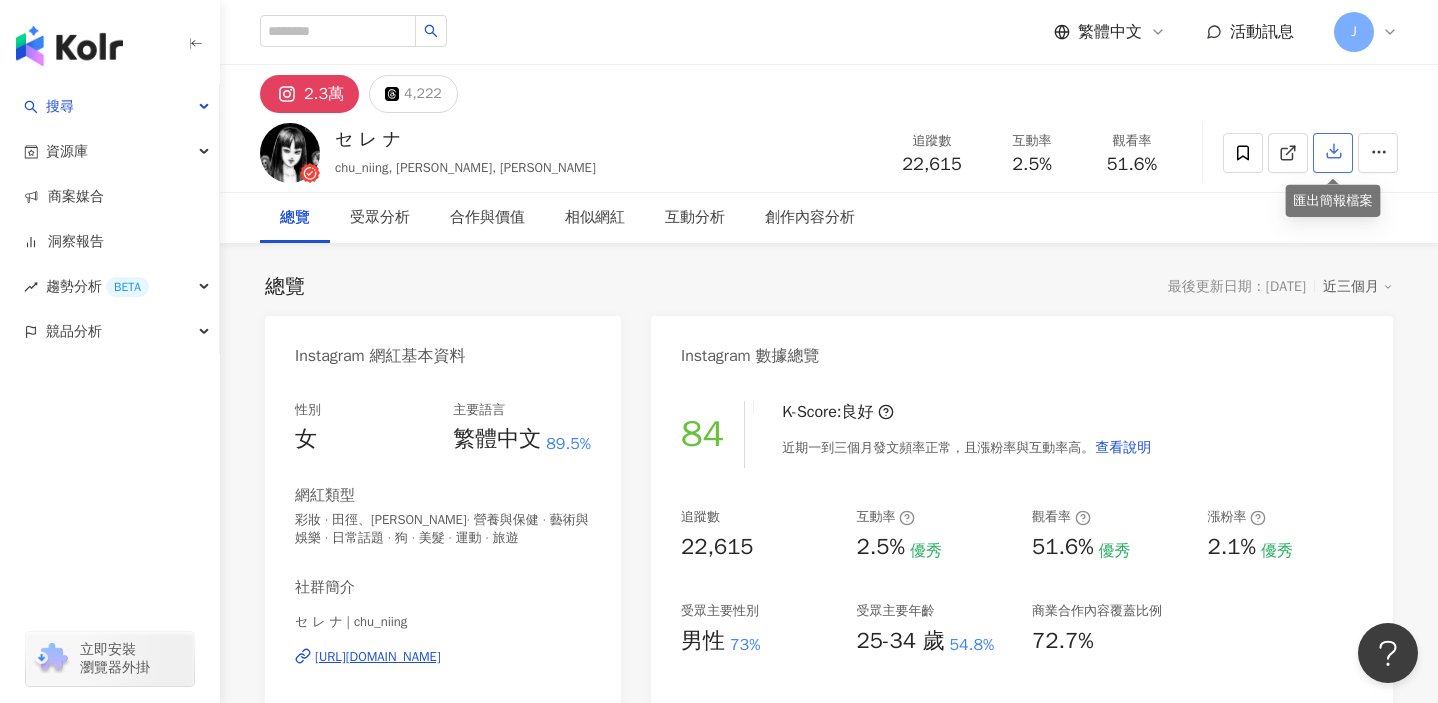 click 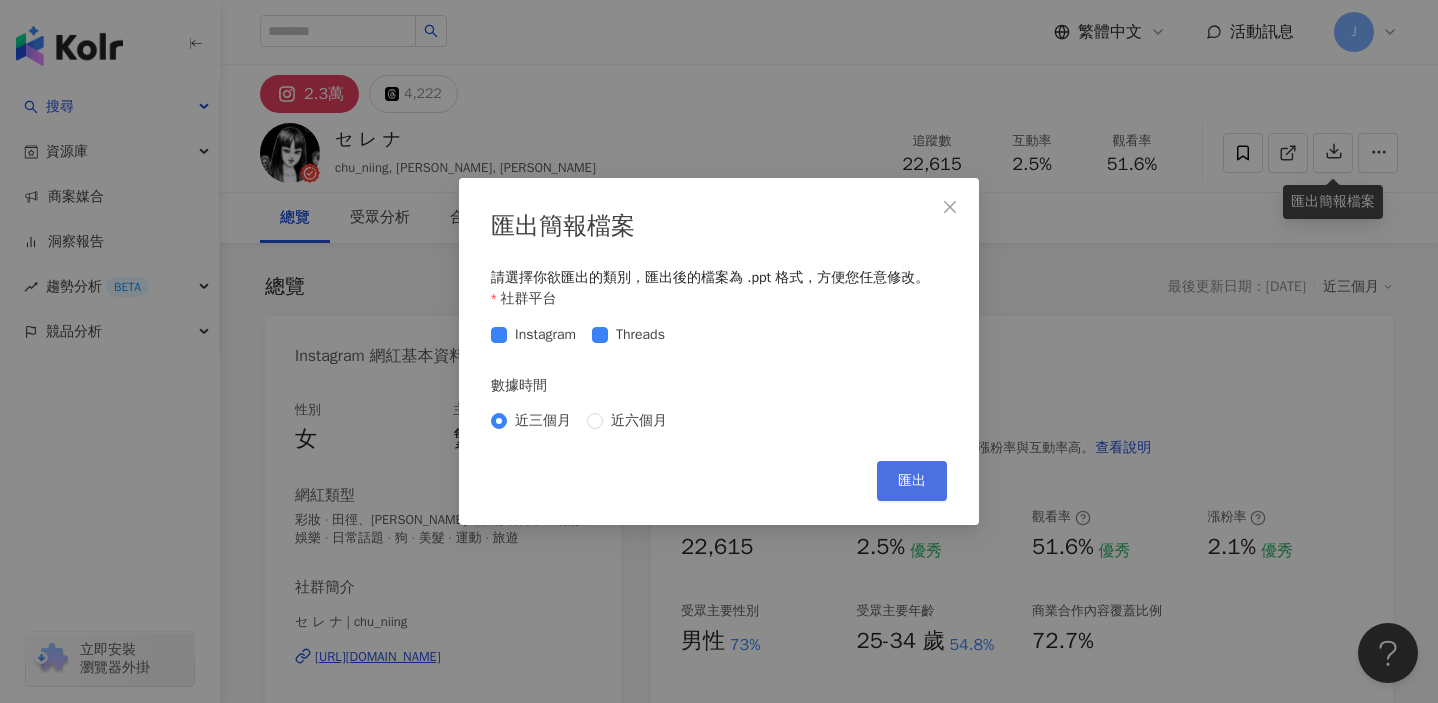 click on "匯出" at bounding box center (912, 481) 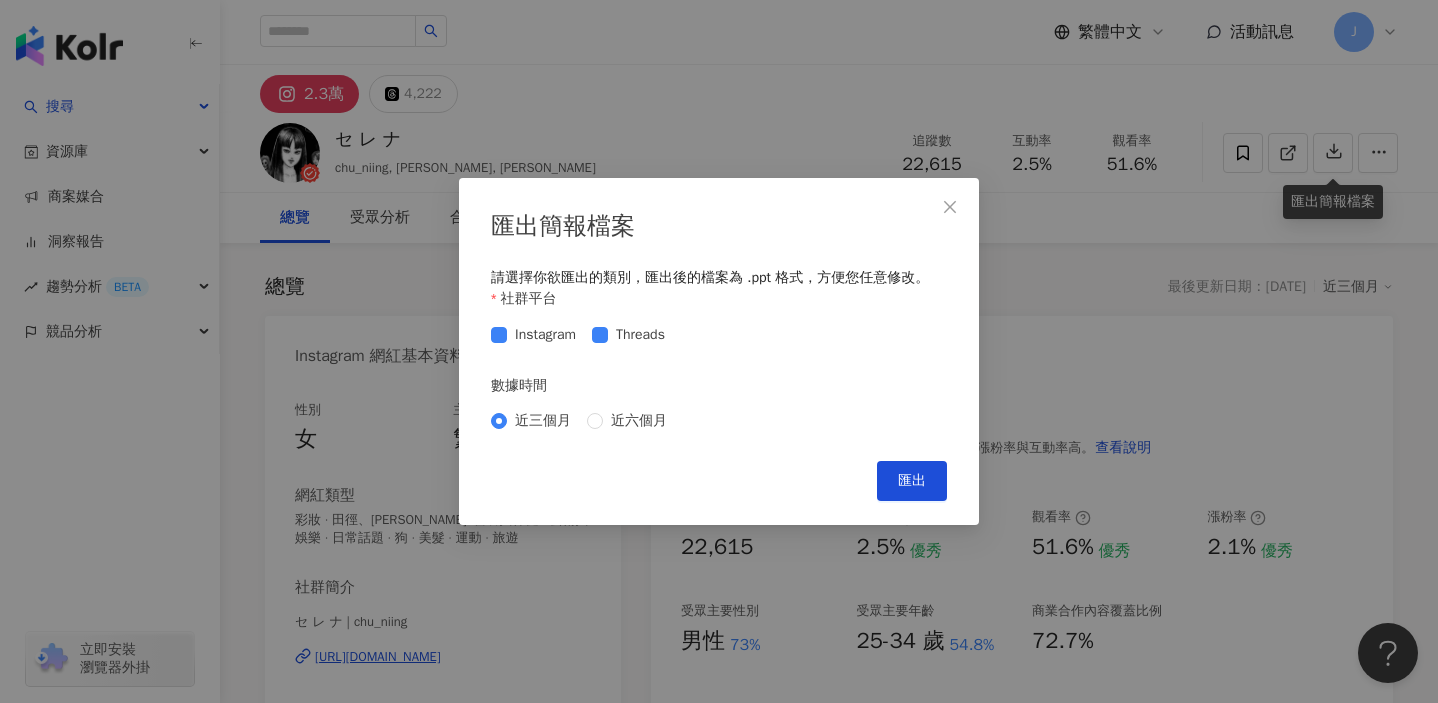 click on "匯出簡報檔案 請選擇你欲匯出的類別，匯出後的檔案為 .ppt 格式，方便您任意修改。 社群平台 Instagram Threads 數據時間 近三個月 近六個月 Cancel 匯出" at bounding box center (719, 351) 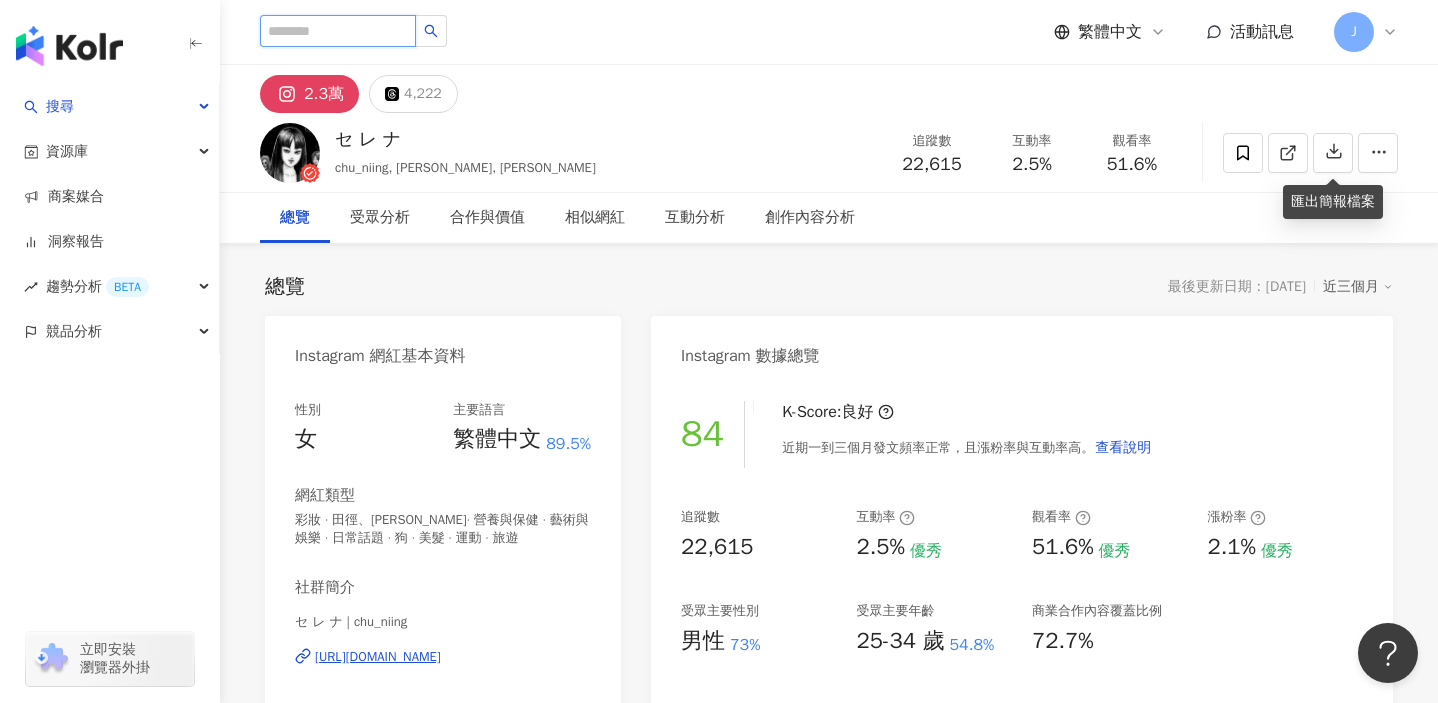 click at bounding box center (338, 31) 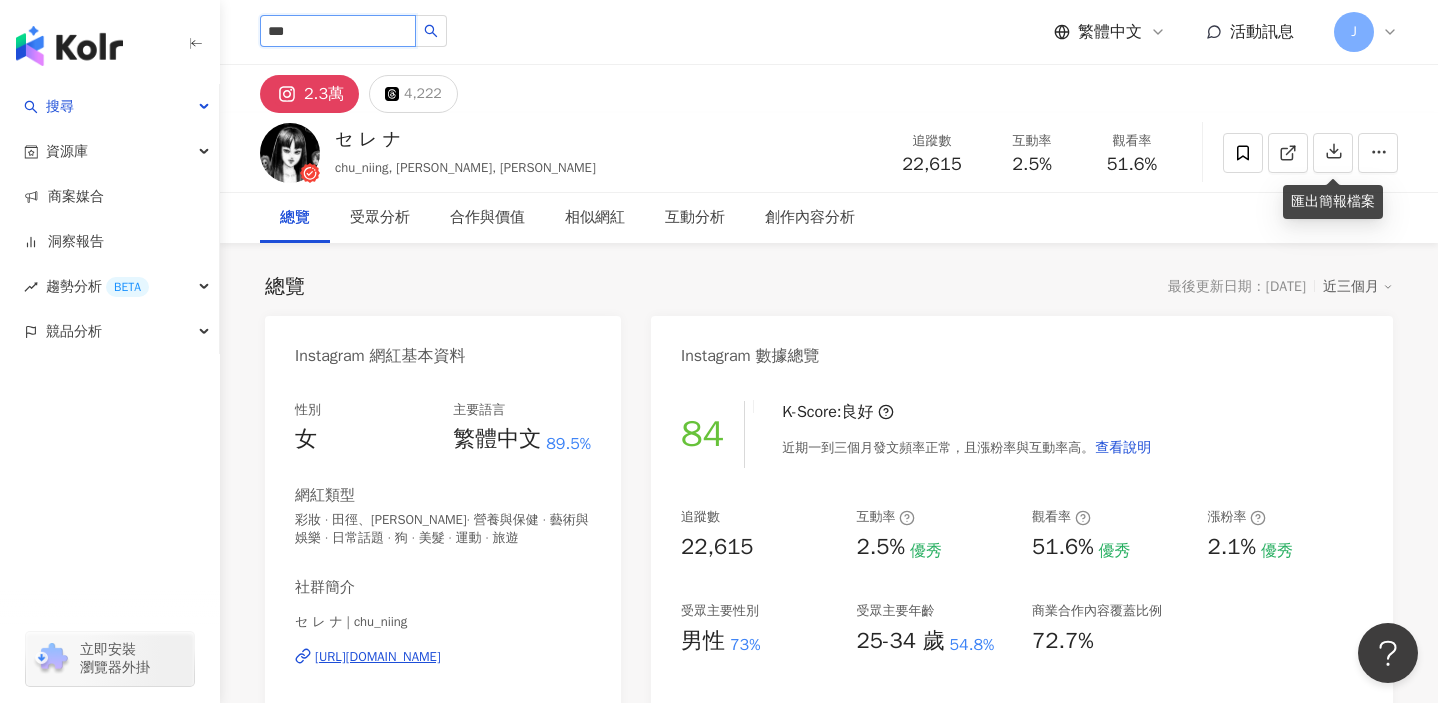 type on "***" 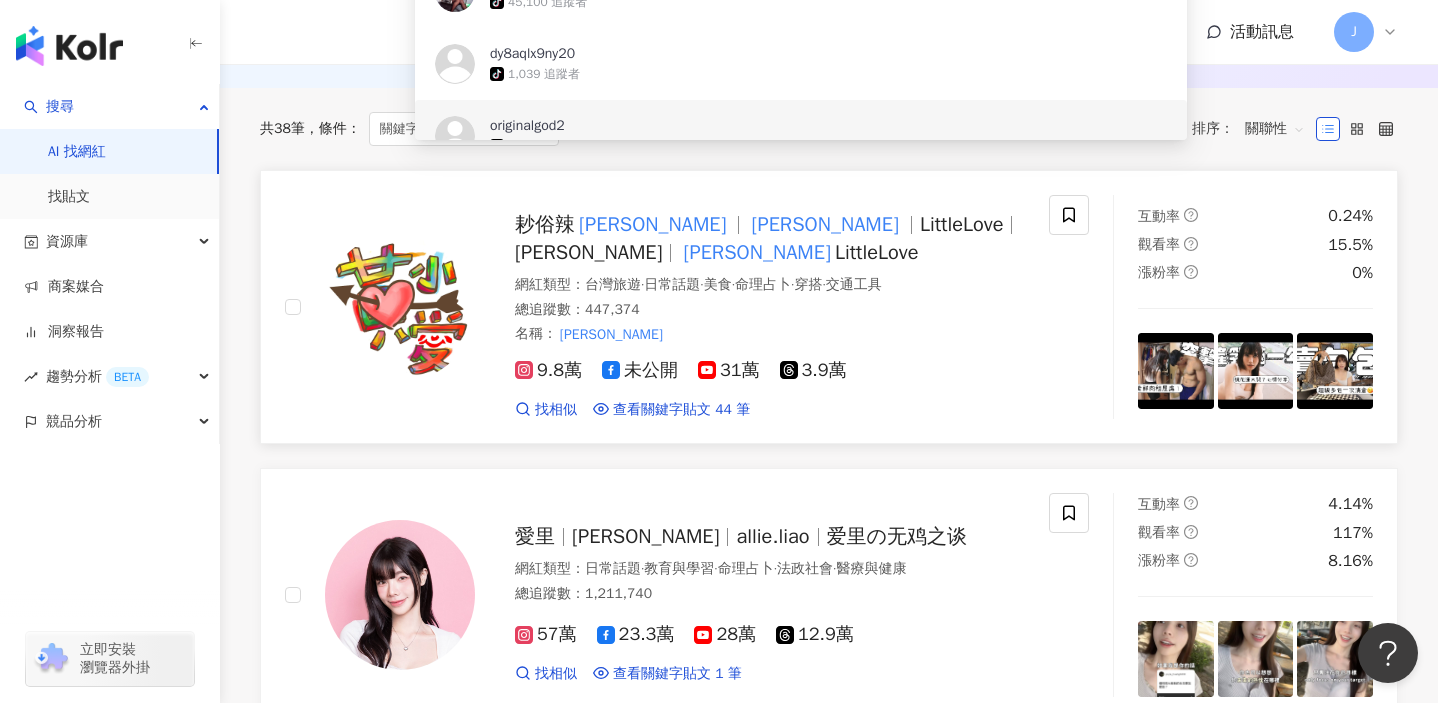 scroll, scrollTop: 271, scrollLeft: 0, axis: vertical 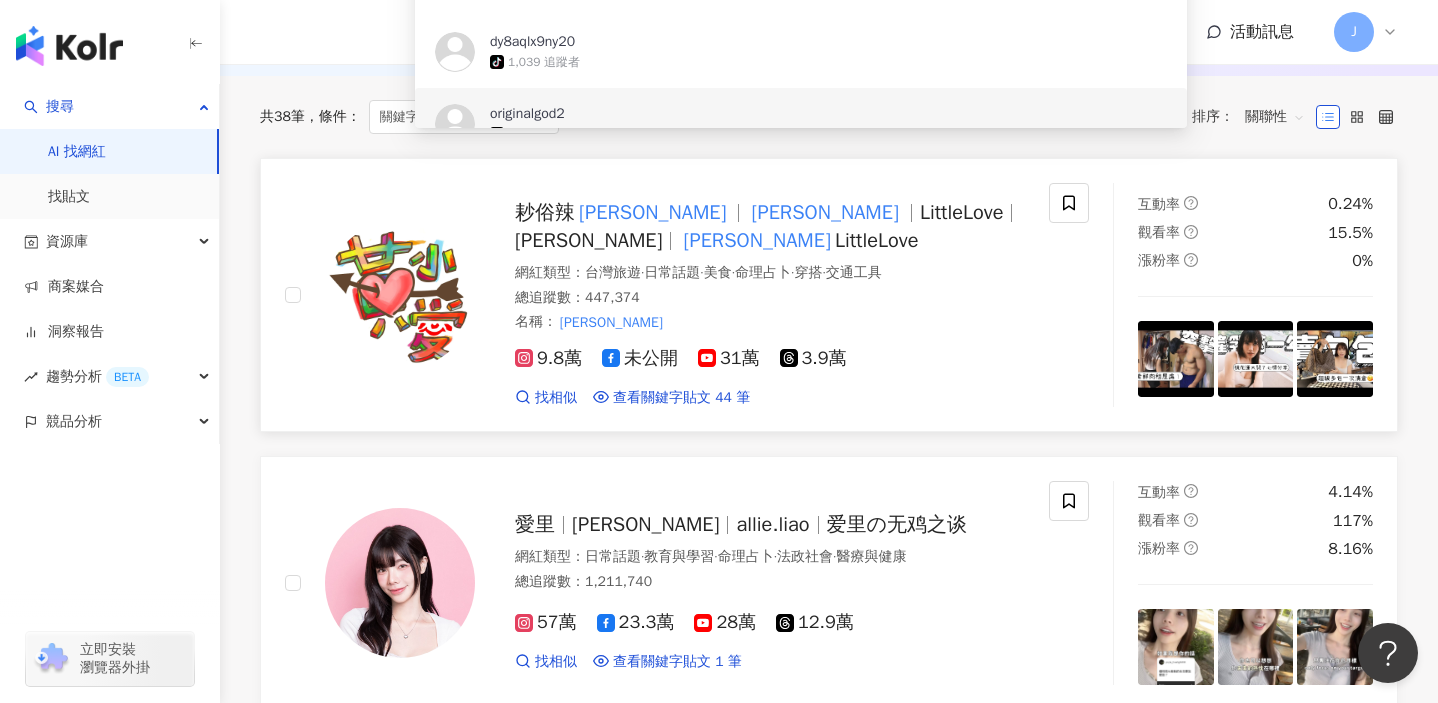 click on "LittleLove" at bounding box center (876, 240) 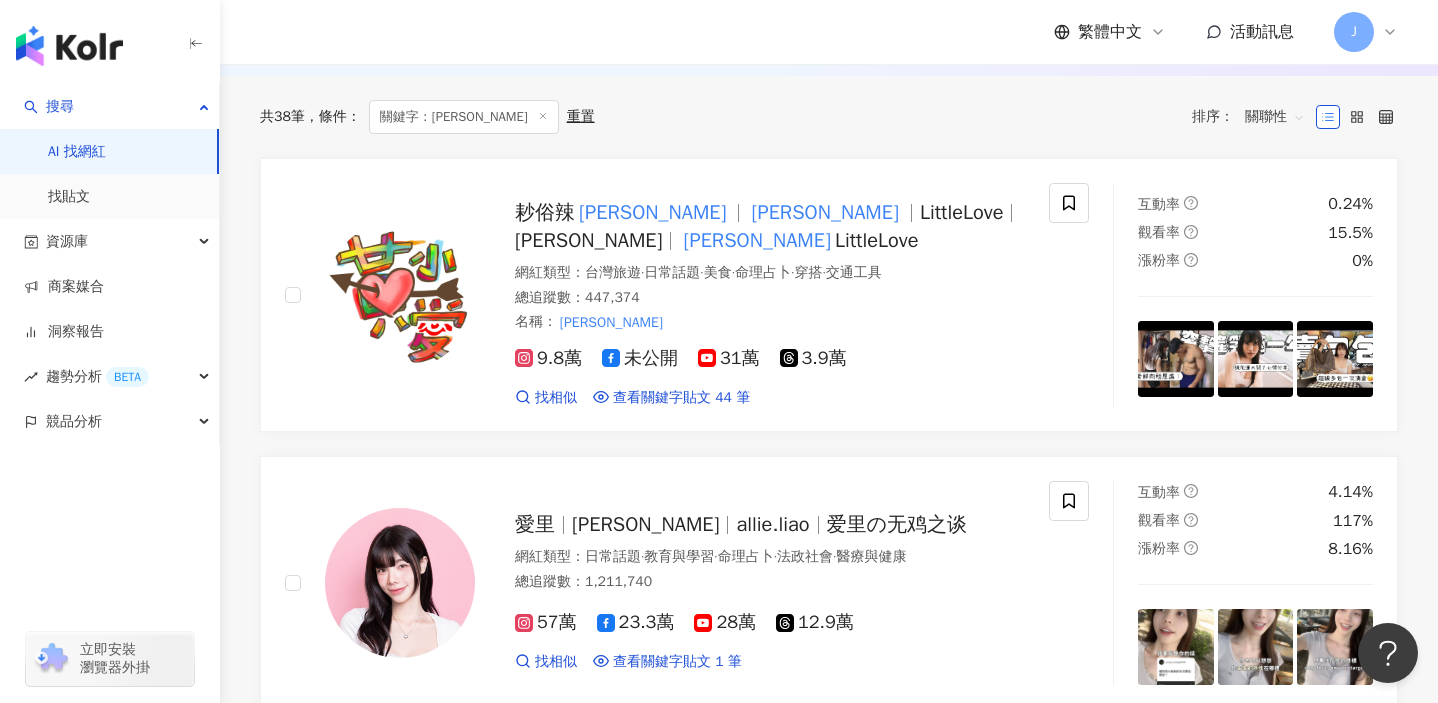 scroll, scrollTop: 0, scrollLeft: 0, axis: both 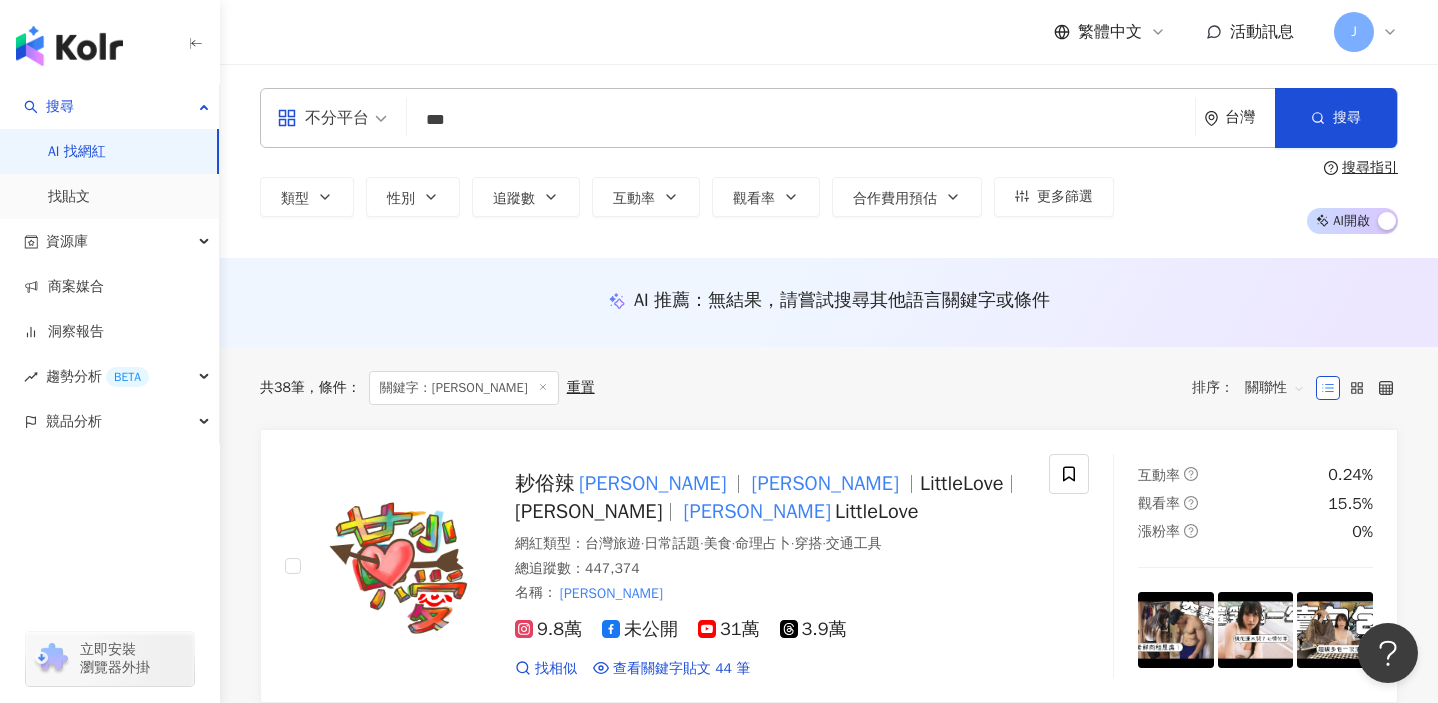 click on "***" at bounding box center (801, 120) 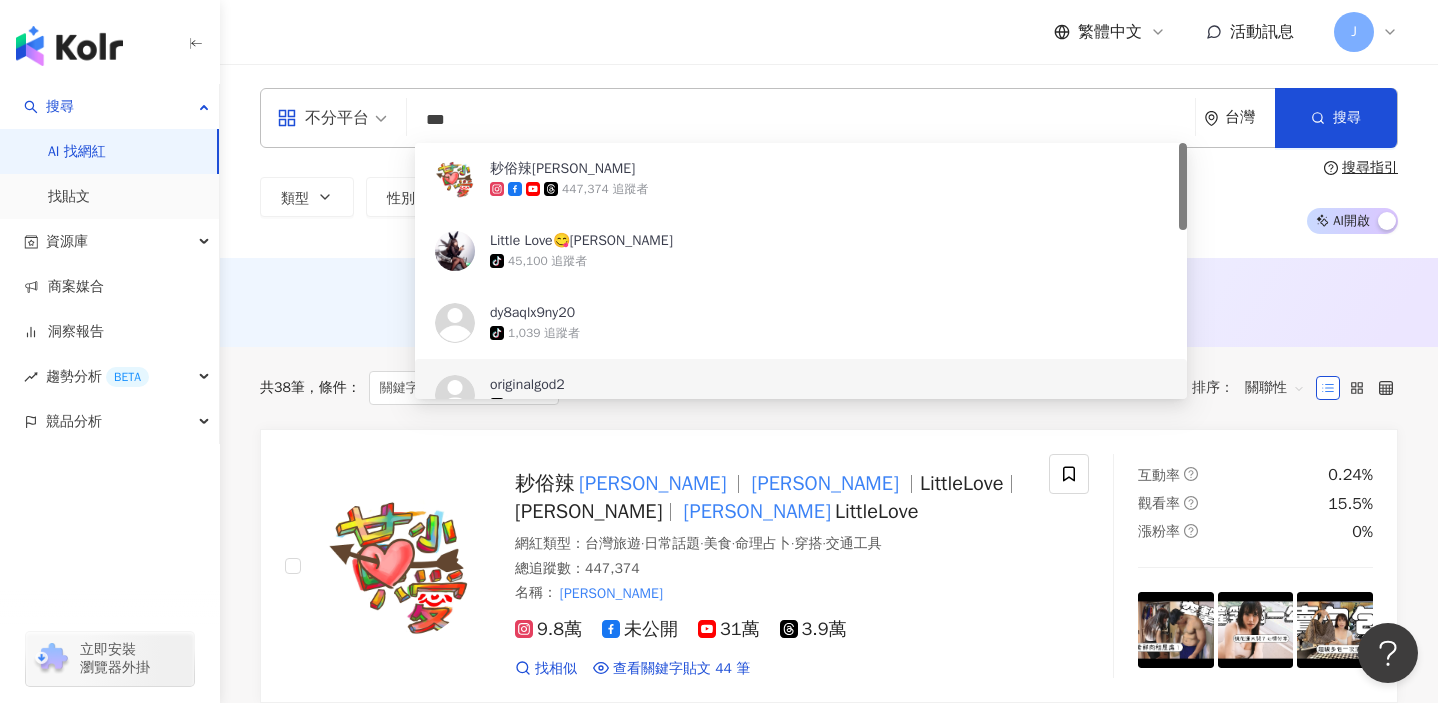 paste on "**********" 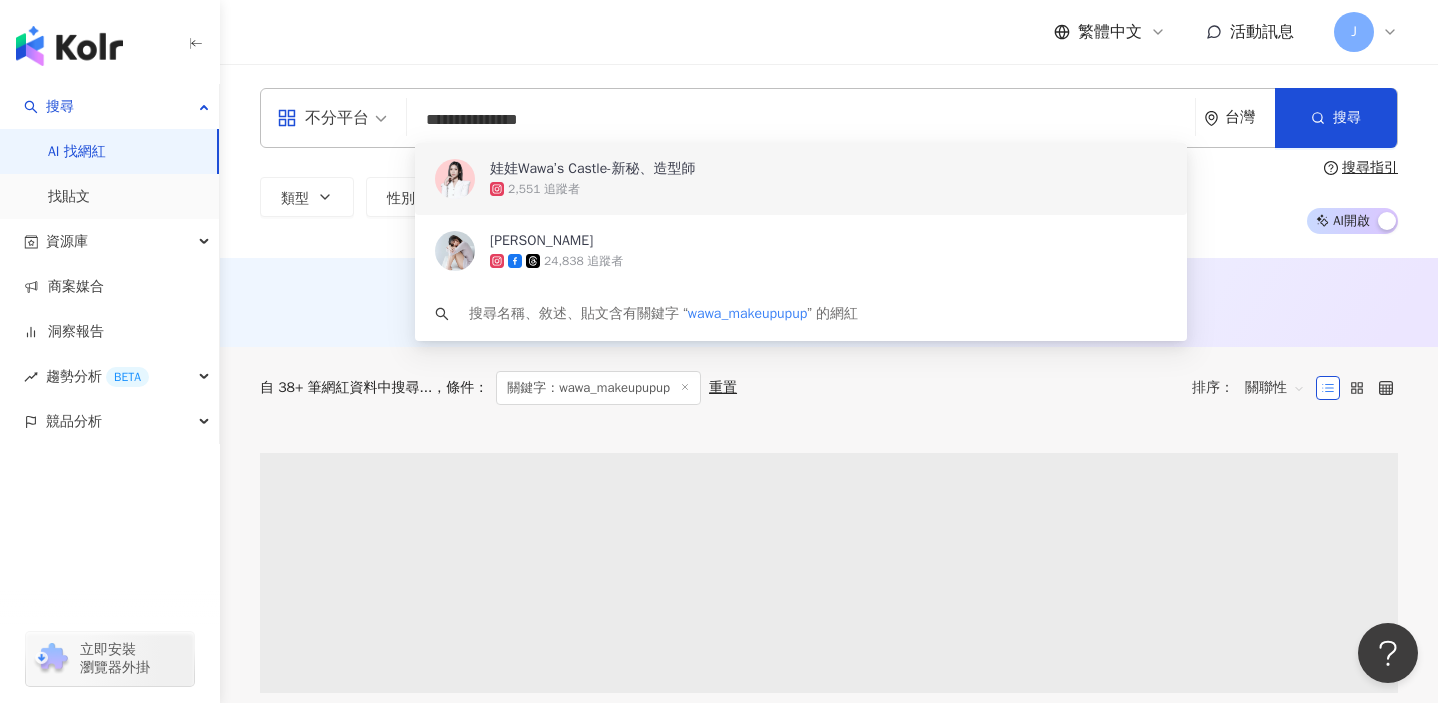 click on "2,551   追蹤者" at bounding box center (828, 189) 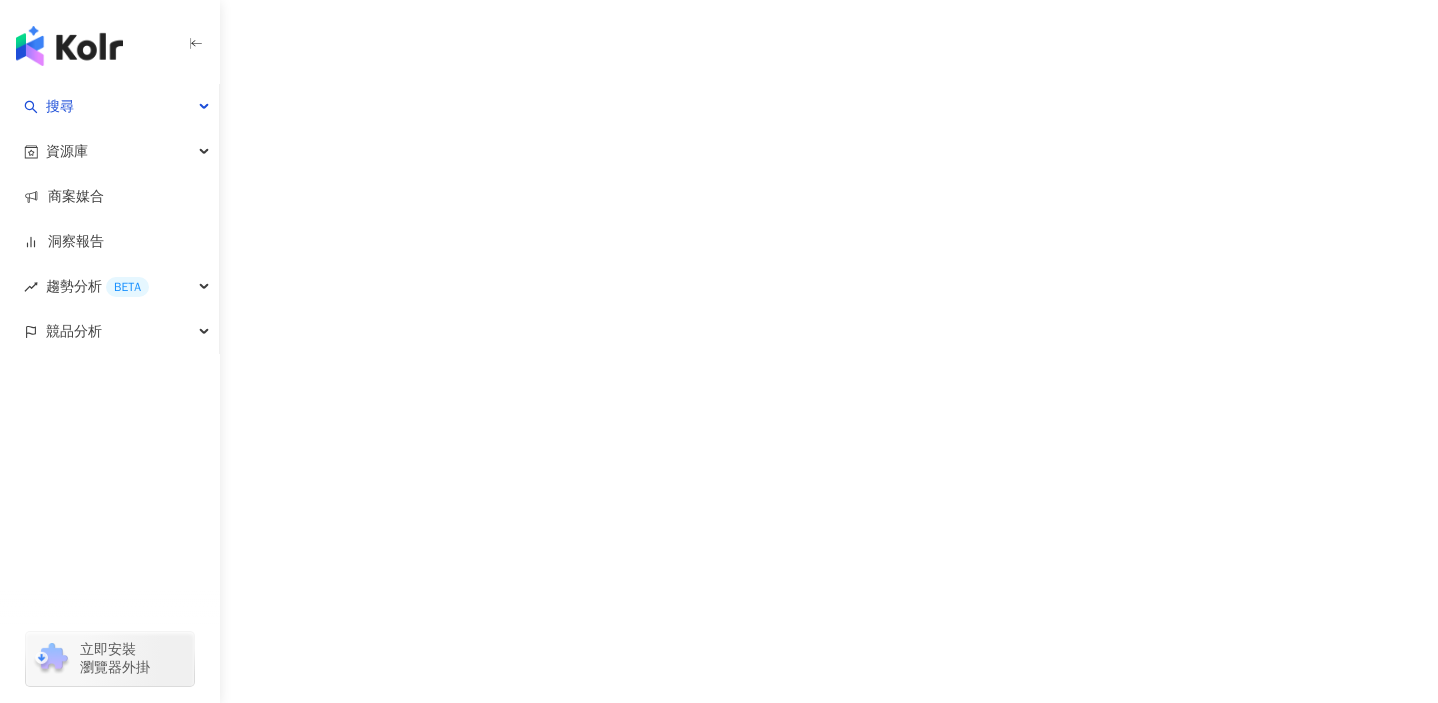 scroll, scrollTop: 0, scrollLeft: 0, axis: both 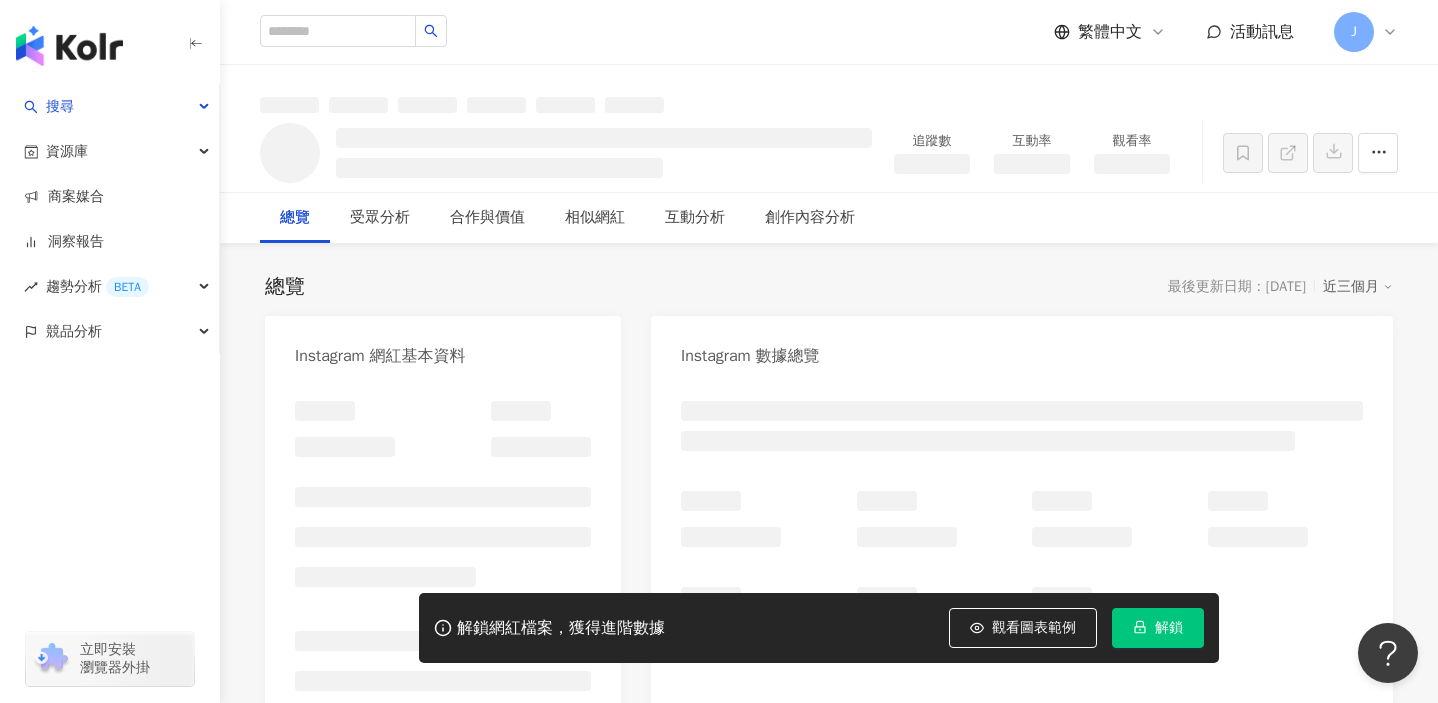 click on "解鎖" at bounding box center (1169, 628) 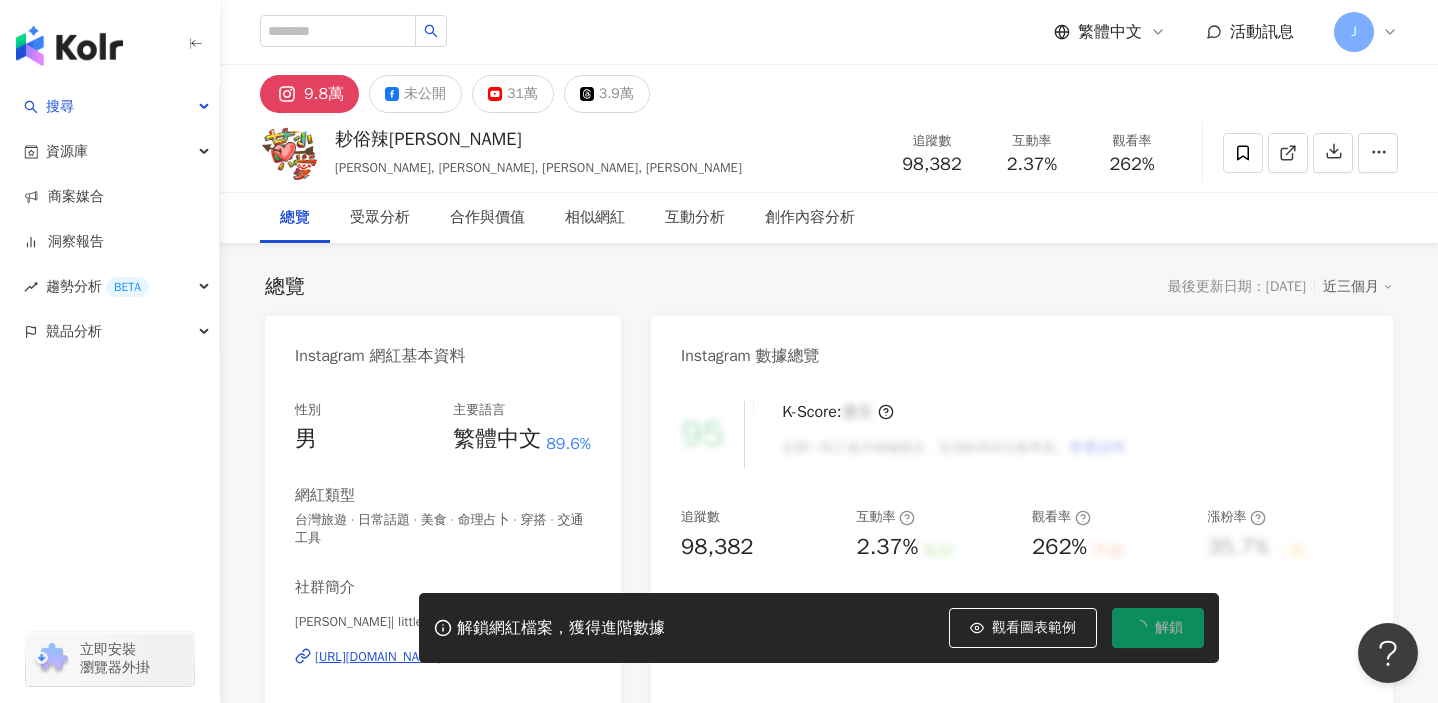 click on "98,382" at bounding box center [717, 547] 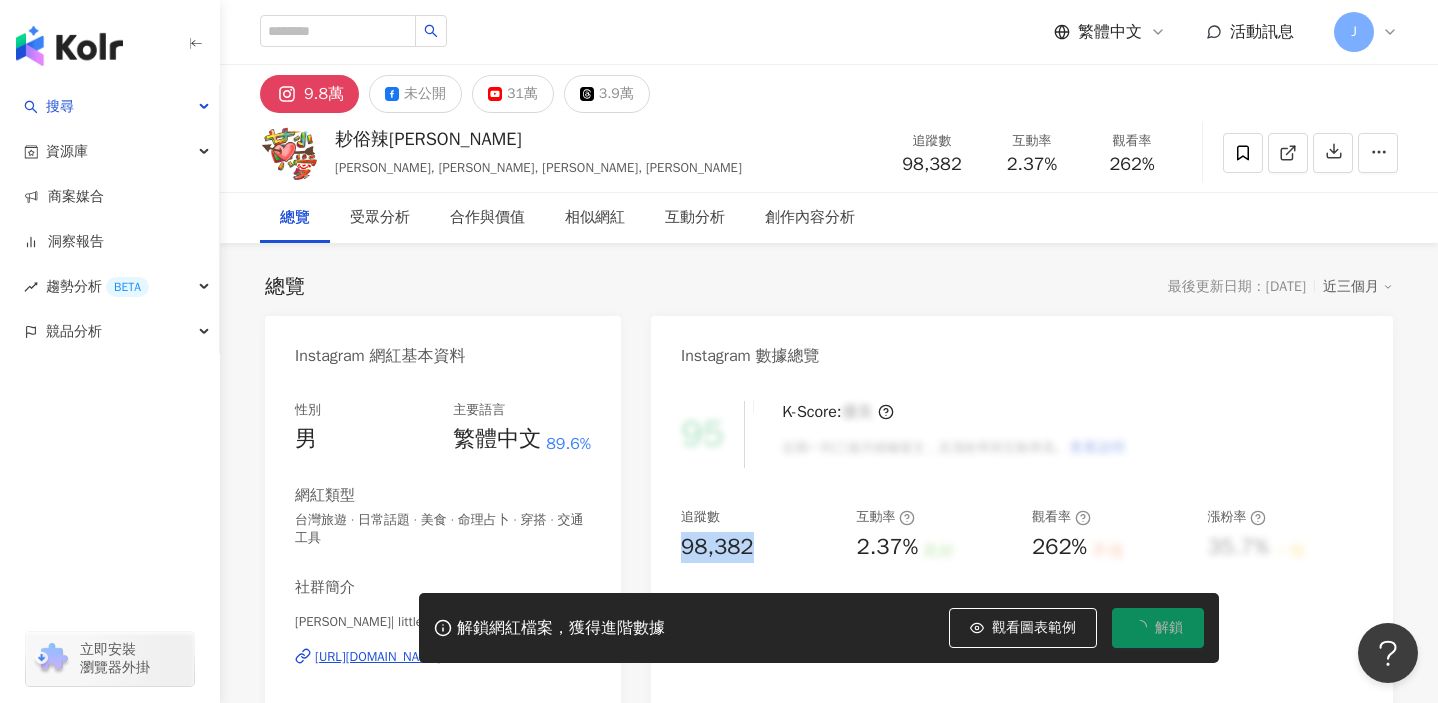 drag, startPoint x: 683, startPoint y: 544, endPoint x: 752, endPoint y: 547, distance: 69.065186 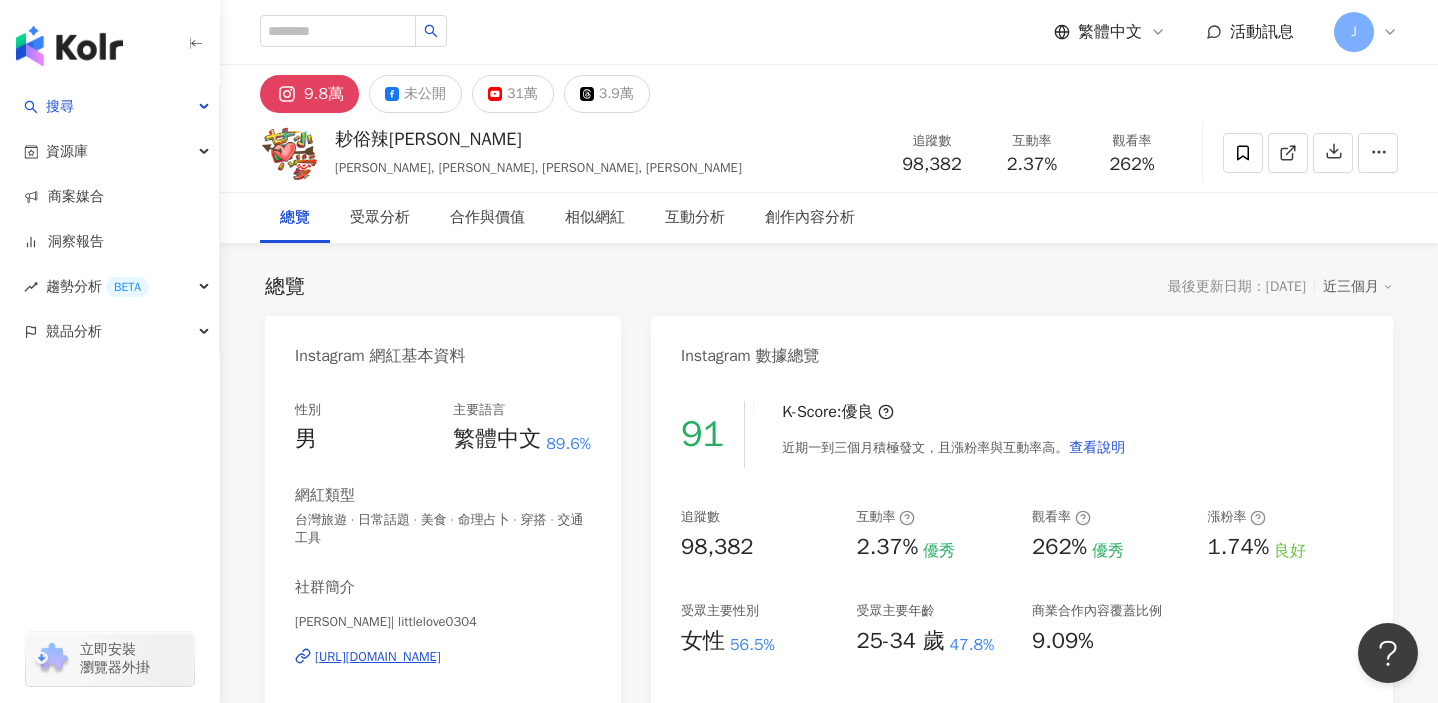 scroll, scrollTop: 1, scrollLeft: 0, axis: vertical 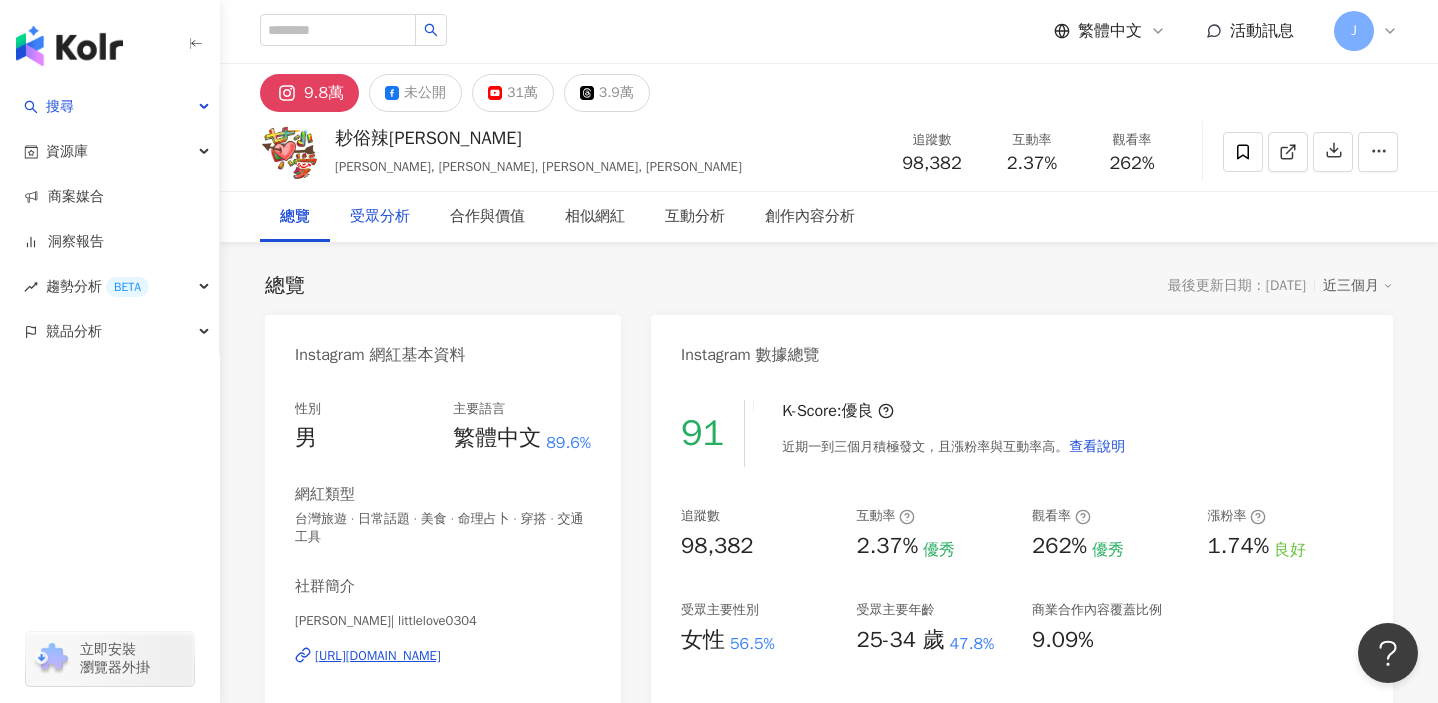 click on "受眾分析" at bounding box center (380, 217) 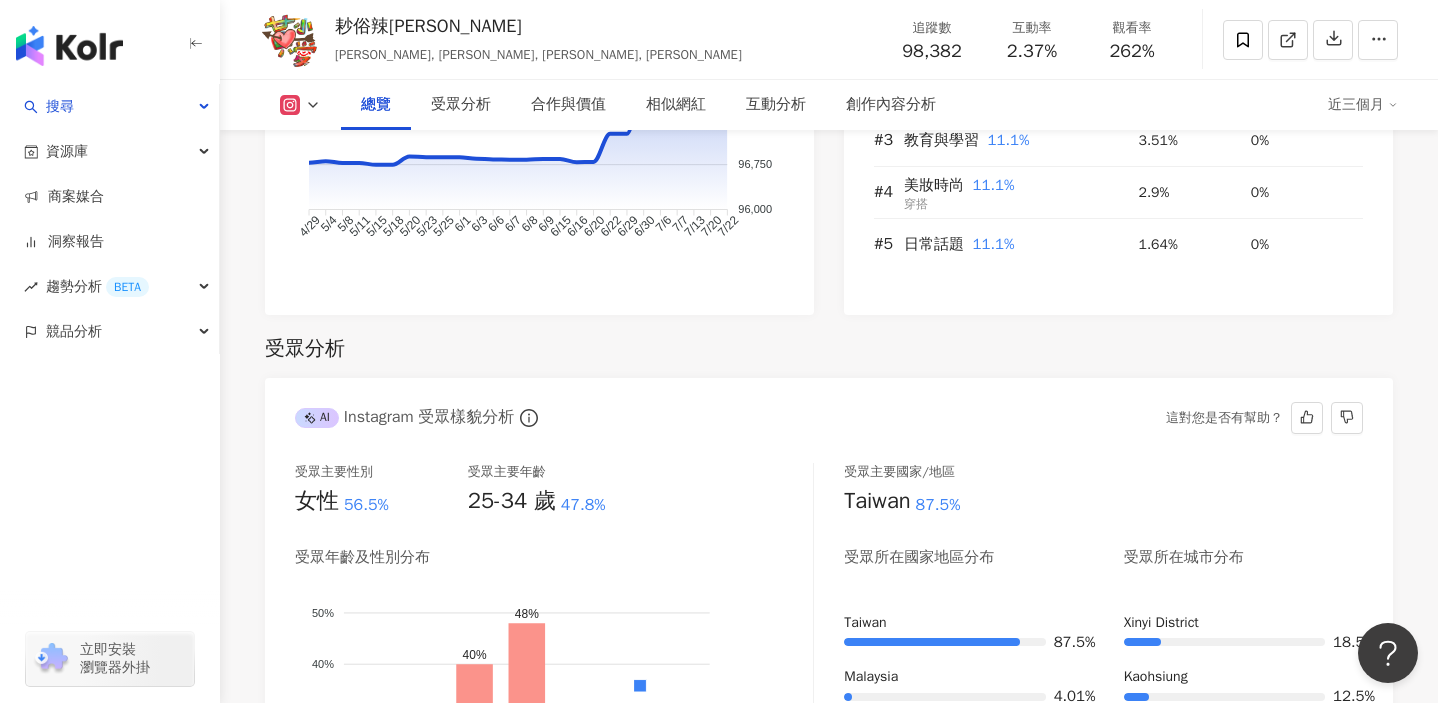 scroll, scrollTop: 1502, scrollLeft: 0, axis: vertical 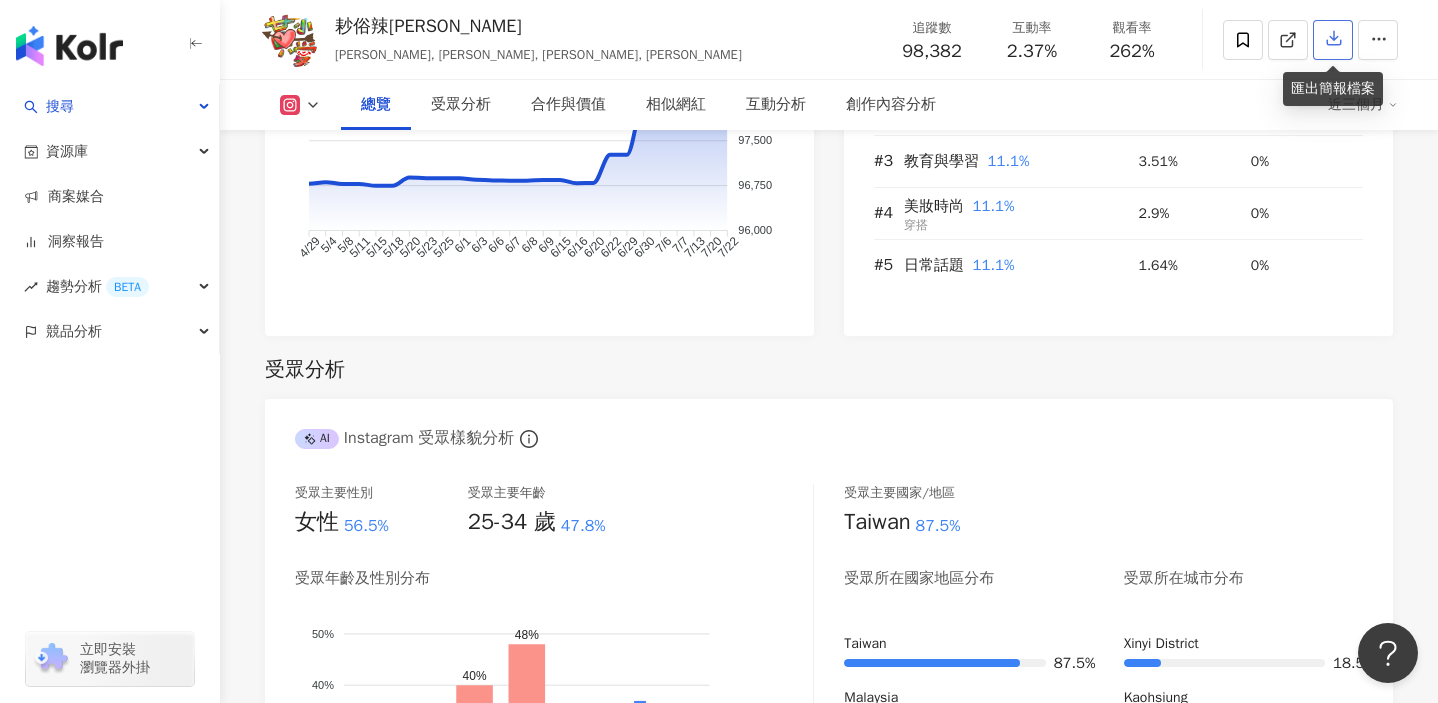click at bounding box center [1333, 40] 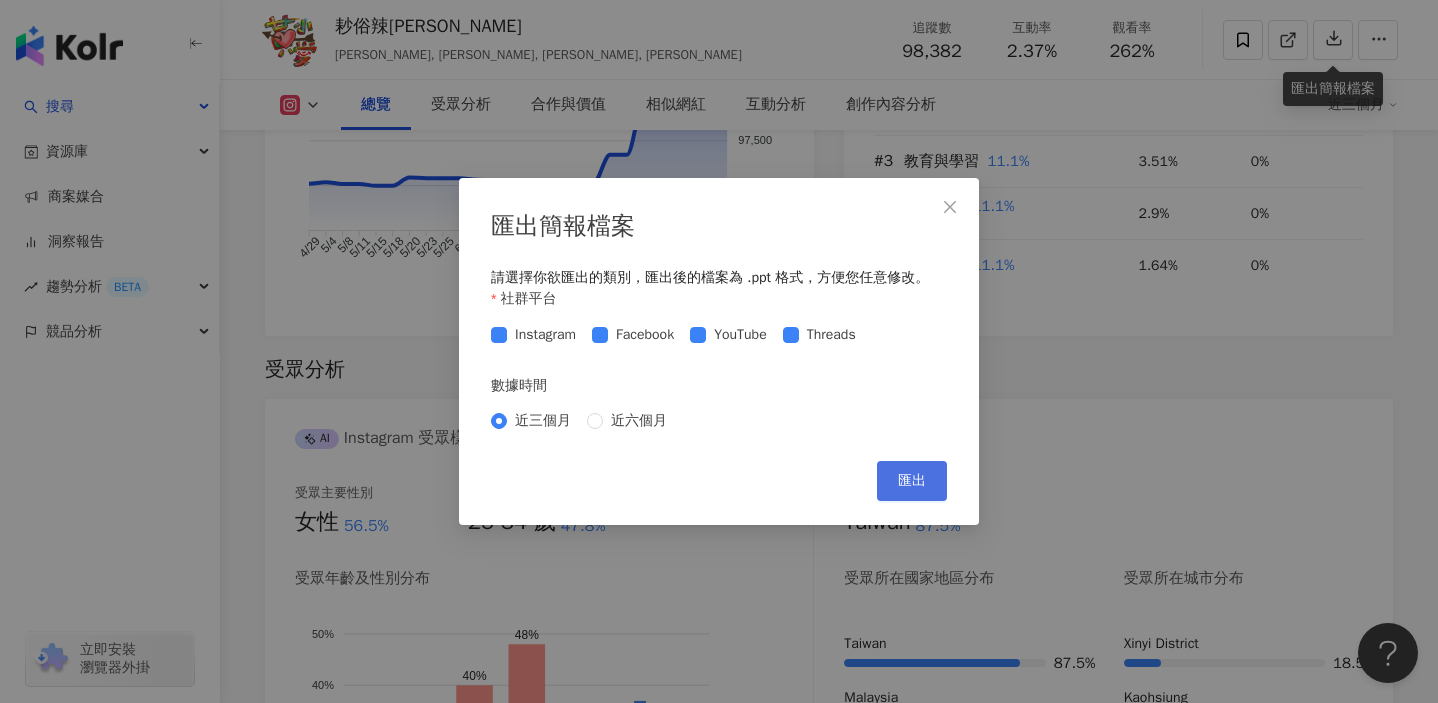 click on "匯出" at bounding box center [912, 481] 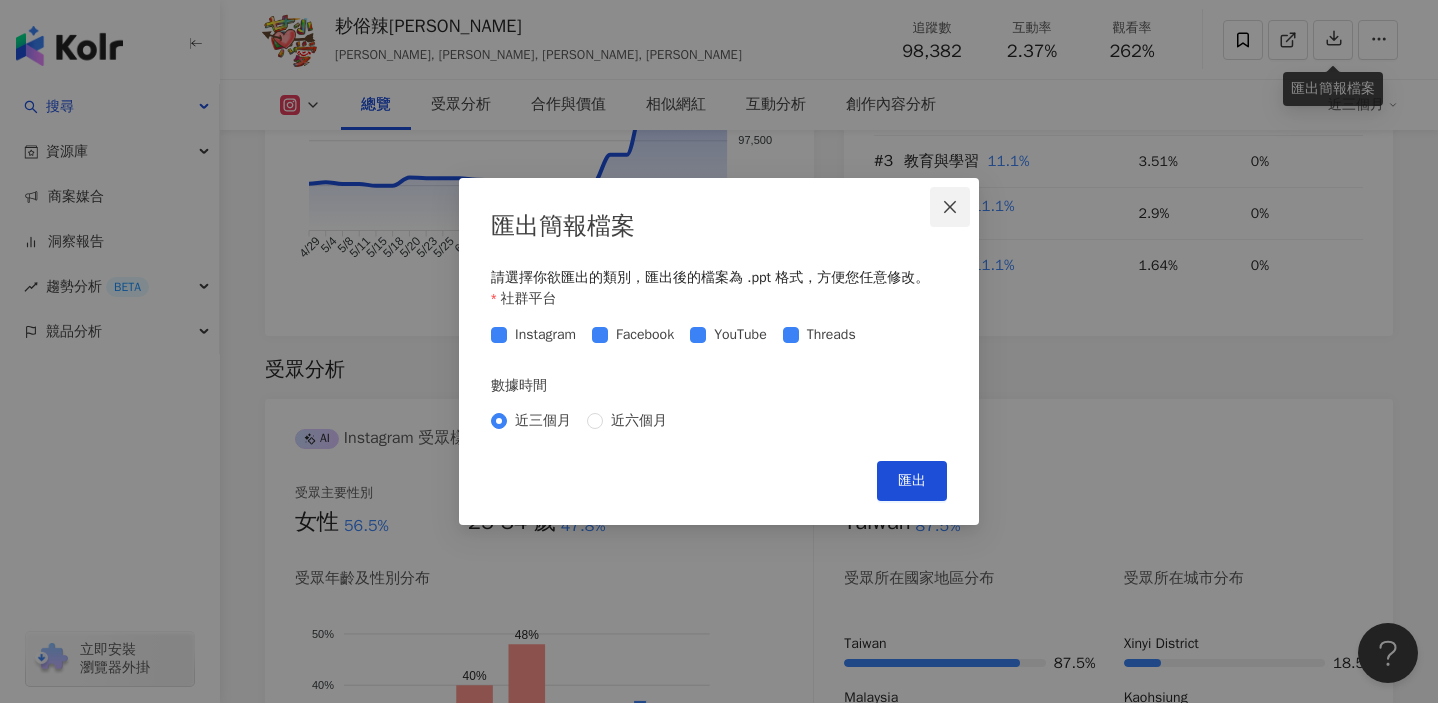 click at bounding box center [950, 207] 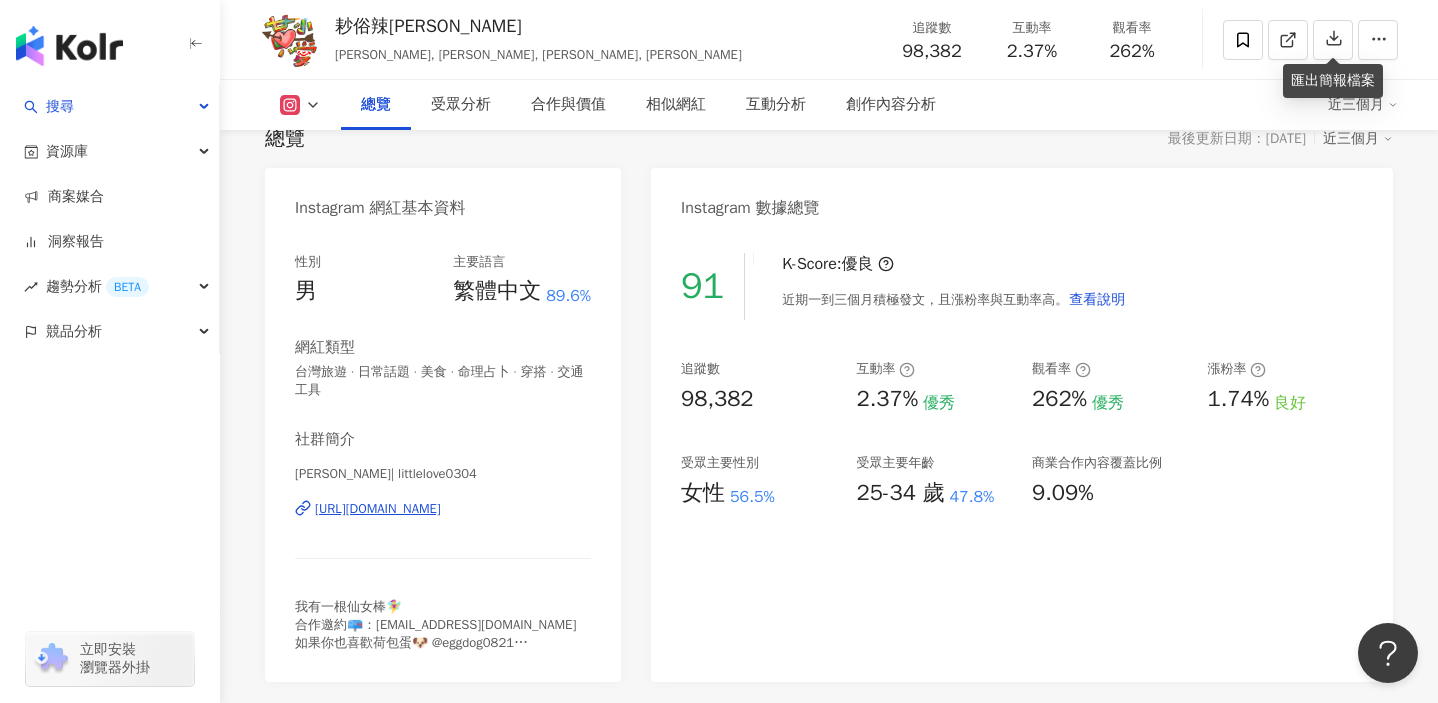 scroll, scrollTop: 0, scrollLeft: 0, axis: both 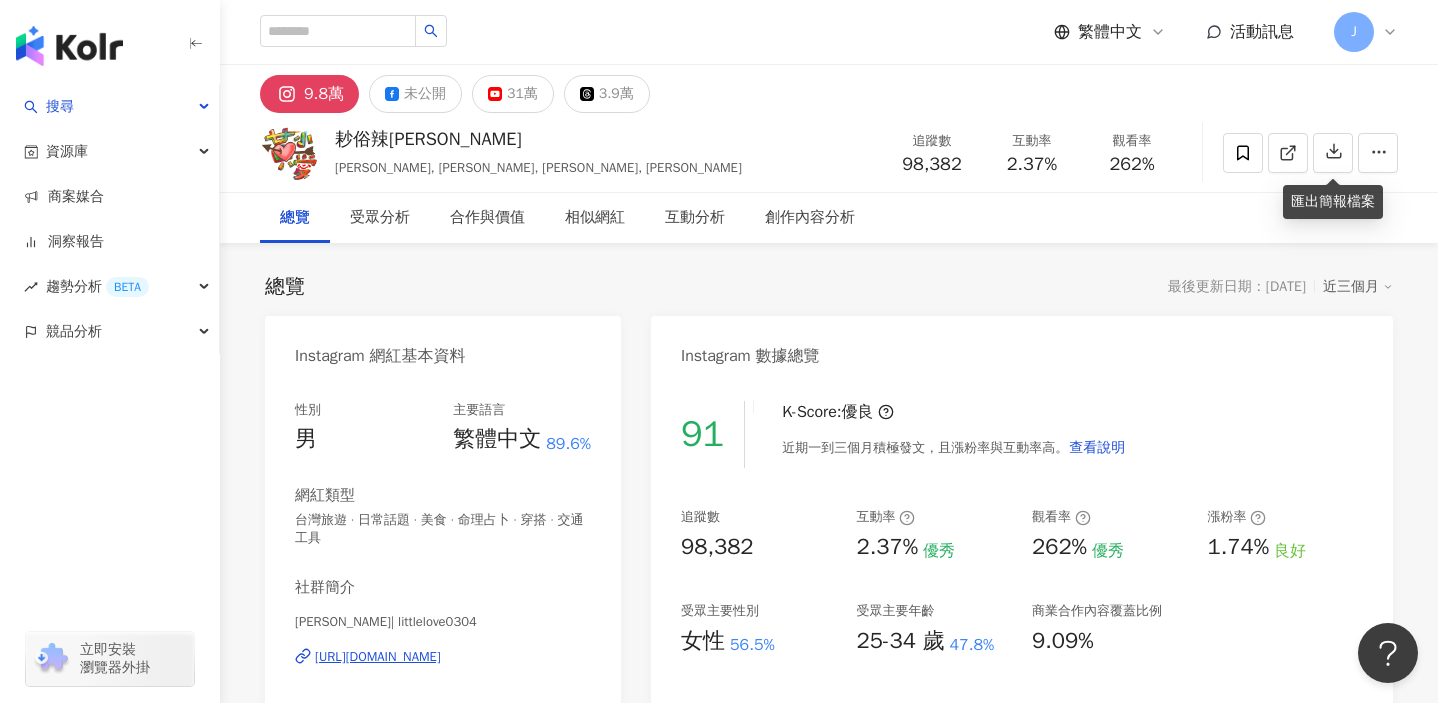 click on "繁體中文 活動訊息 J" at bounding box center (829, 32) 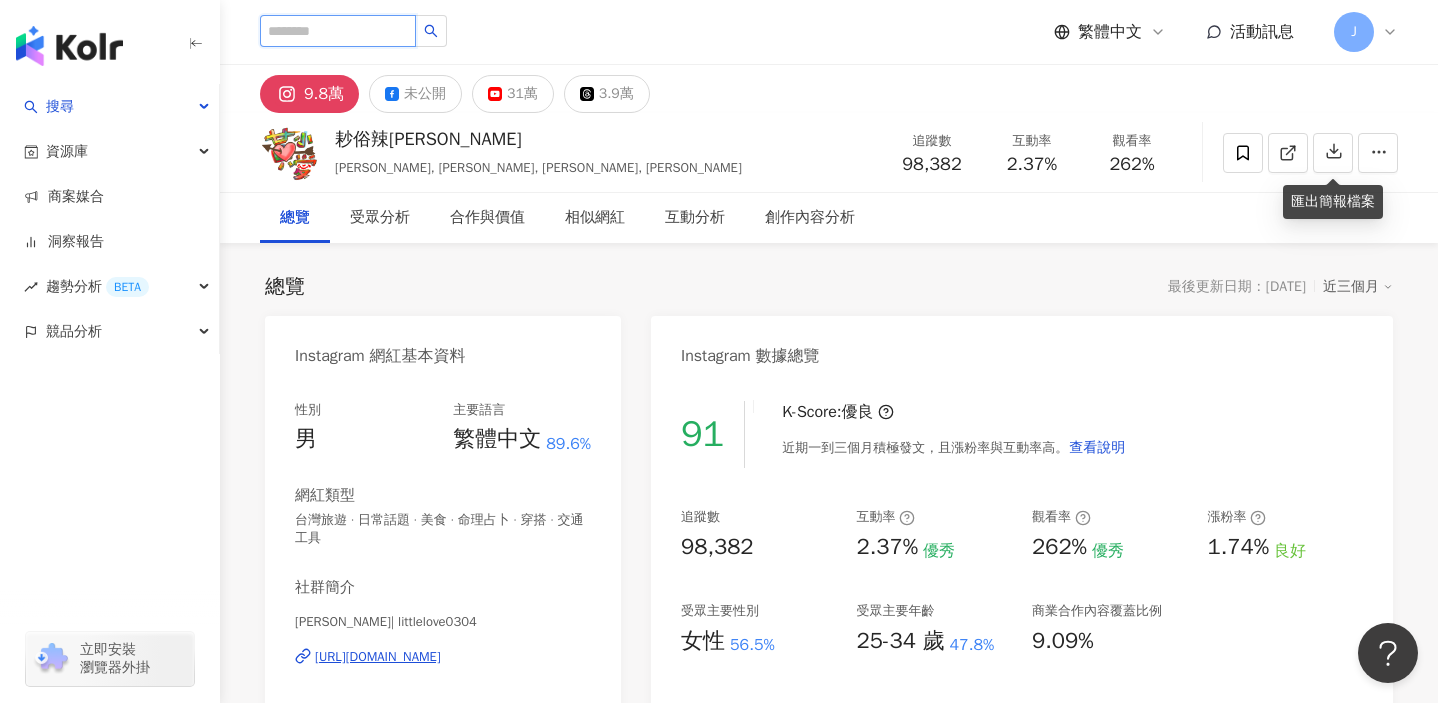 click at bounding box center [338, 31] 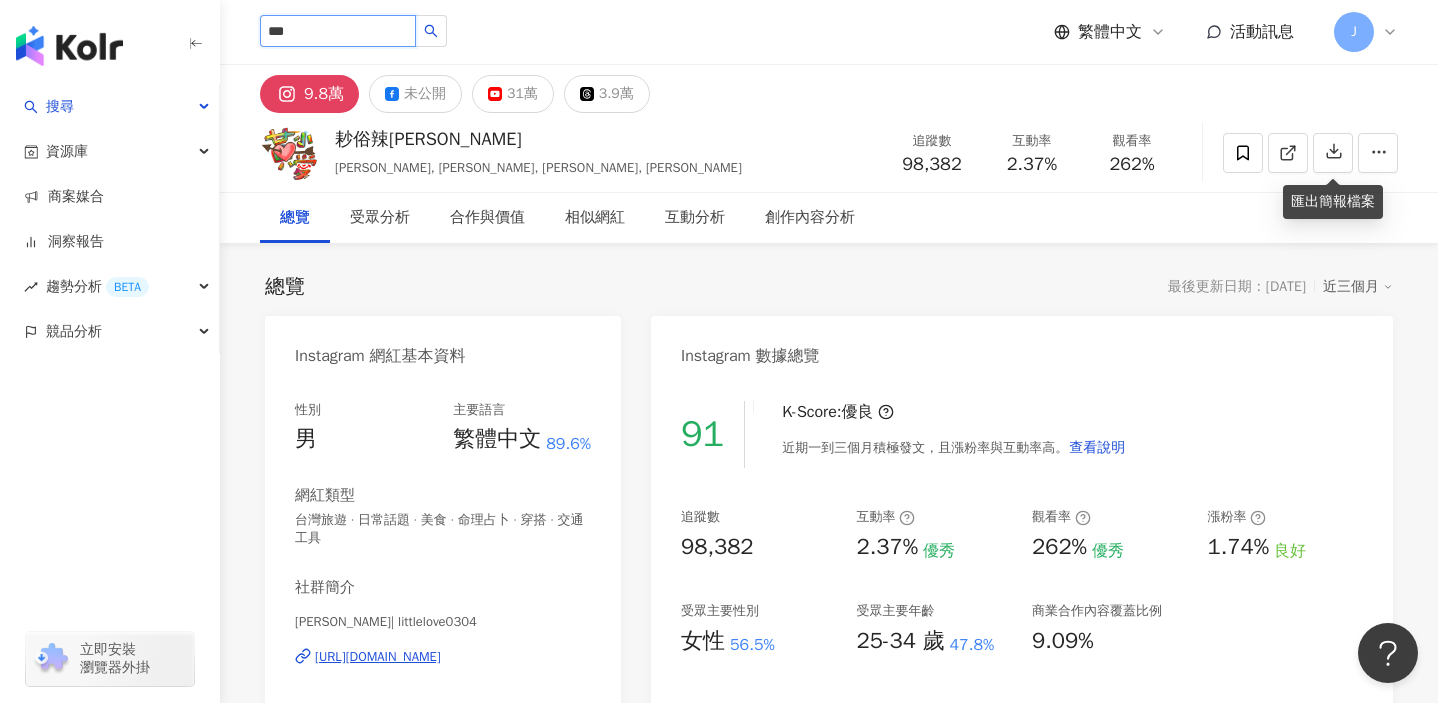 type on "***" 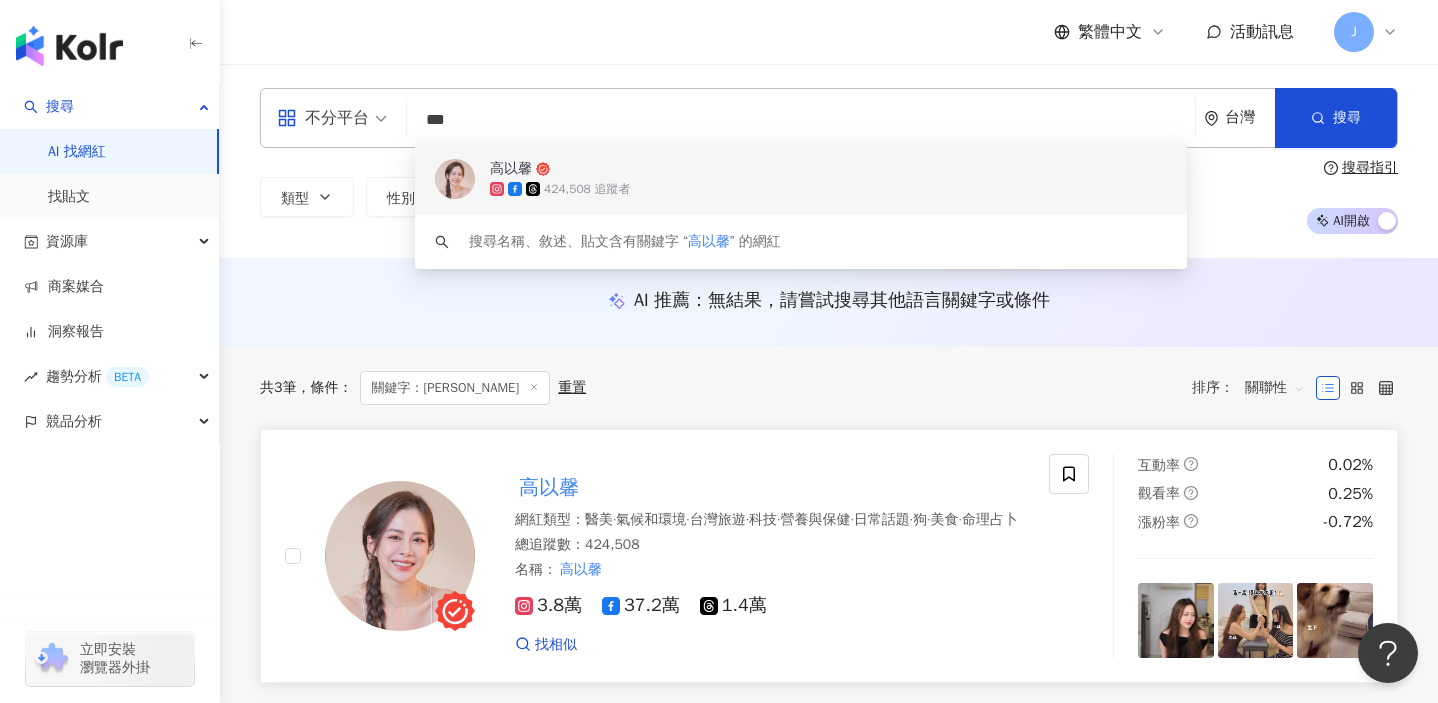 click on "高以馨" at bounding box center [549, 487] 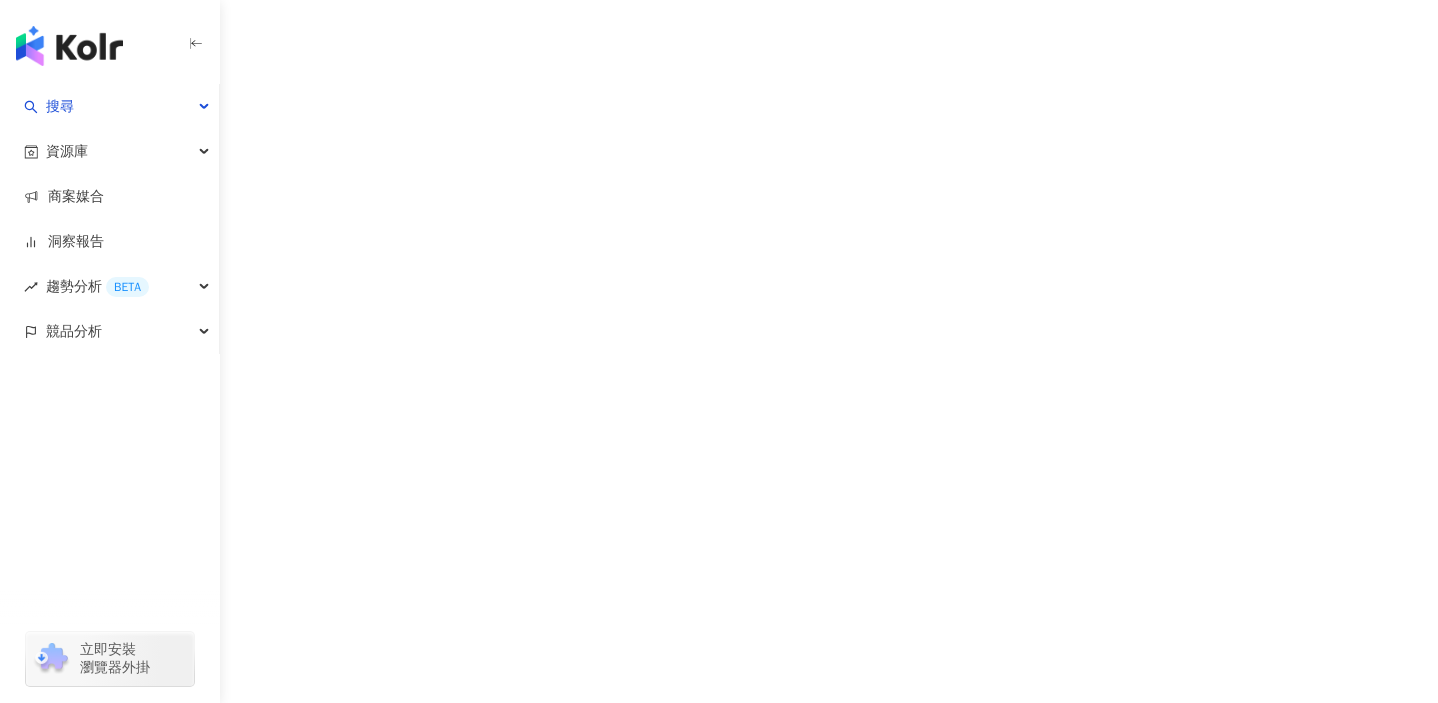 scroll, scrollTop: 0, scrollLeft: 0, axis: both 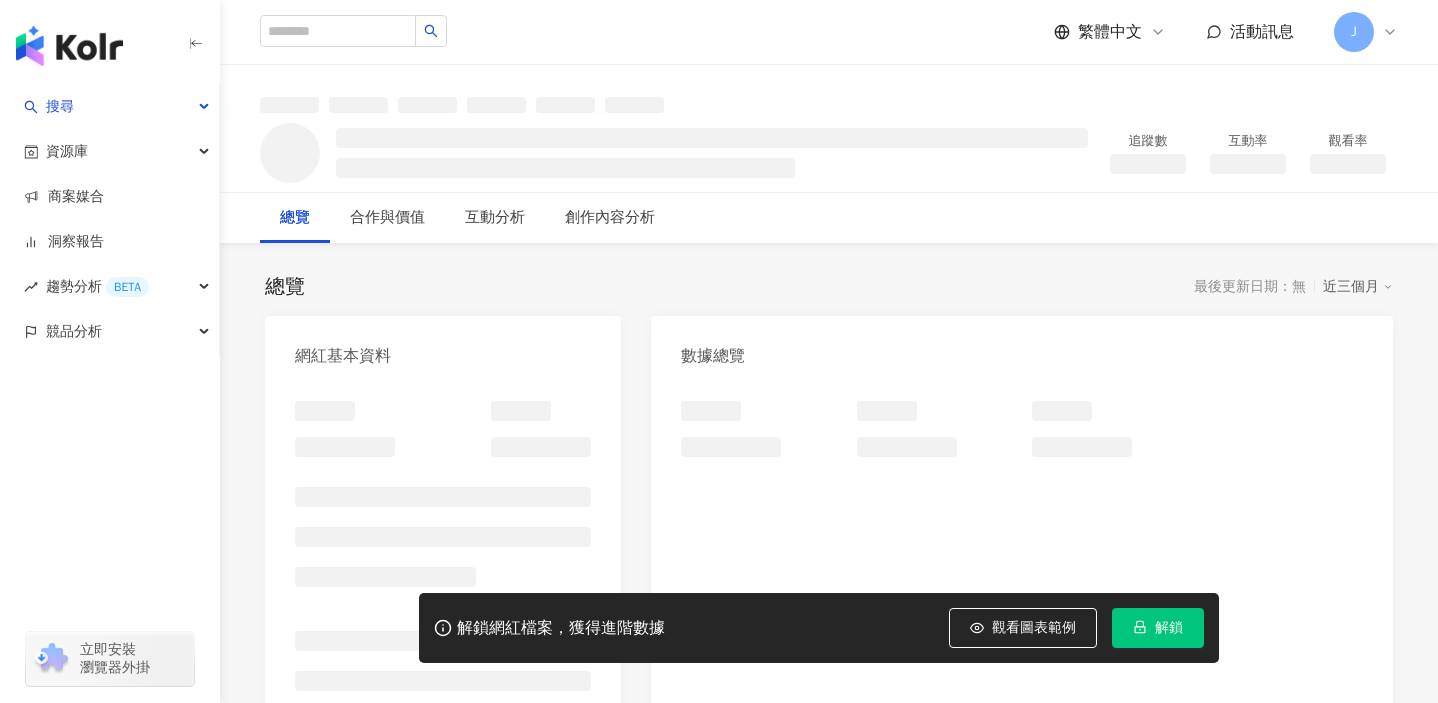 click on "解鎖" at bounding box center (1169, 628) 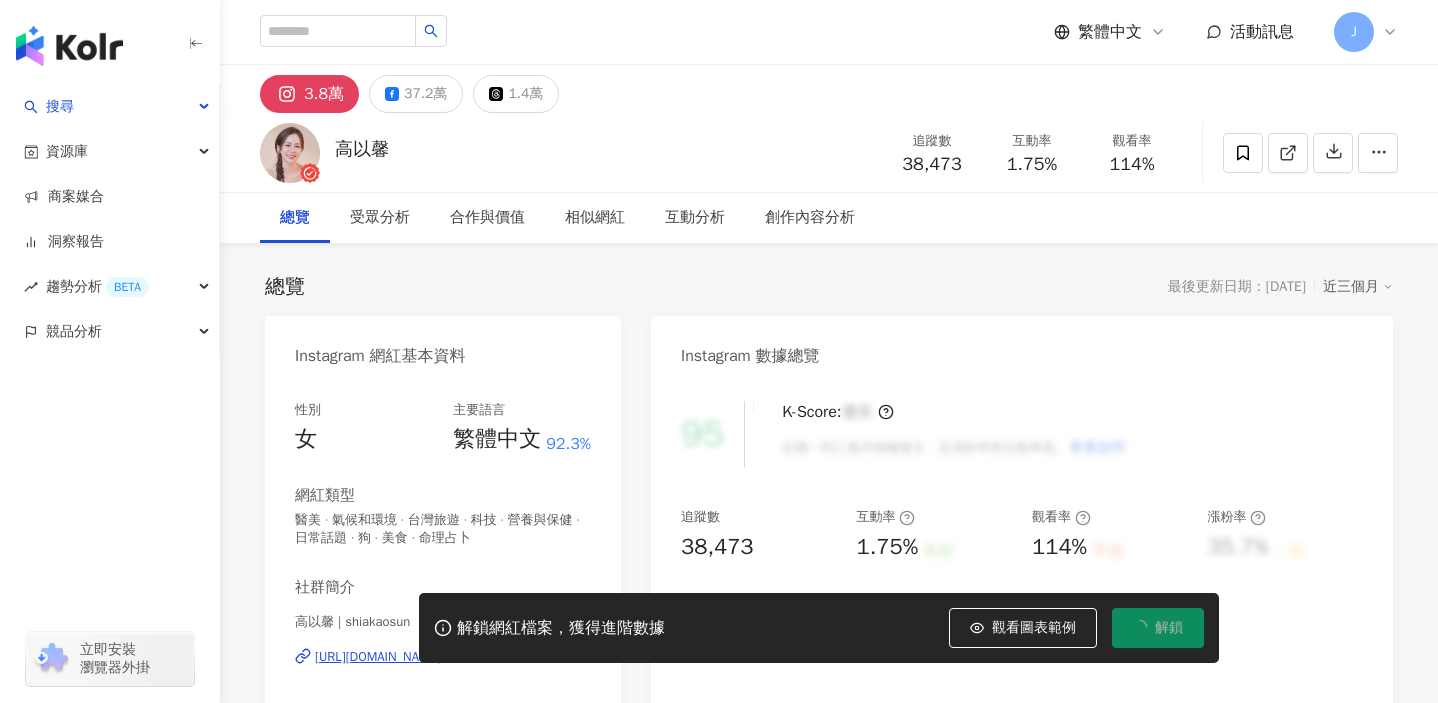 scroll, scrollTop: 0, scrollLeft: 0, axis: both 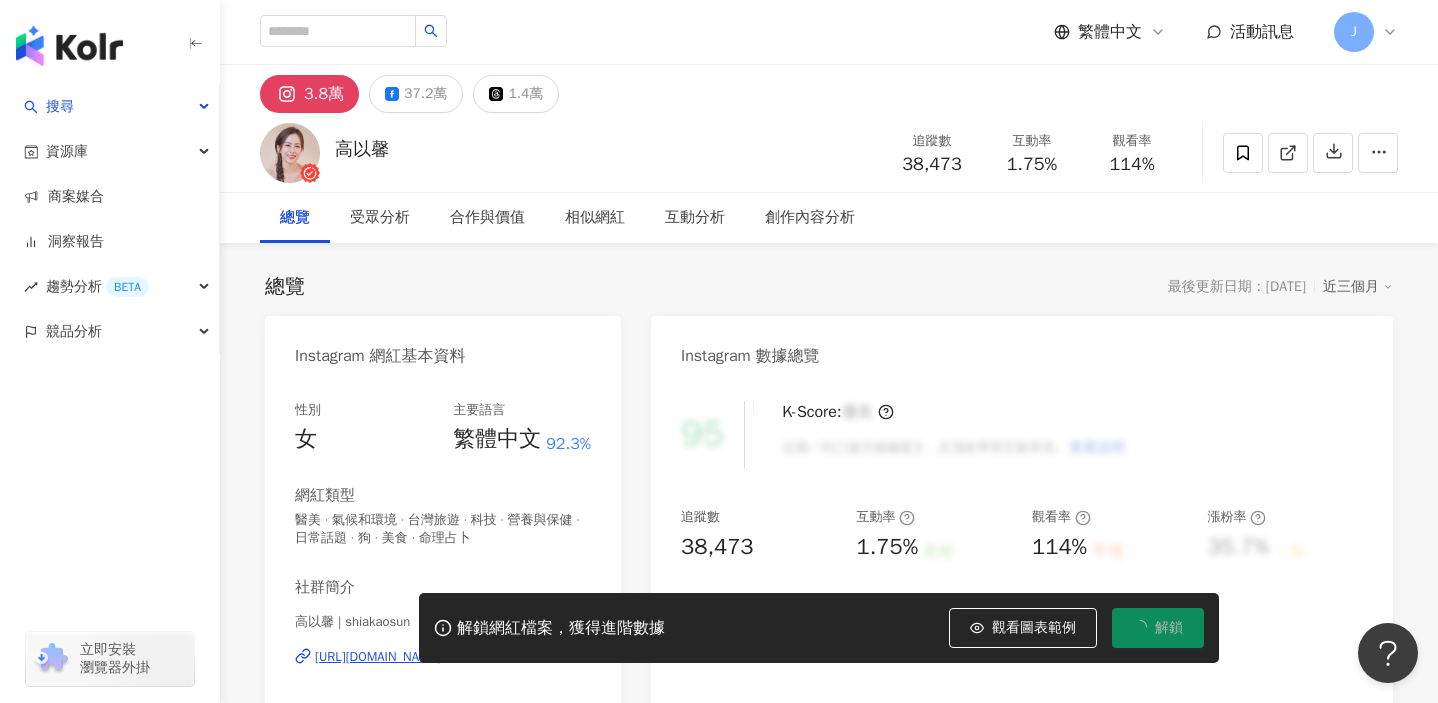 click on "總覽 最後更新日期：[DATE] 近三個月" at bounding box center (829, 287) 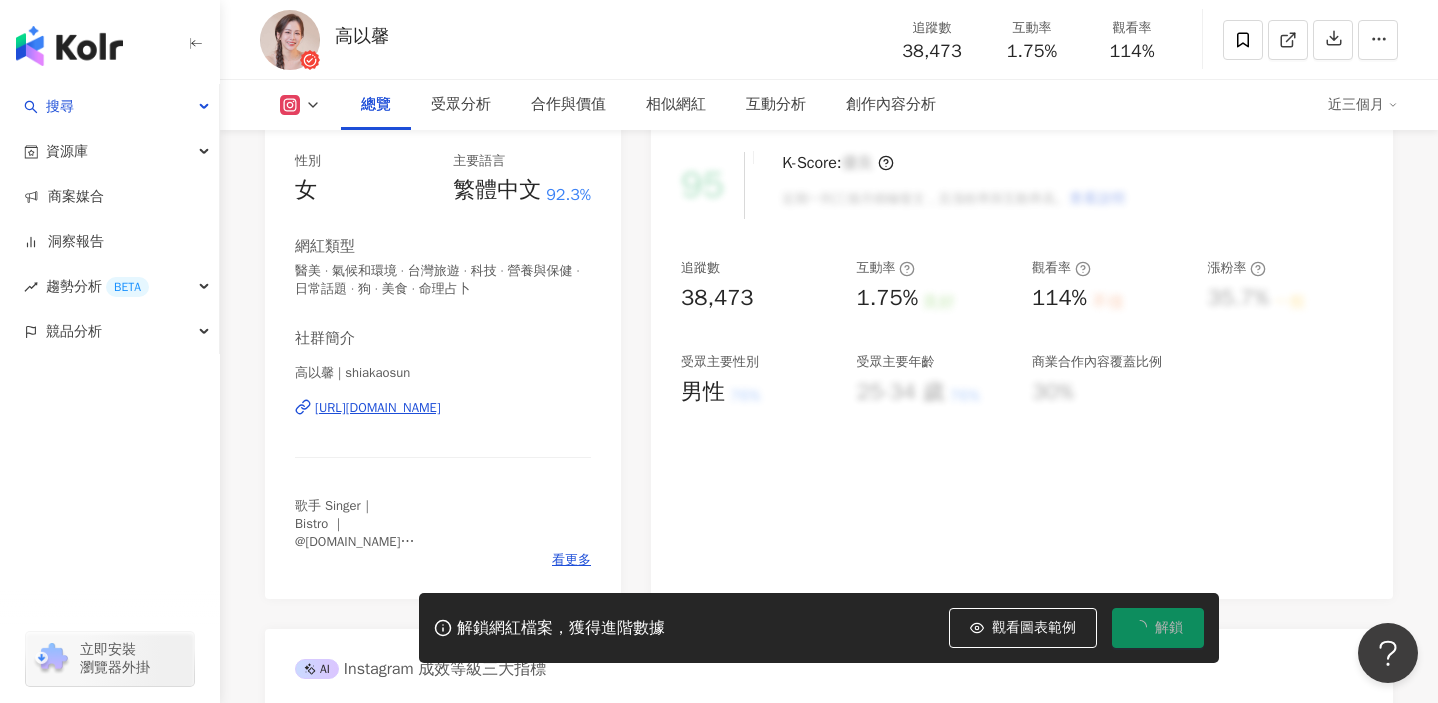 scroll, scrollTop: 251, scrollLeft: 0, axis: vertical 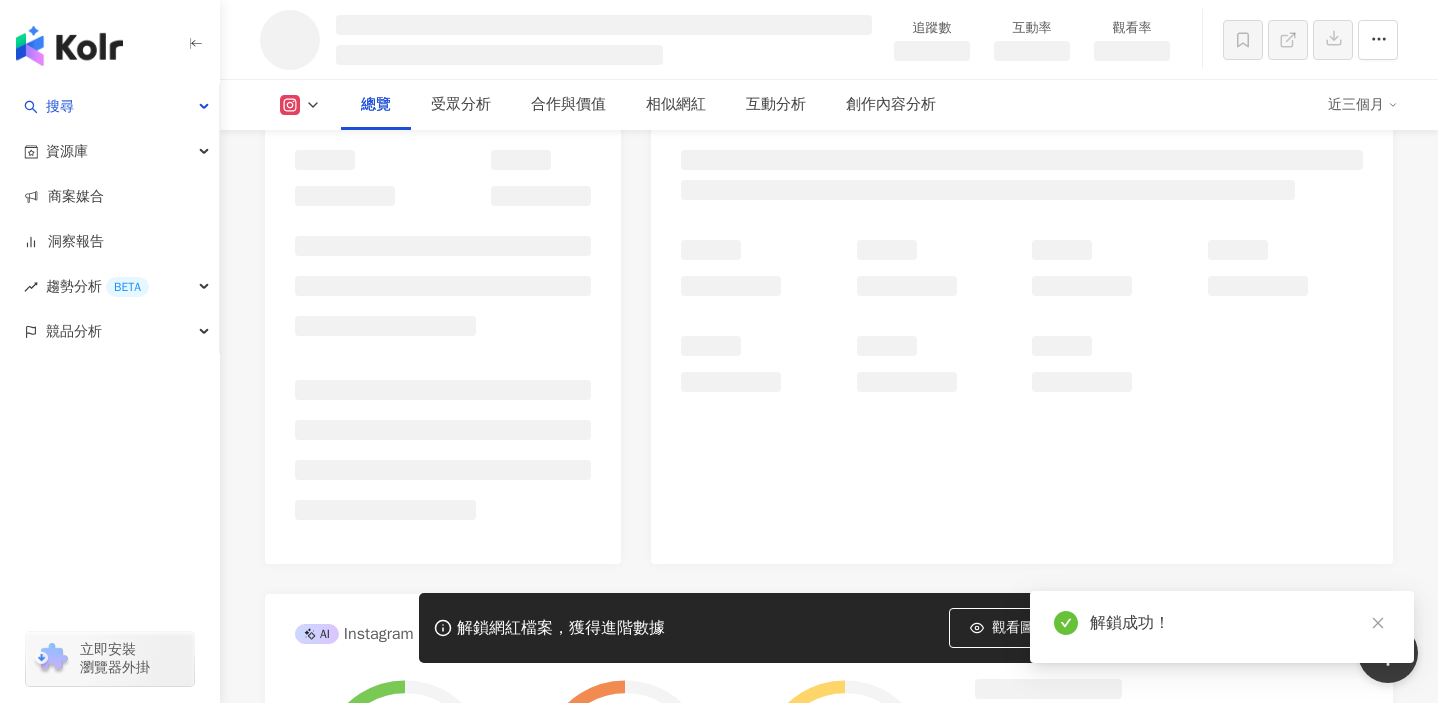 click on "Instagram 網紅基本資料 Instagram 數據總覽 AI Instagram 成效等級三大指標 成效等級 ： 優秀 良好 普通 不佳 Instagram 成長趨勢分析 追蹤趨勢圖表 AI Instagram 創作類型分佈" at bounding box center (829, 723) 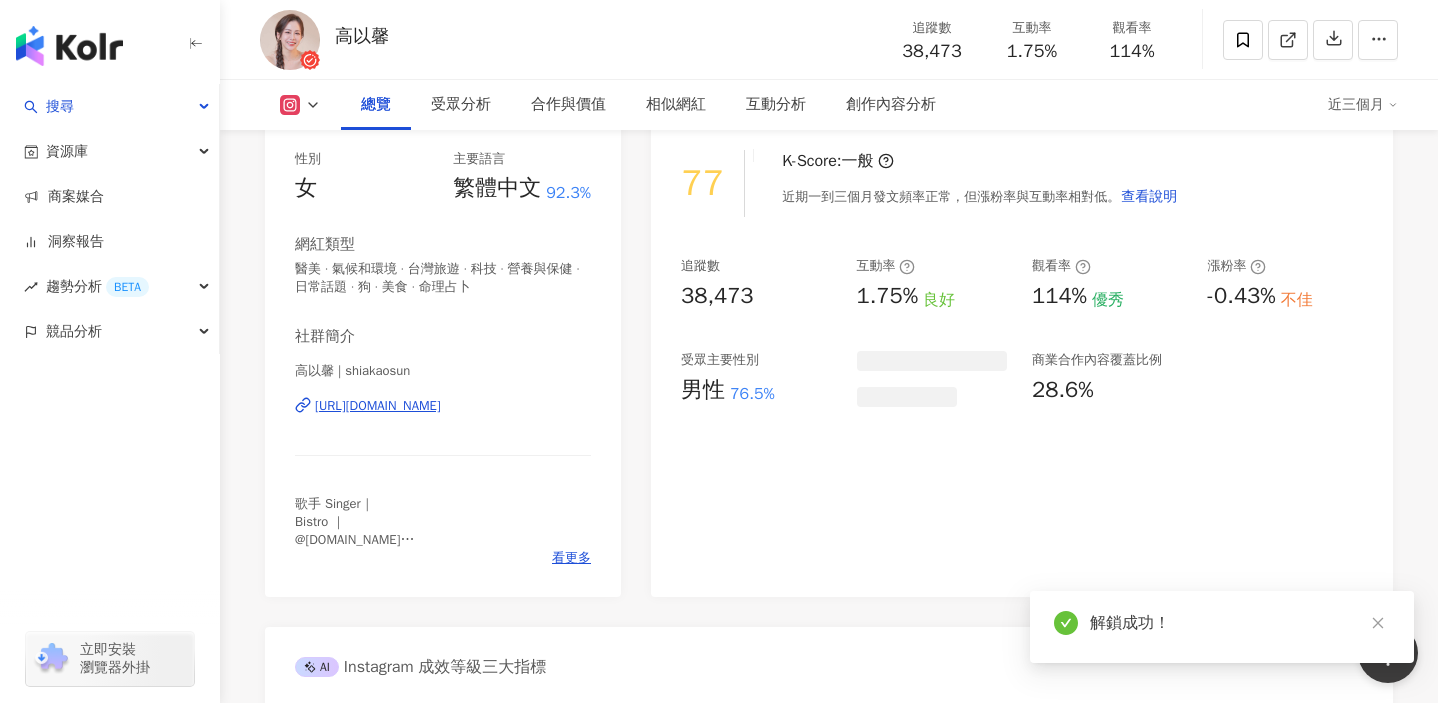 scroll, scrollTop: 139, scrollLeft: 0, axis: vertical 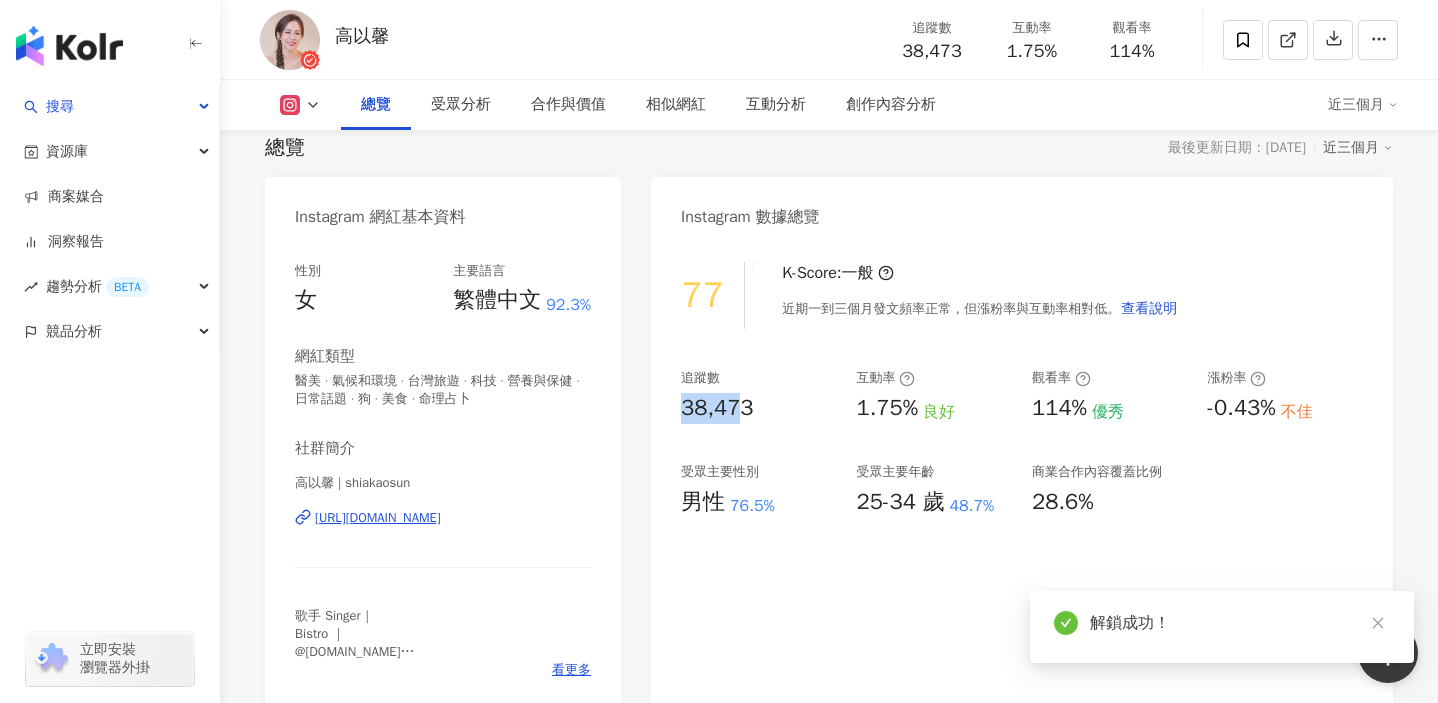 drag, startPoint x: 682, startPoint y: 408, endPoint x: 757, endPoint y: 411, distance: 75.059975 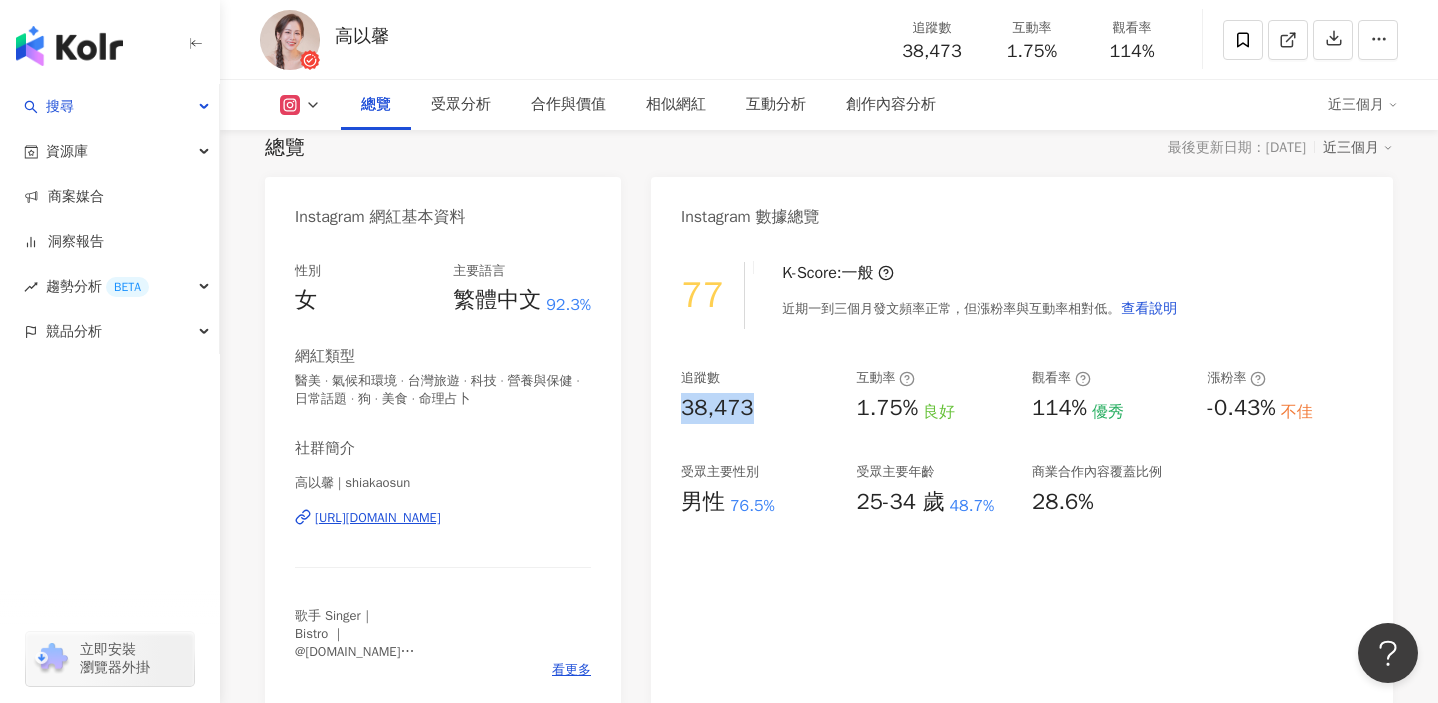 click on "77 K-Score :   一般 近期一到三個月發文頻率正常，但漲粉率與互動率相對低。 查看說明 追蹤數   38,473 互動率   1.75% 良好 觀看率   114% 優秀 漲粉率   -0.43% 不佳 受眾主要性別   男性 76.5% 受眾主要年齡   25-34 歲 48.7% 商業合作內容覆蓋比例   28.6%" at bounding box center [1022, 475] 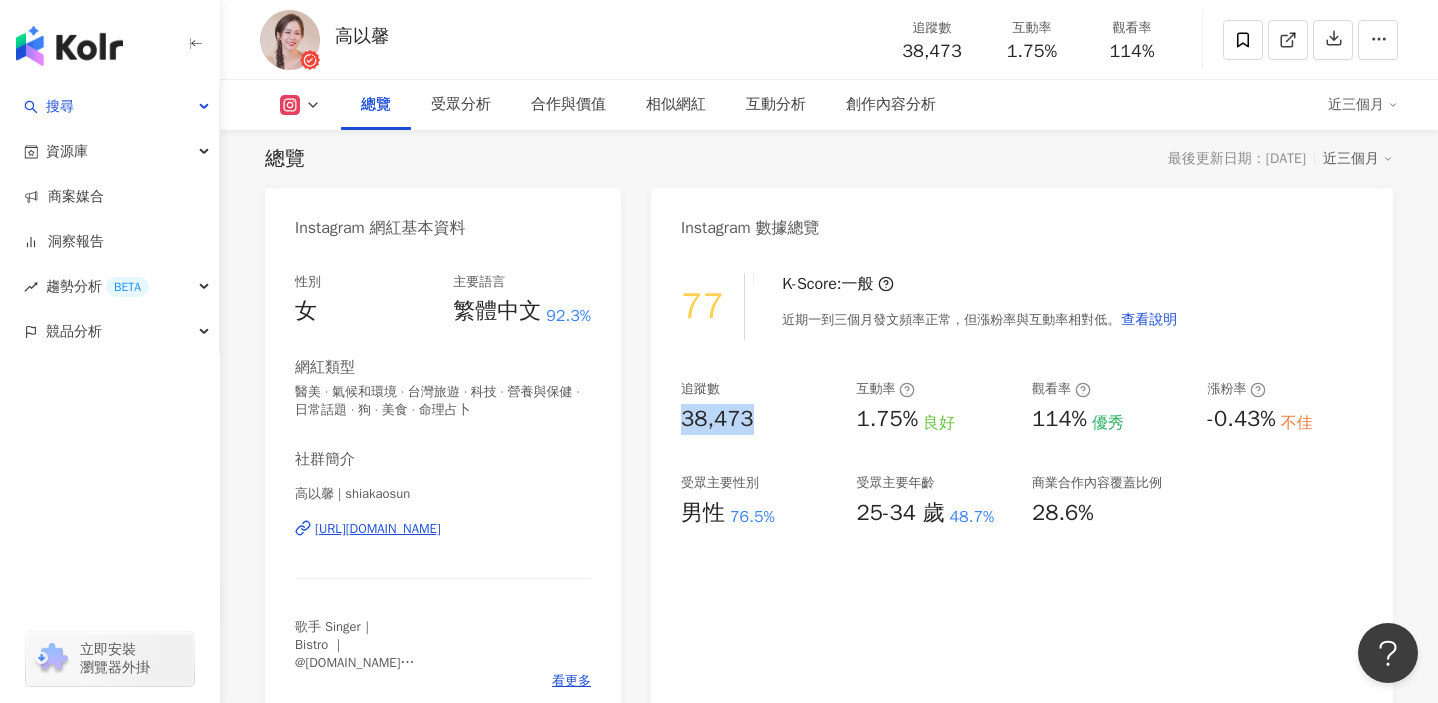 scroll, scrollTop: 0, scrollLeft: 0, axis: both 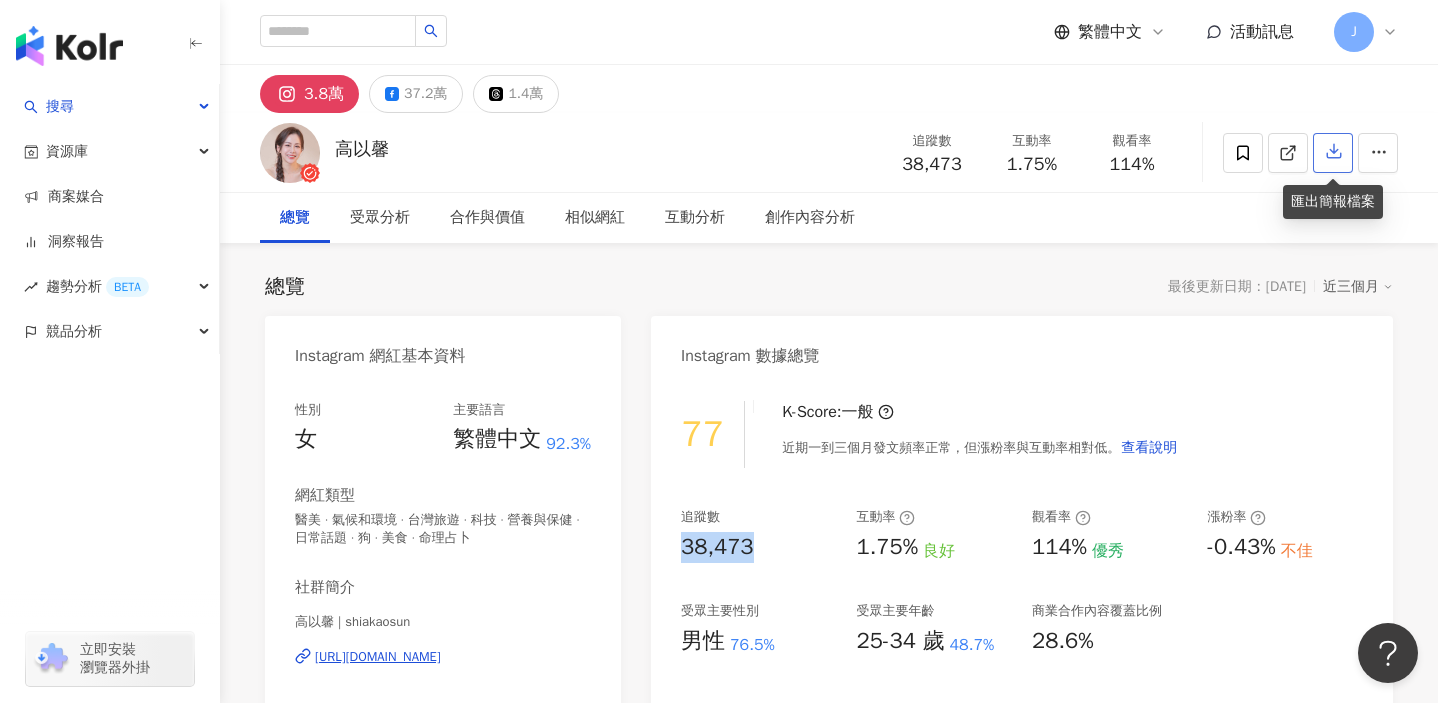 click at bounding box center [1333, 153] 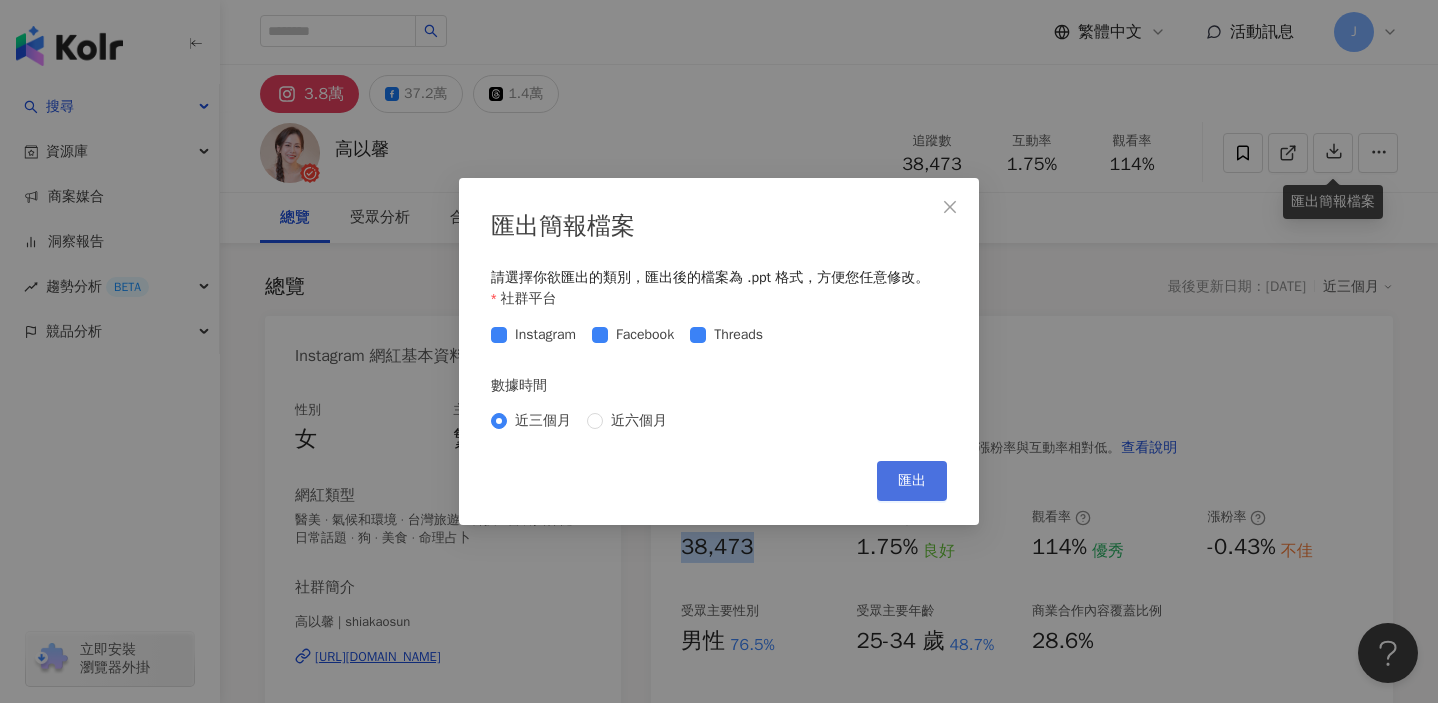 click on "匯出" at bounding box center [912, 481] 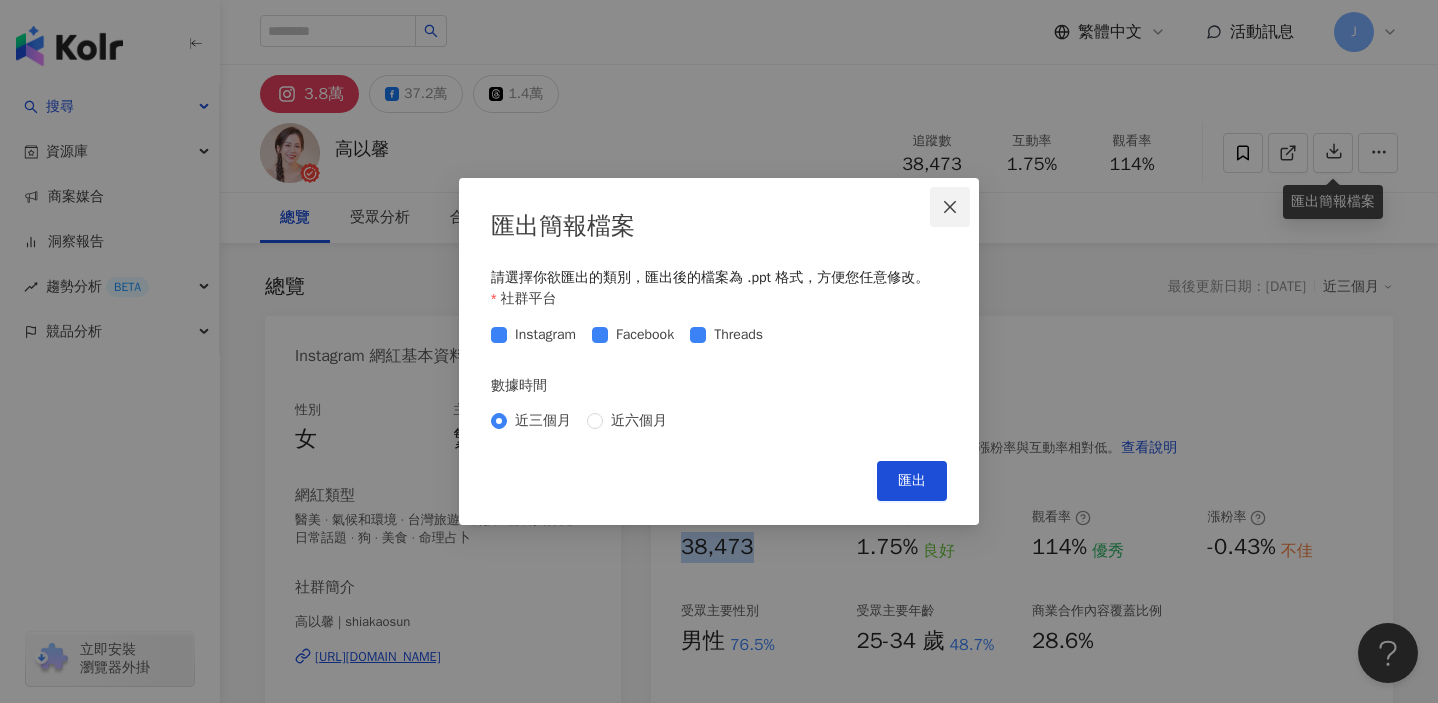 click at bounding box center (950, 207) 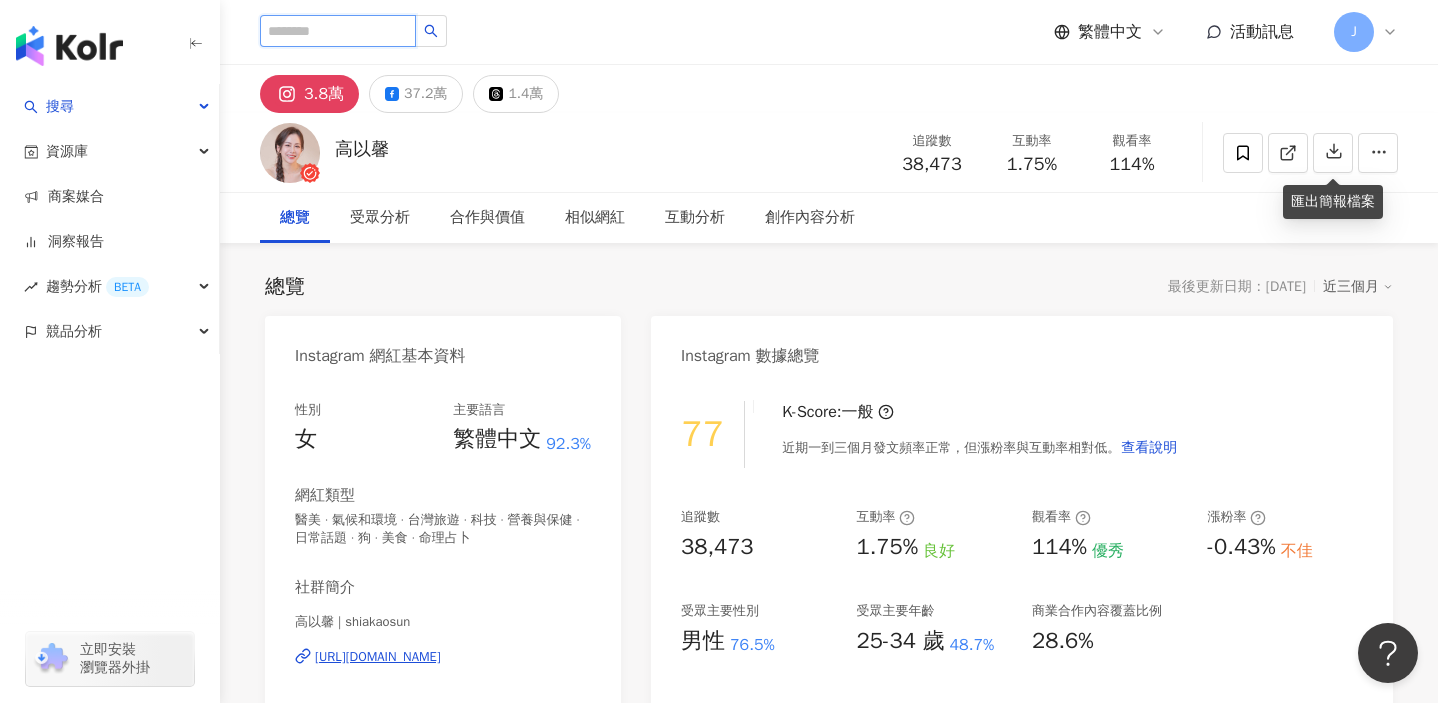 click at bounding box center (338, 31) 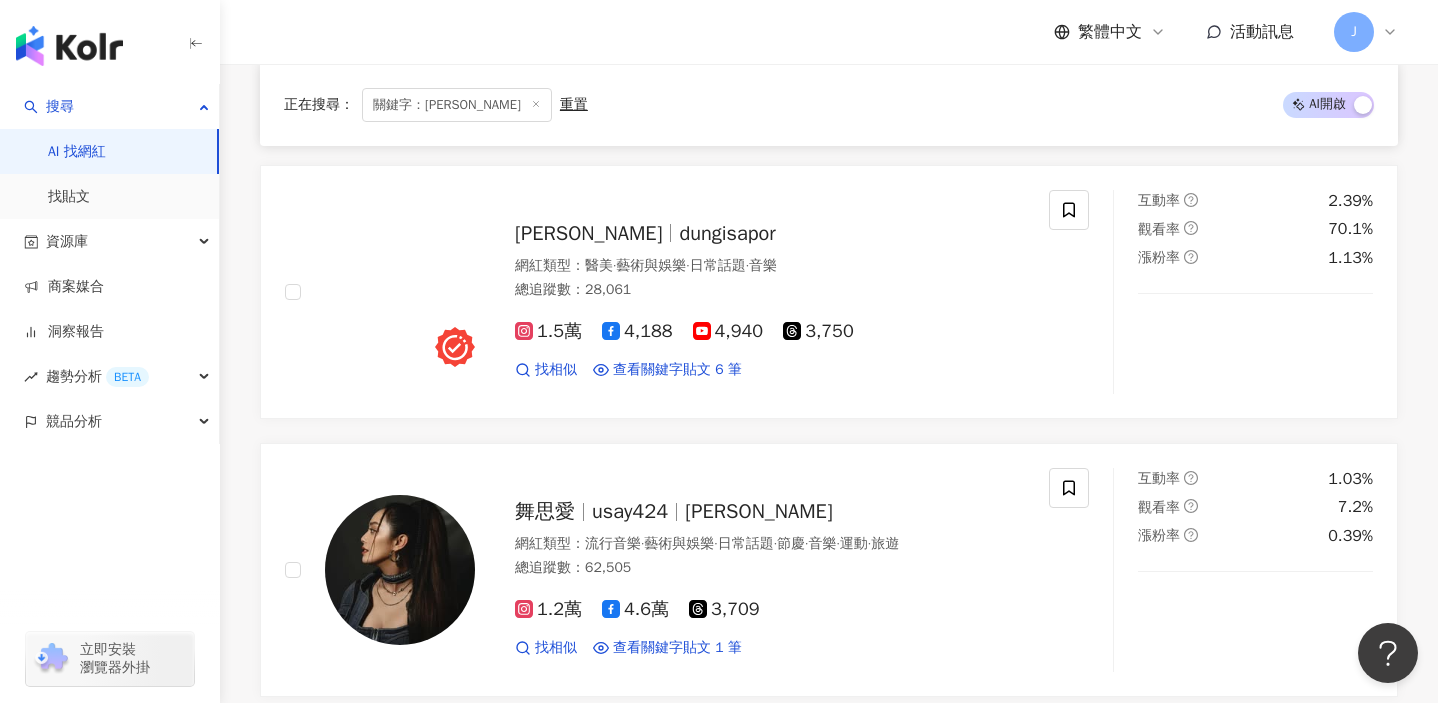 scroll, scrollTop: 1383, scrollLeft: 0, axis: vertical 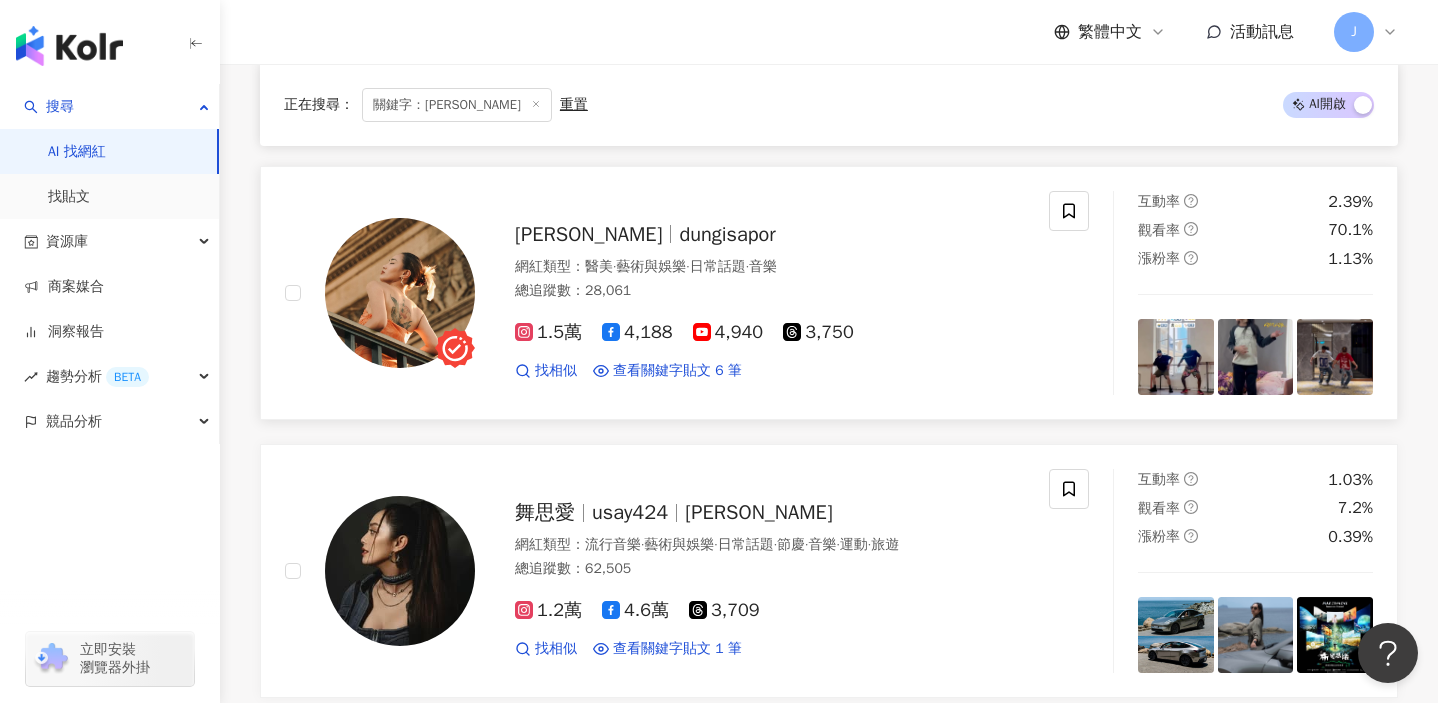 click on "dungisapor" at bounding box center [727, 234] 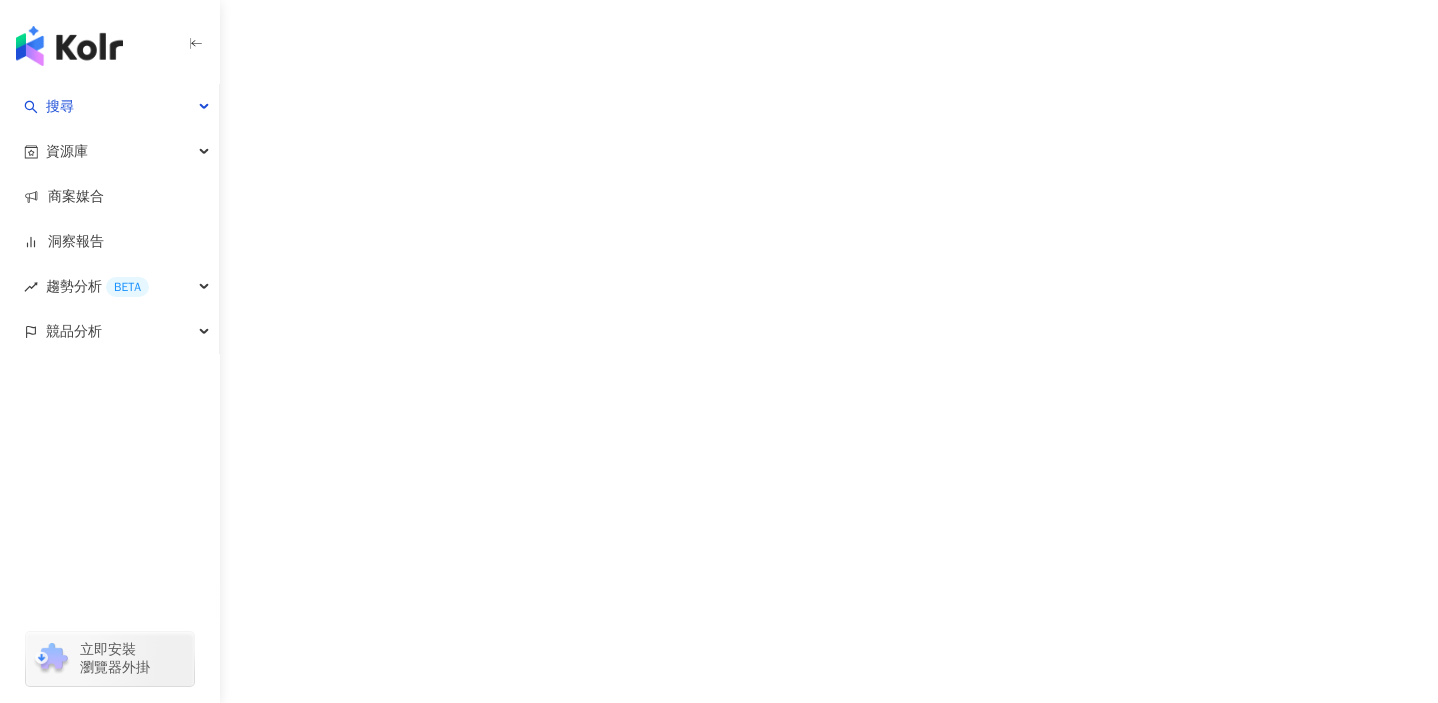 scroll, scrollTop: 0, scrollLeft: 0, axis: both 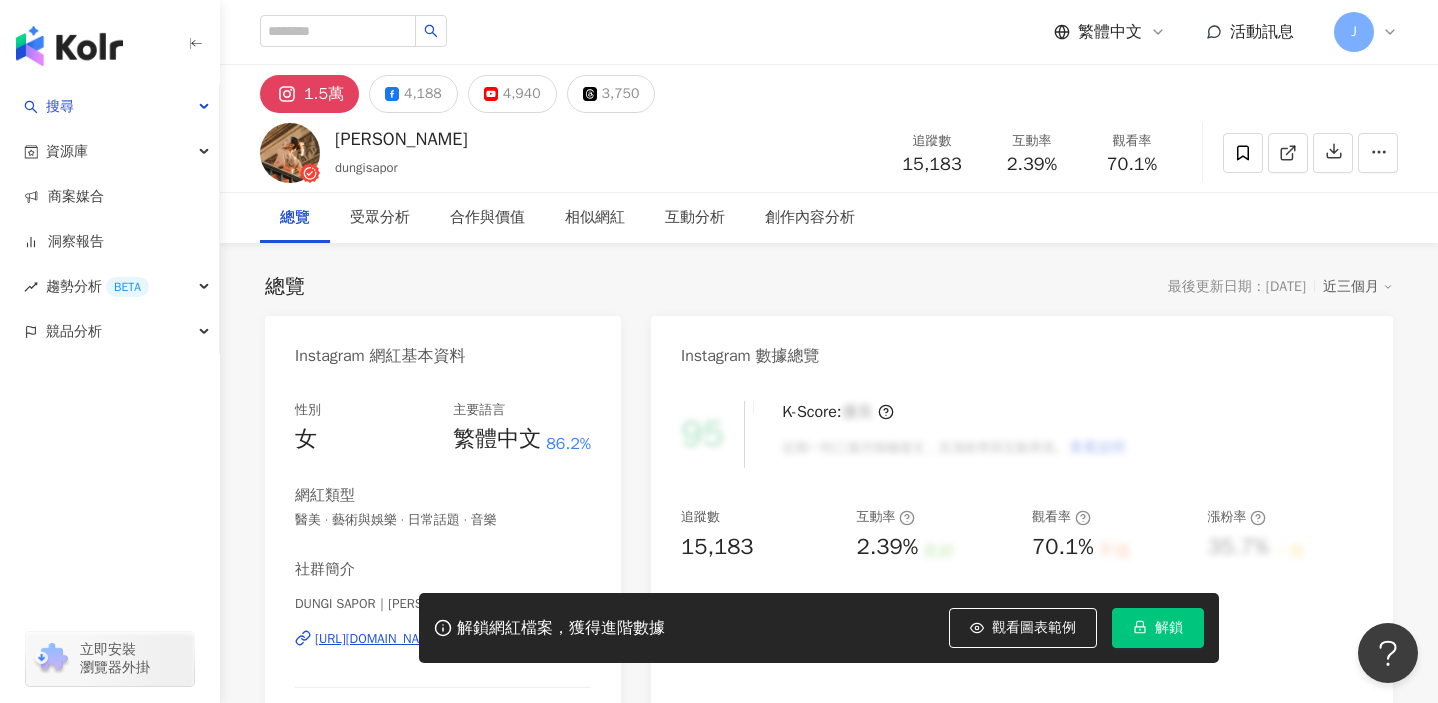 click on "解鎖" at bounding box center (1169, 628) 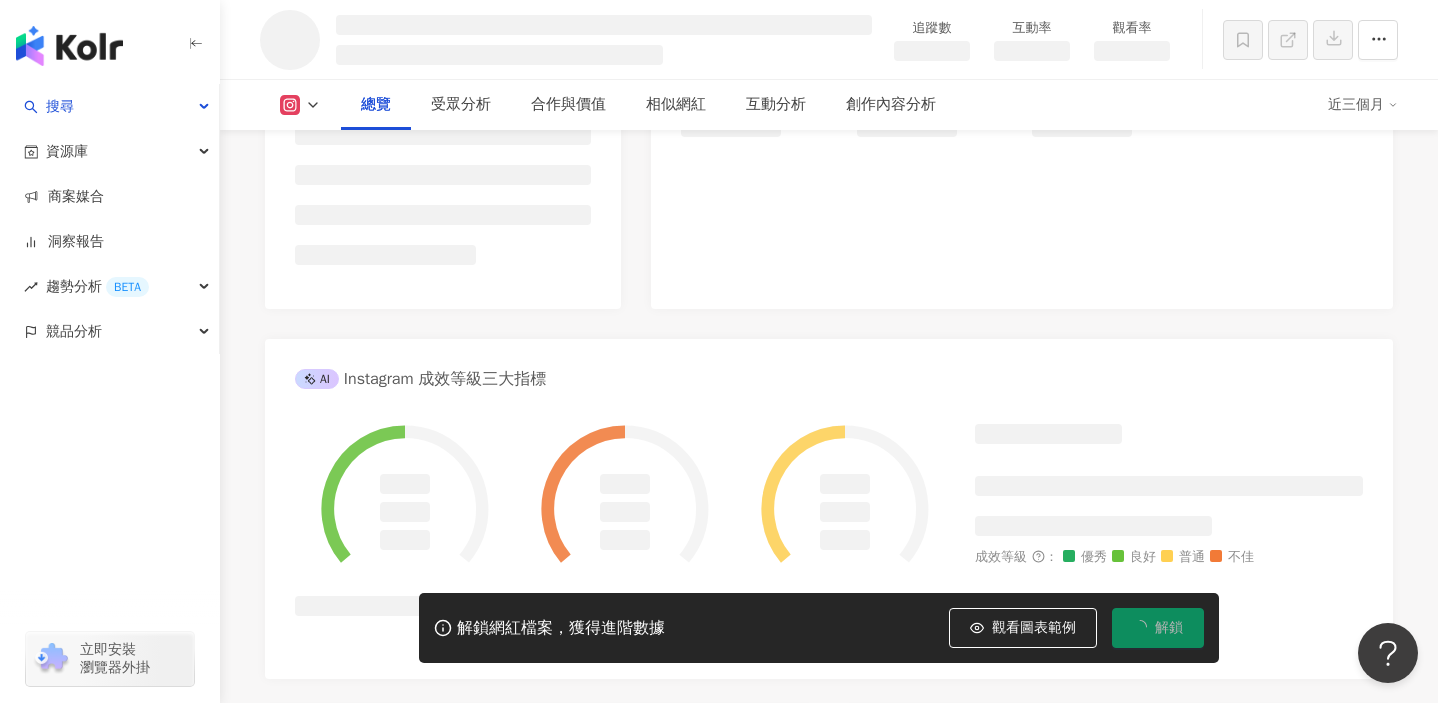 scroll, scrollTop: 508, scrollLeft: 0, axis: vertical 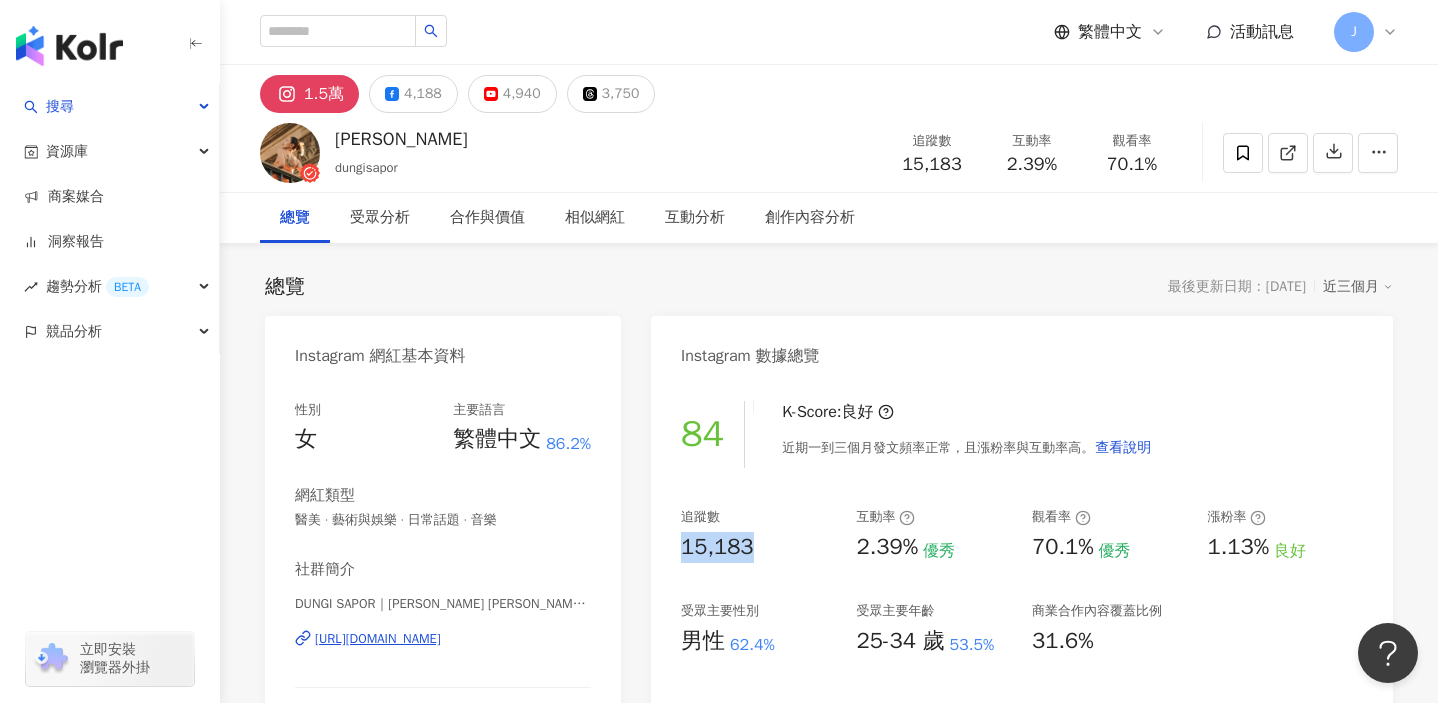 drag, startPoint x: 684, startPoint y: 544, endPoint x: 752, endPoint y: 544, distance: 68 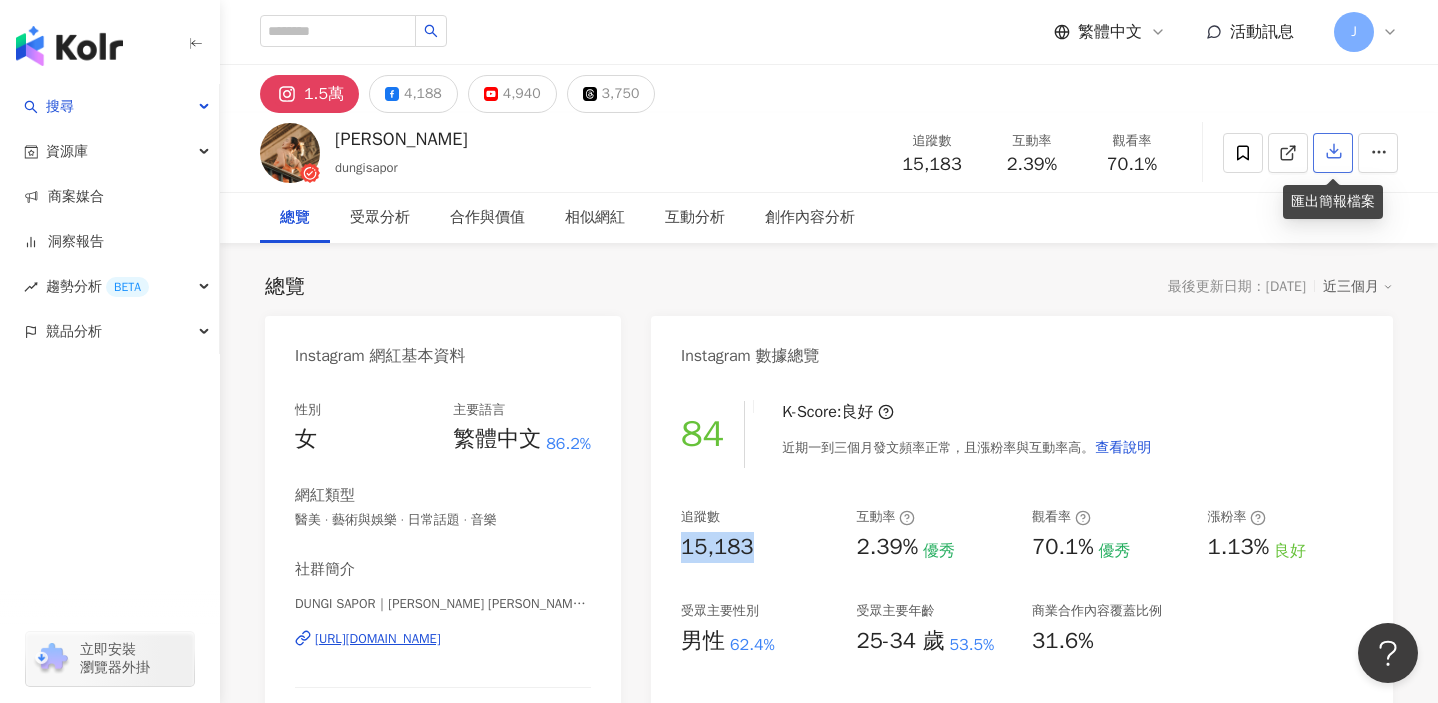 click 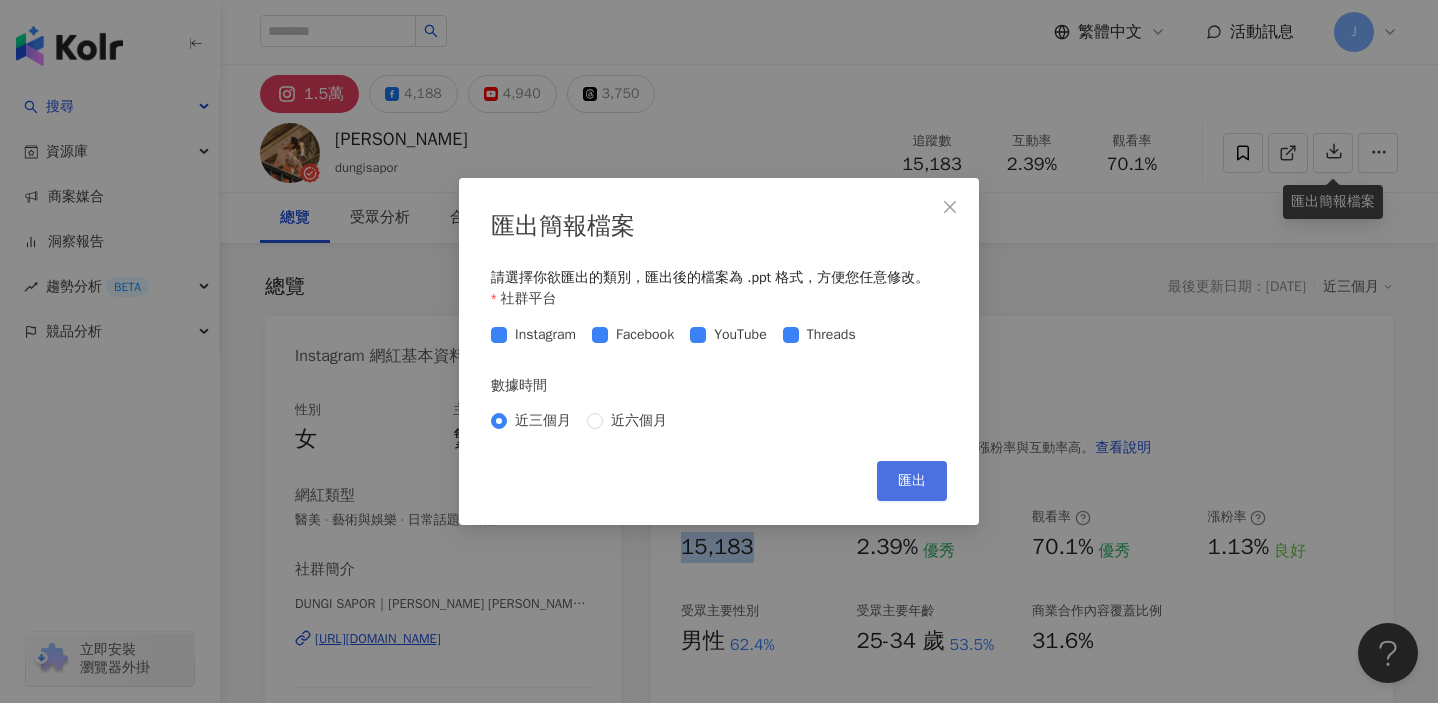 click on "匯出" at bounding box center [912, 481] 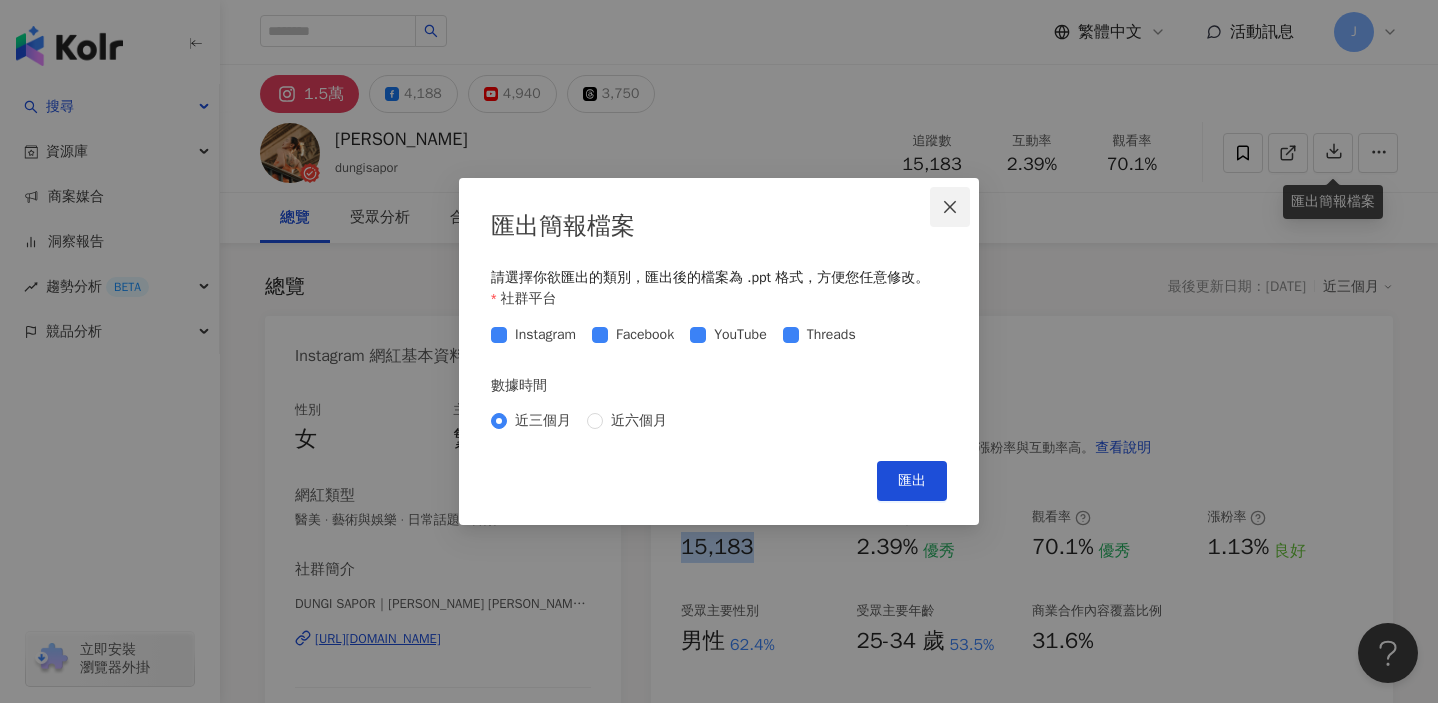 click 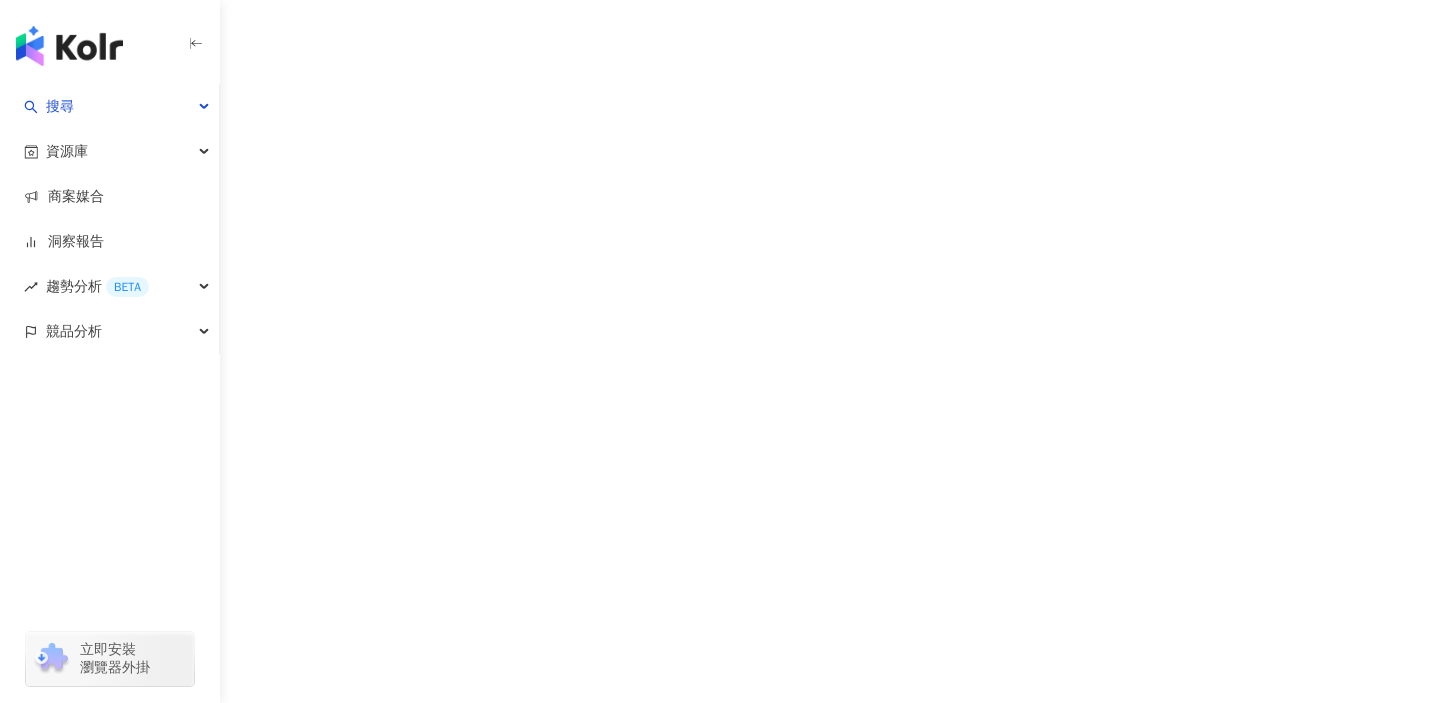 scroll, scrollTop: 0, scrollLeft: 0, axis: both 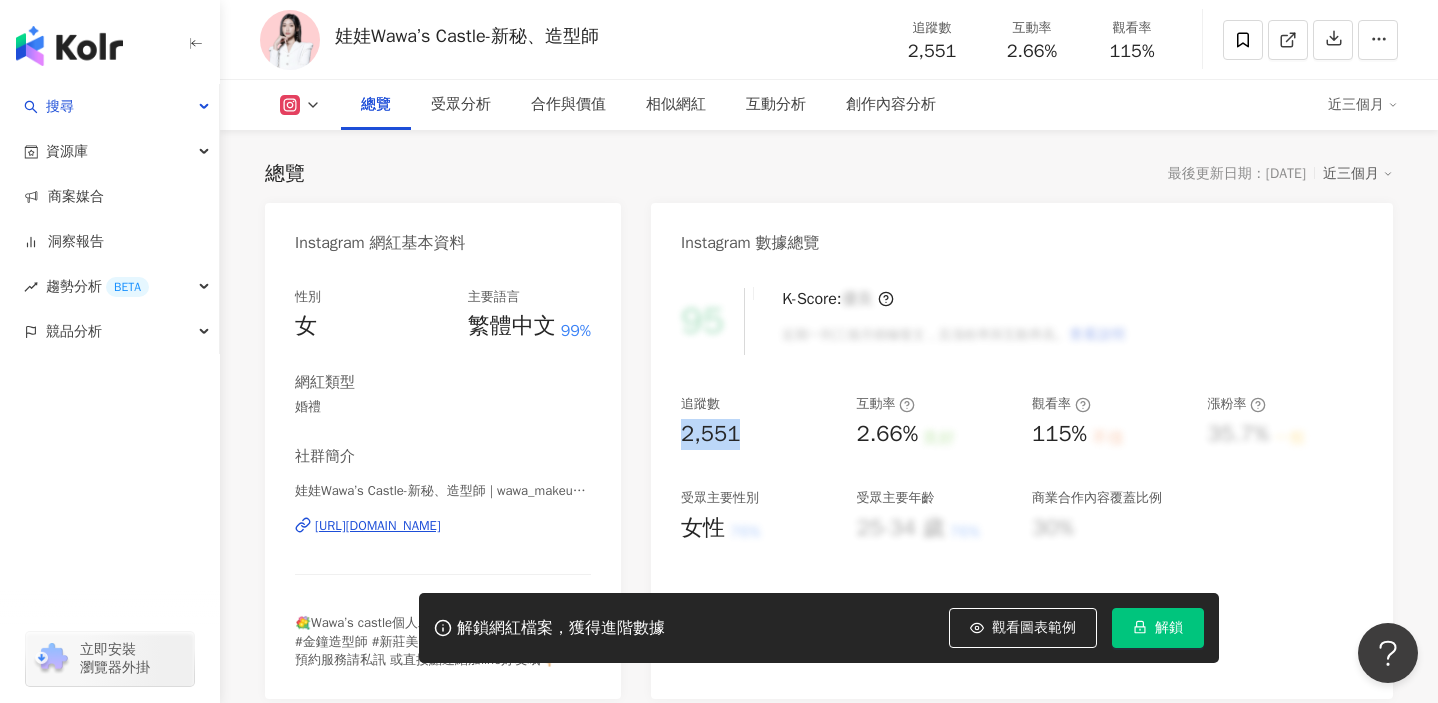 drag, startPoint x: 683, startPoint y: 431, endPoint x: 1153, endPoint y: 638, distance: 513.565 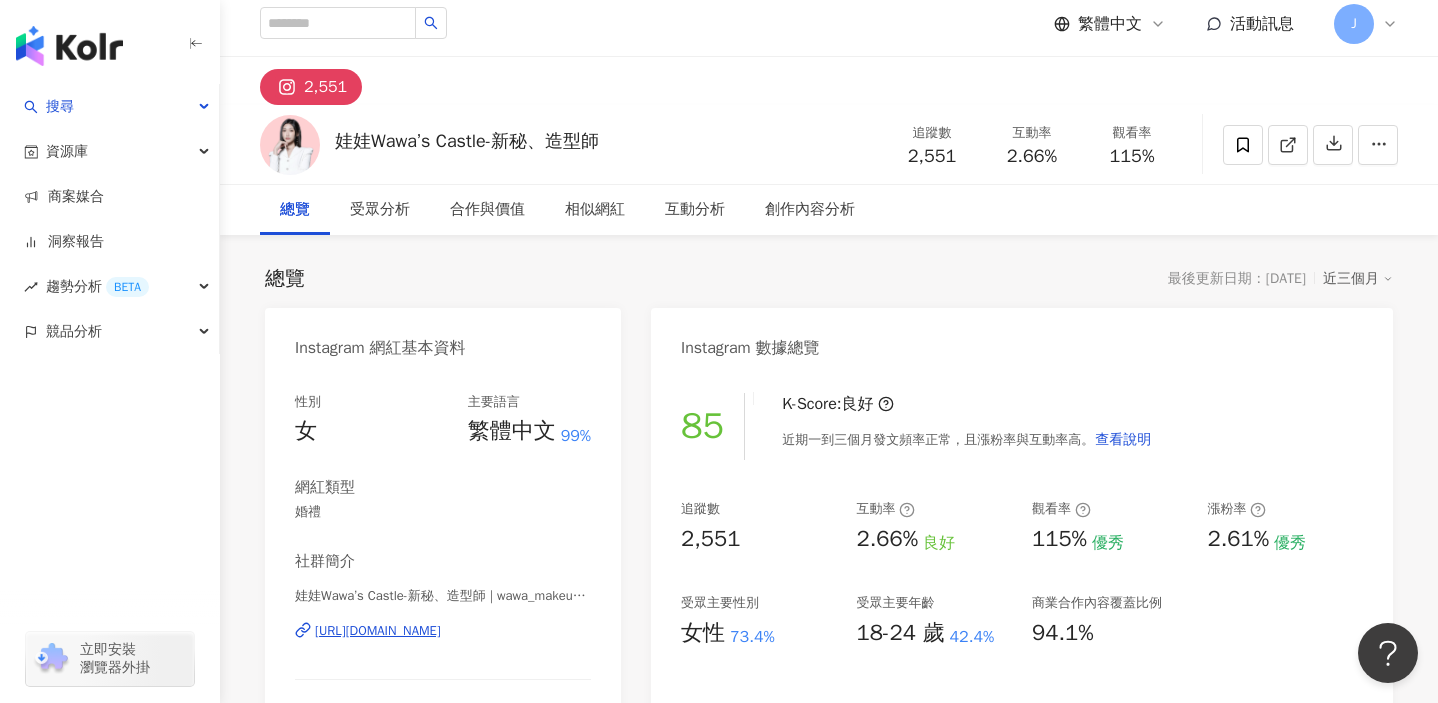 scroll, scrollTop: 0, scrollLeft: 0, axis: both 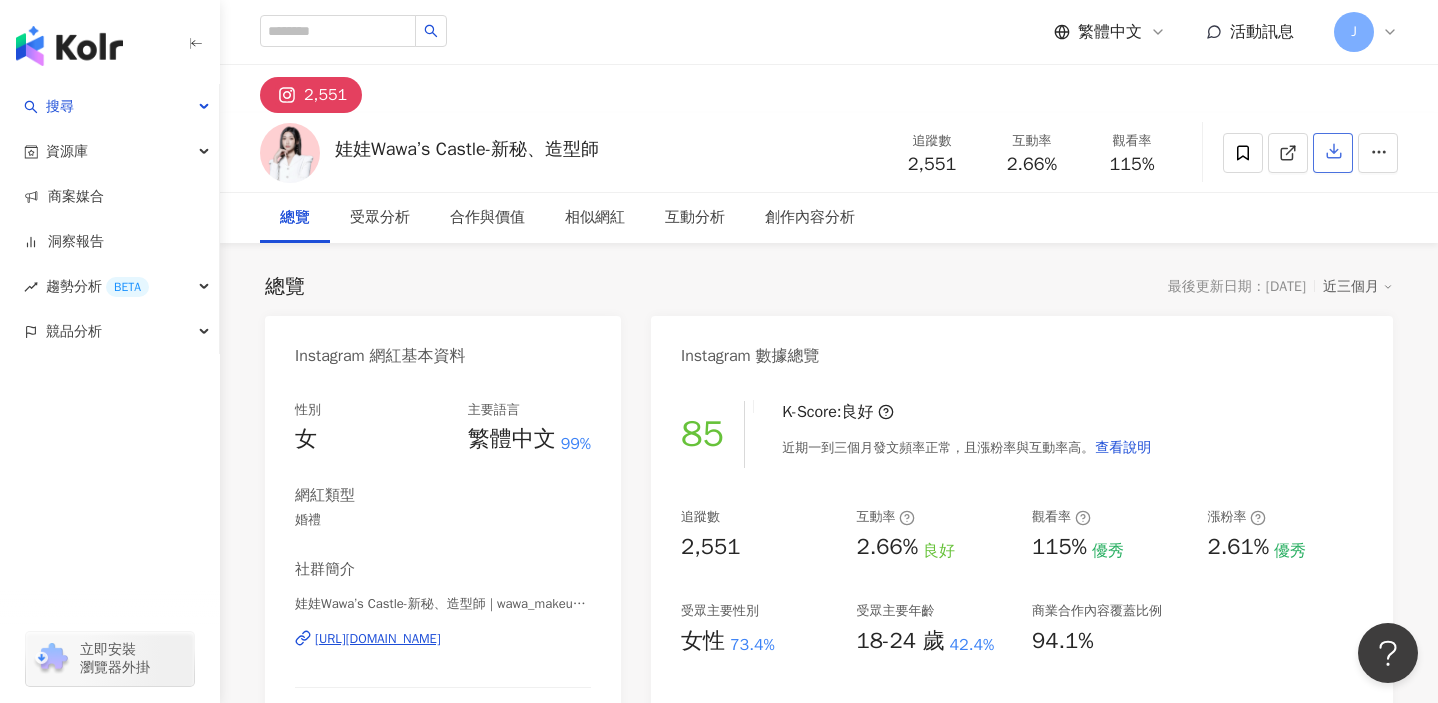 click 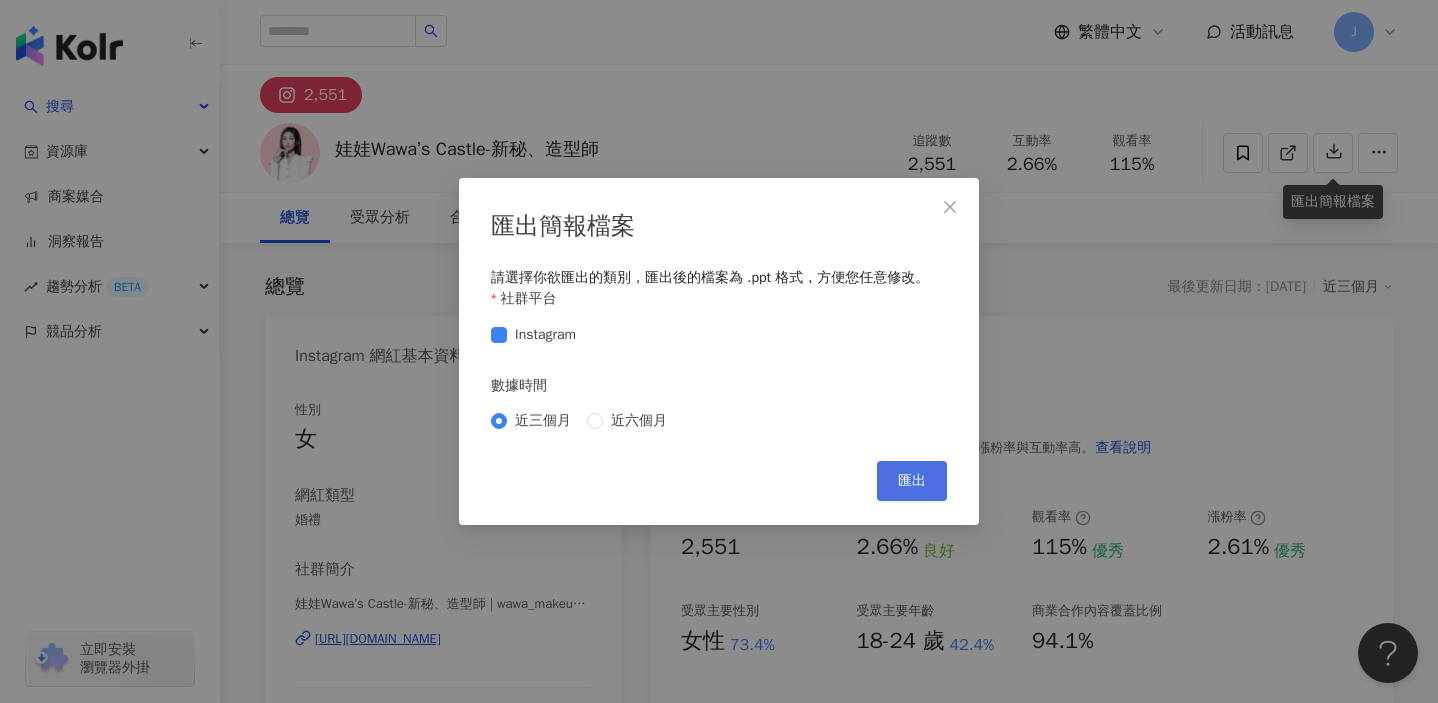 click on "匯出" at bounding box center (912, 481) 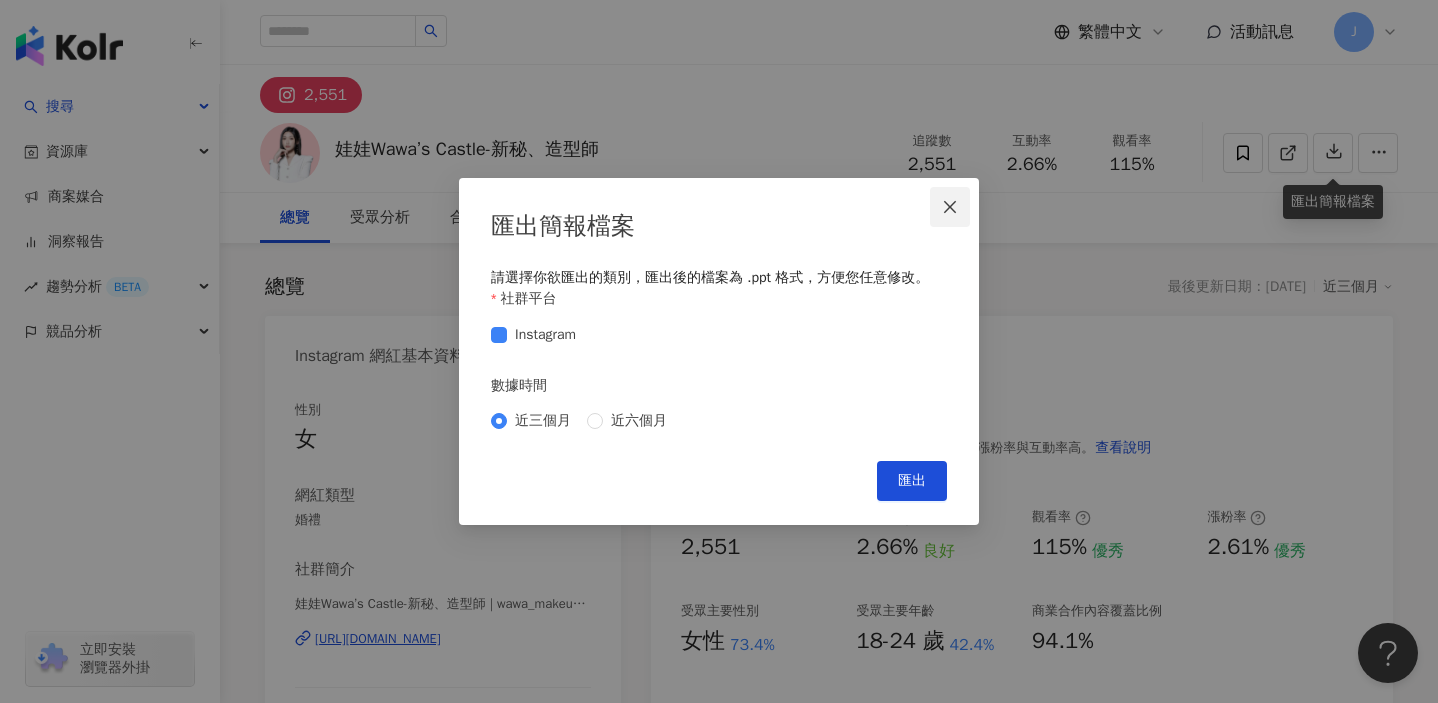 click 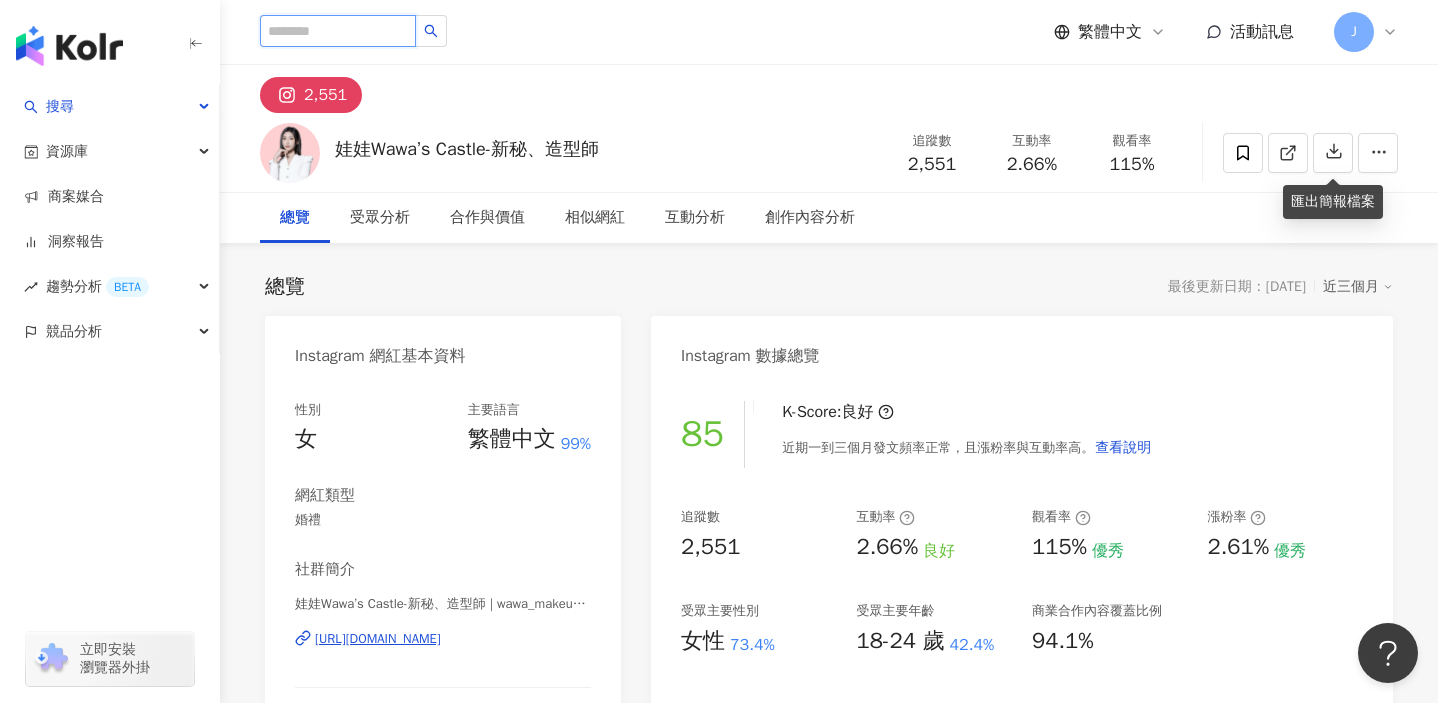 click at bounding box center [338, 31] 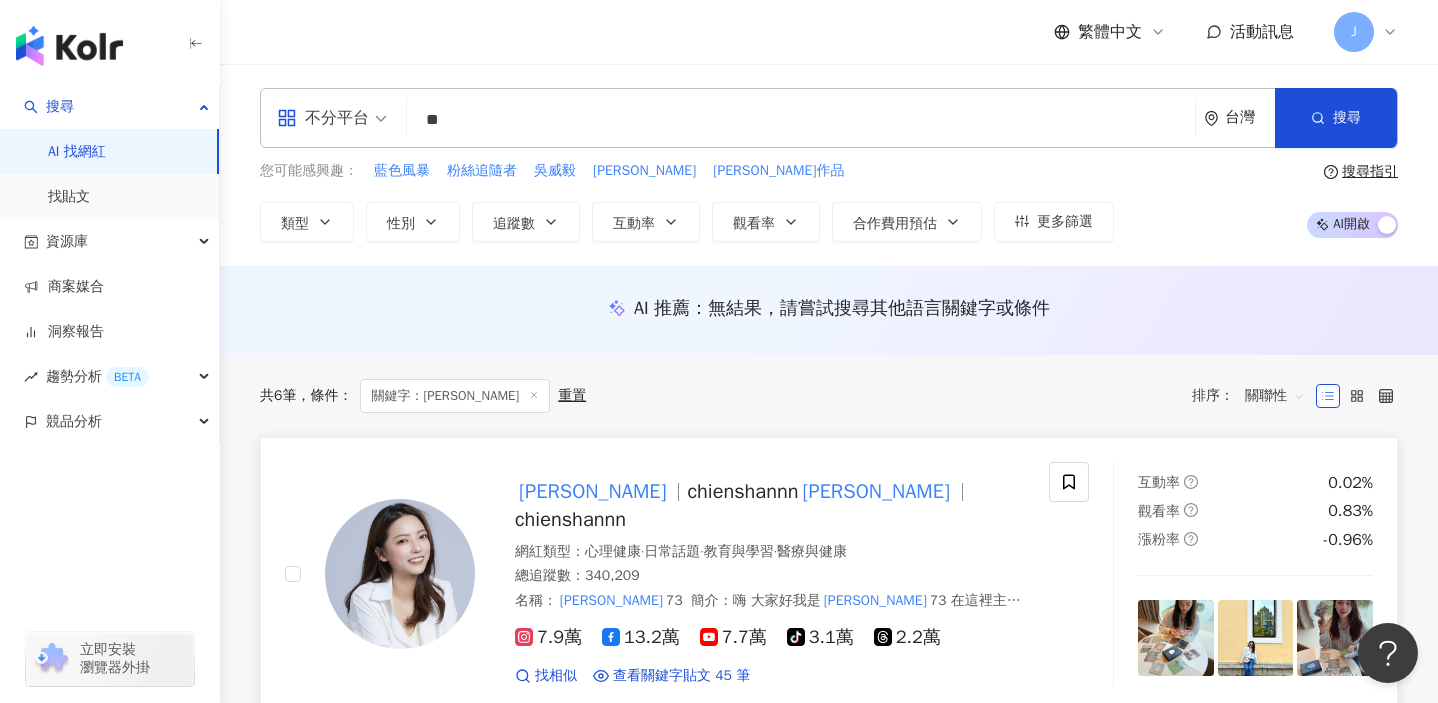 click on "[PERSON_NAME]" at bounding box center [875, 491] 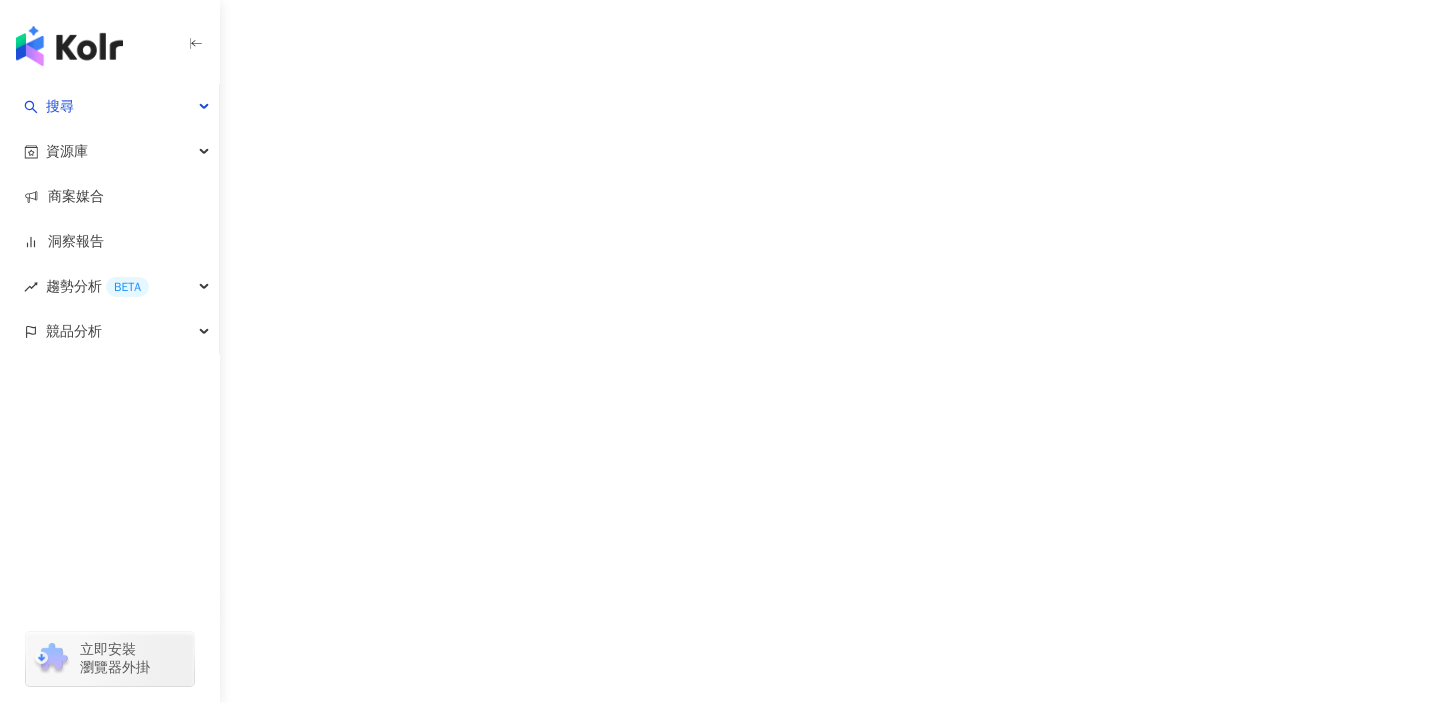 scroll, scrollTop: 0, scrollLeft: 0, axis: both 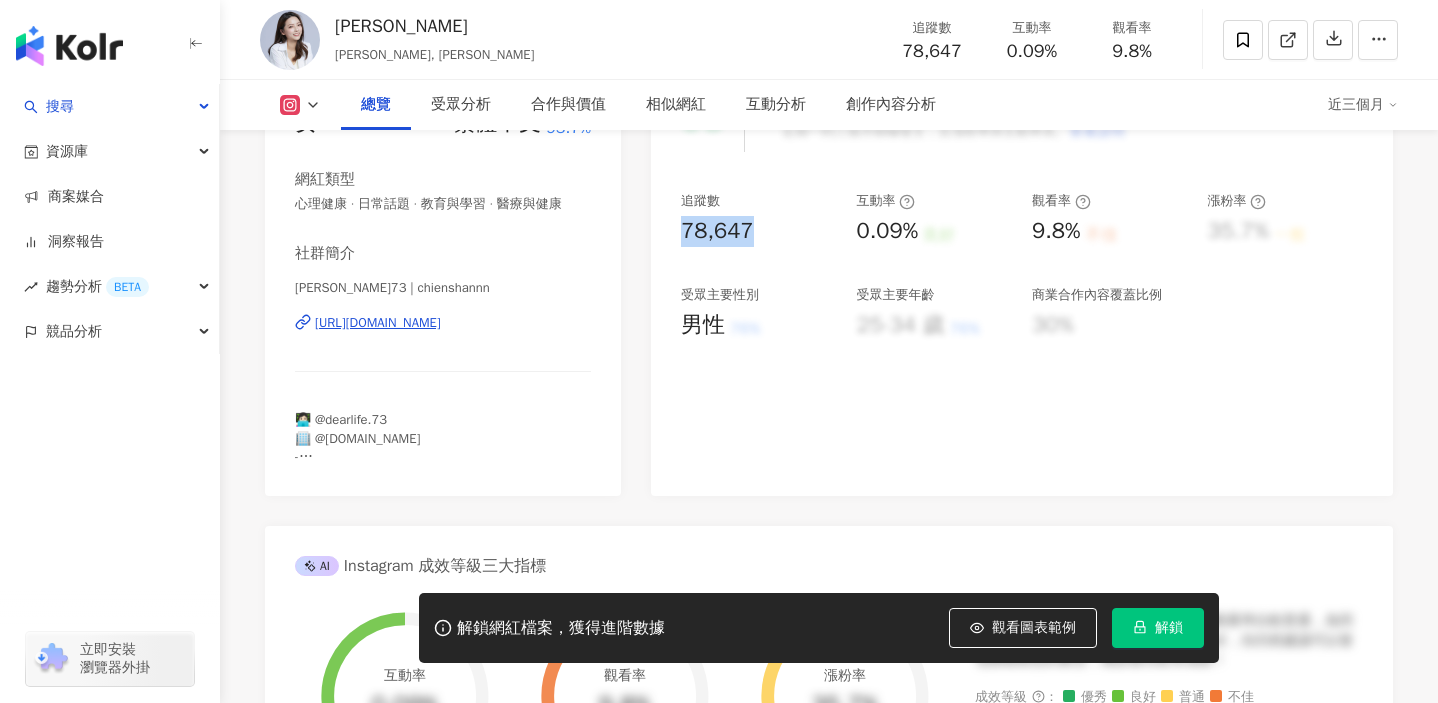 drag, startPoint x: 682, startPoint y: 227, endPoint x: 761, endPoint y: 237, distance: 79.630394 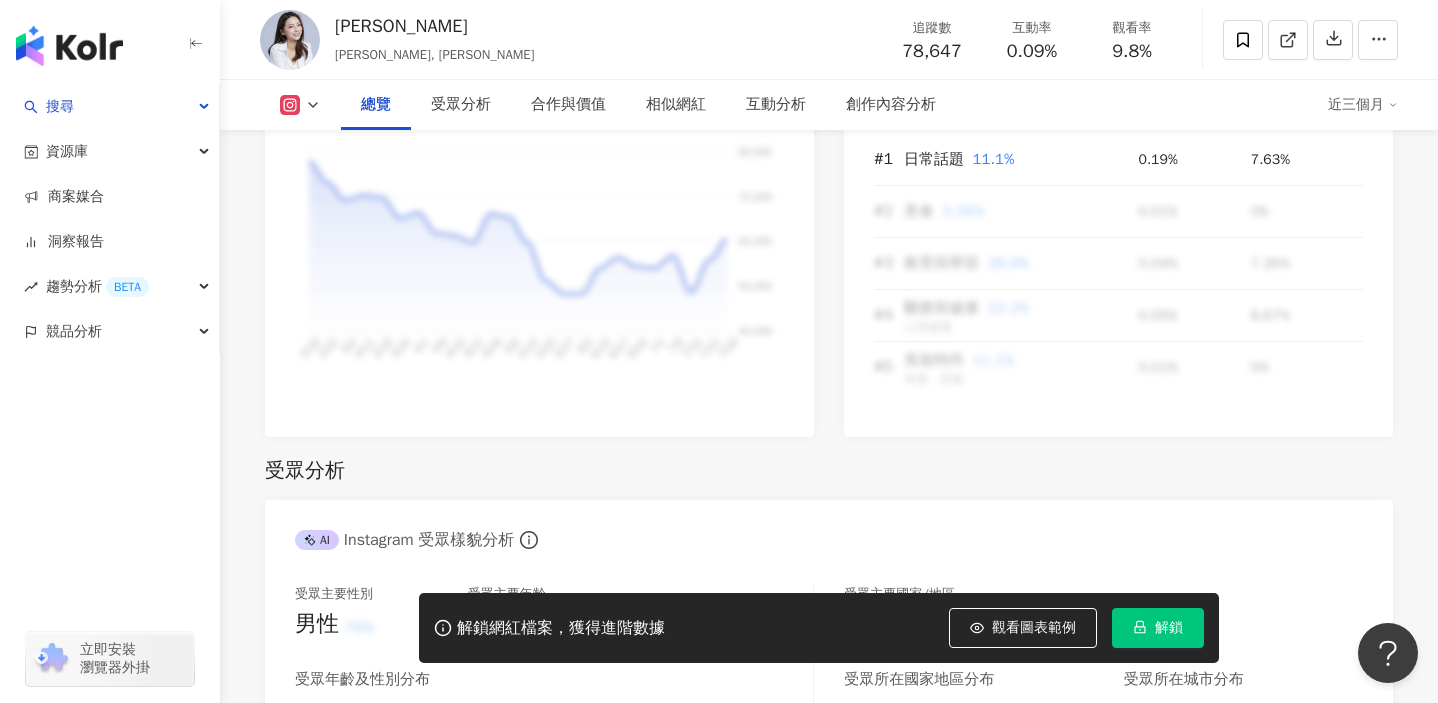 scroll, scrollTop: 1383, scrollLeft: 0, axis: vertical 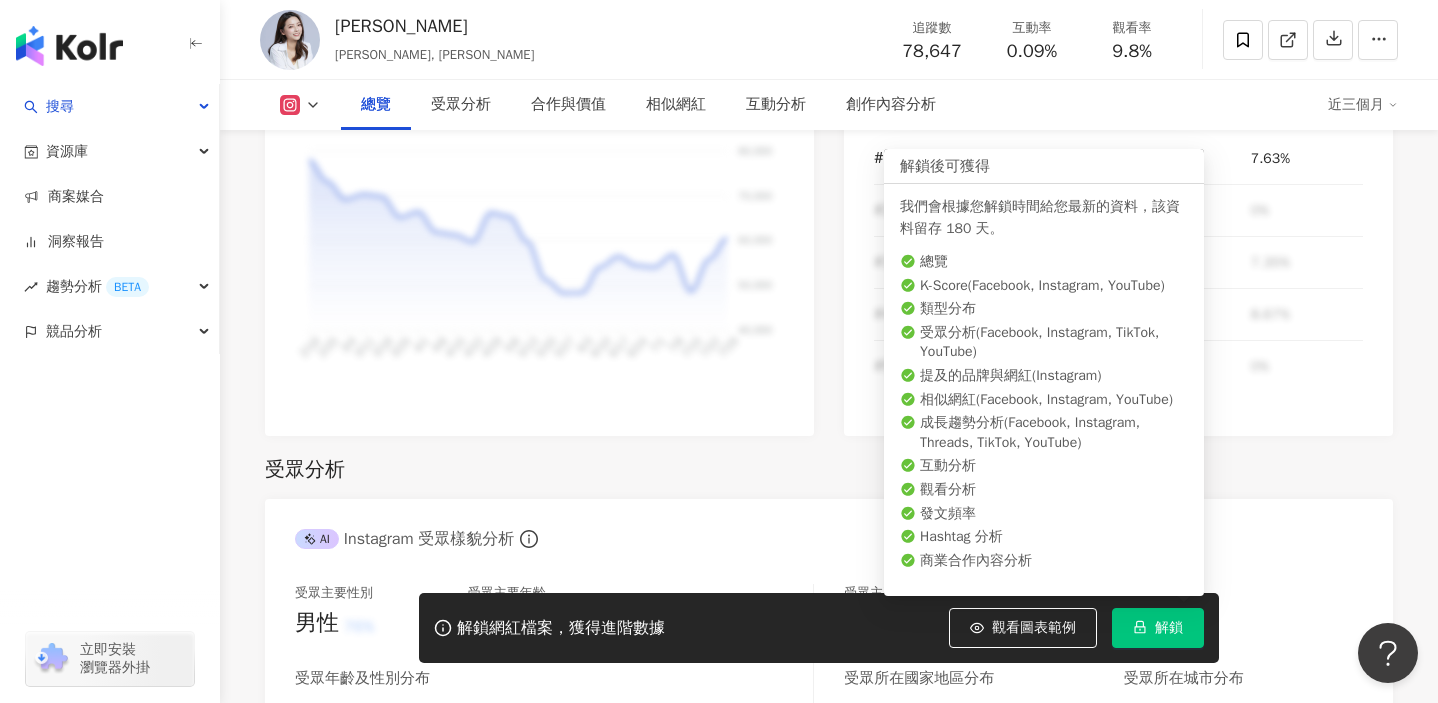 click 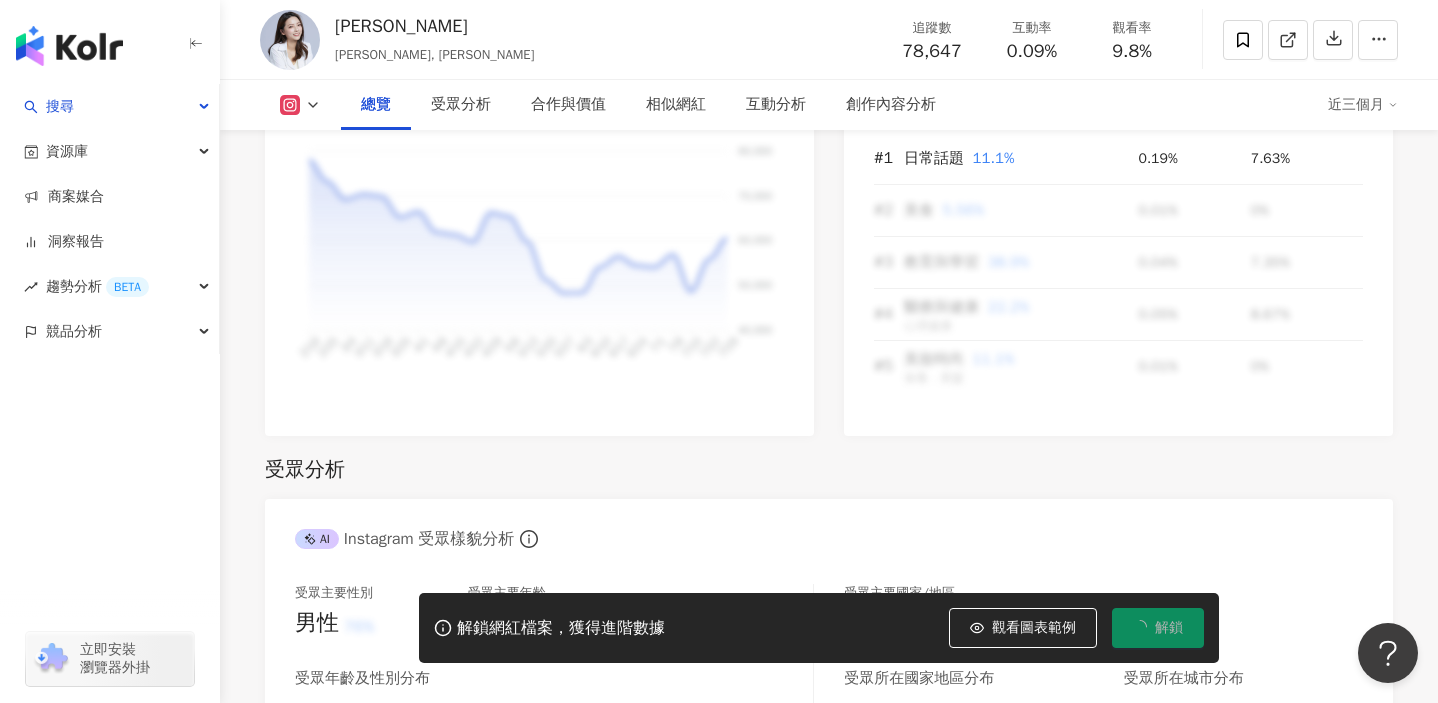 click on "受眾分析" at bounding box center [829, 470] 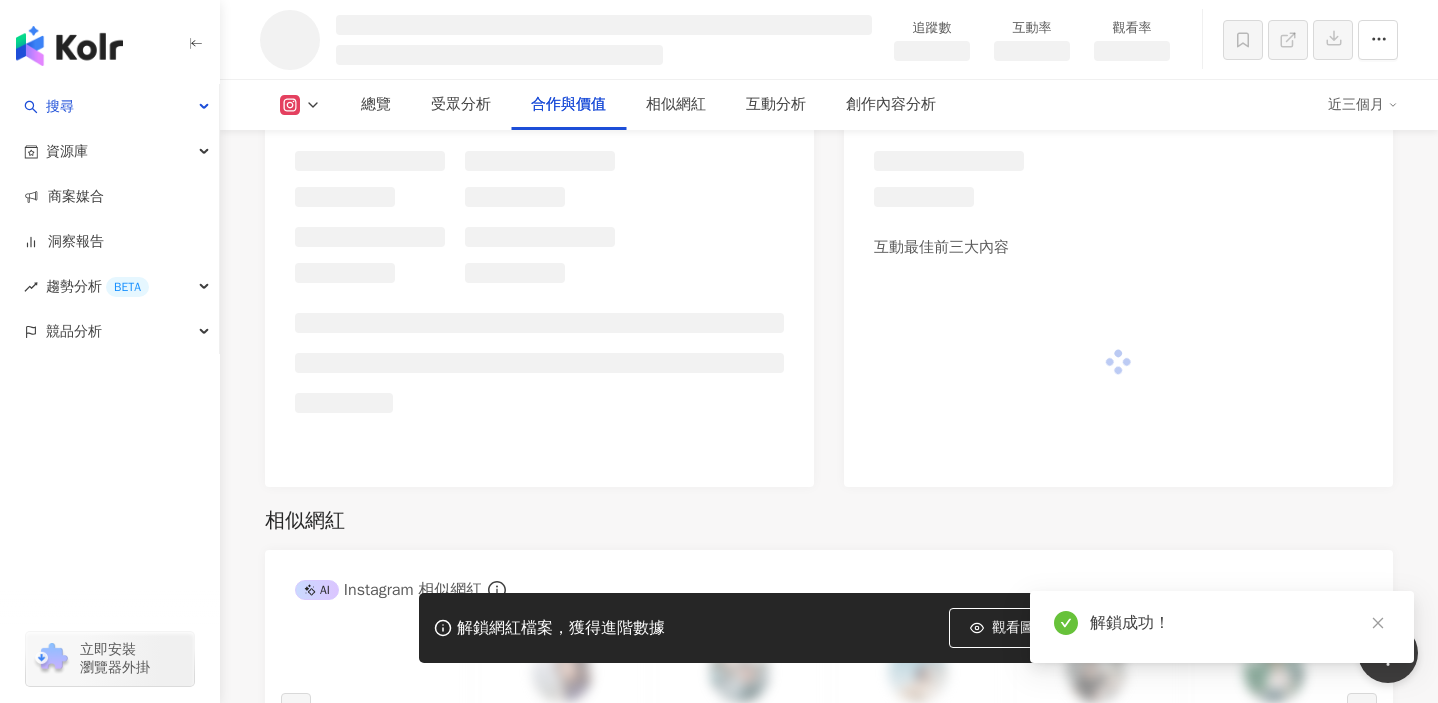 scroll, scrollTop: 2385, scrollLeft: 0, axis: vertical 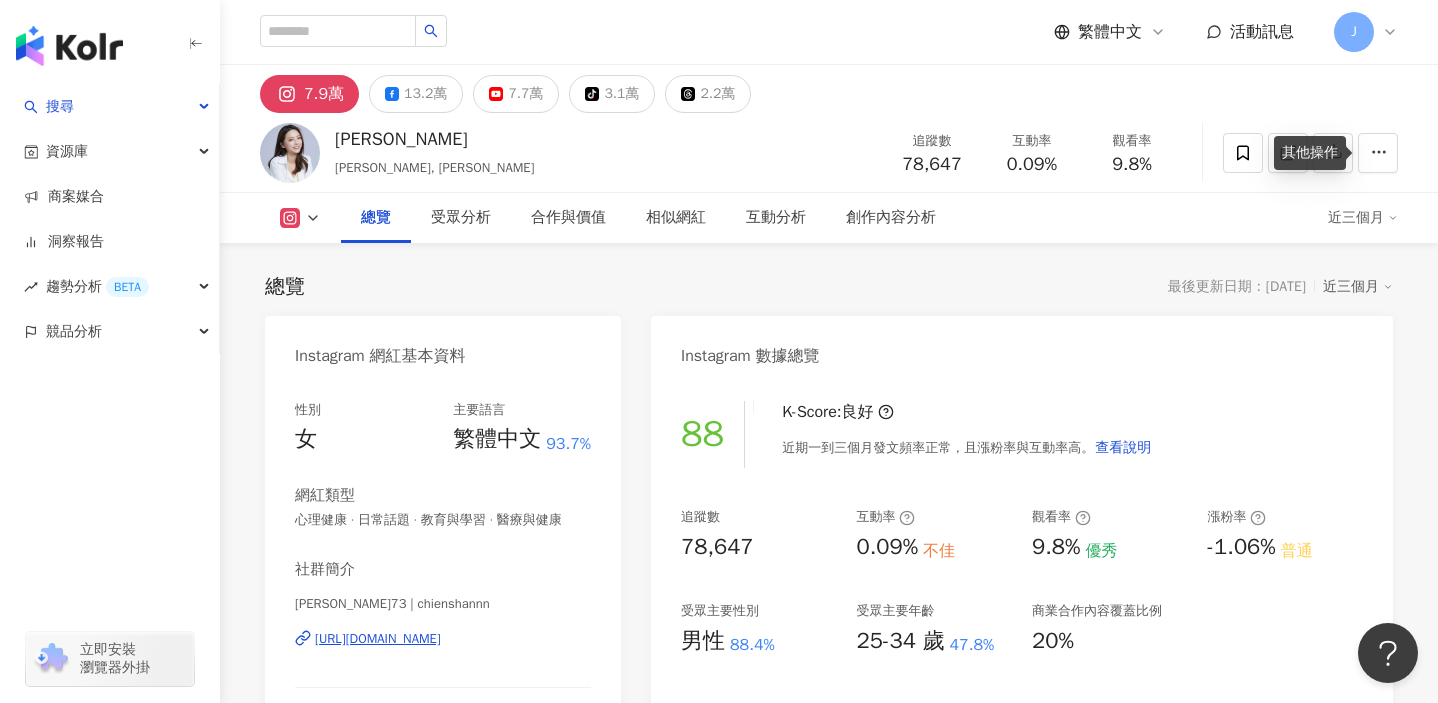 click on "其他操作" at bounding box center [1310, 153] 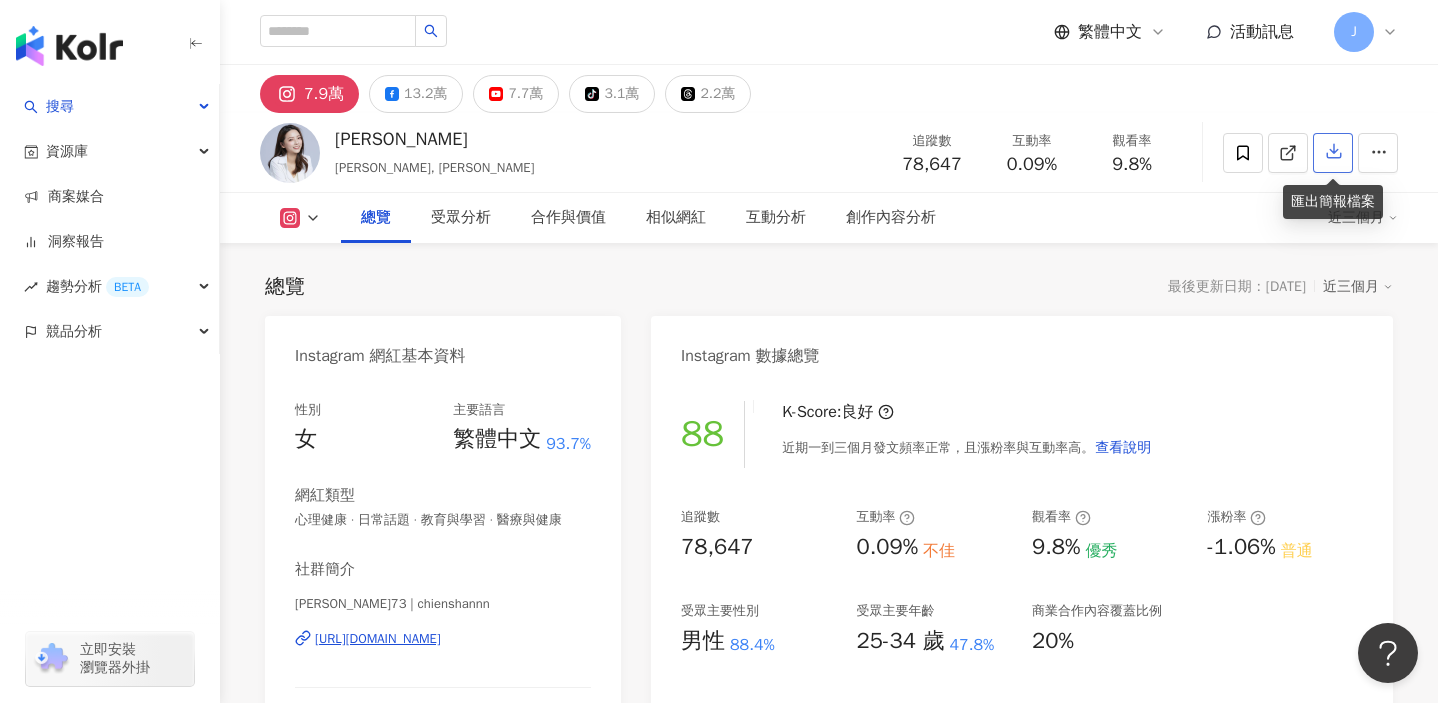 click at bounding box center (1333, 153) 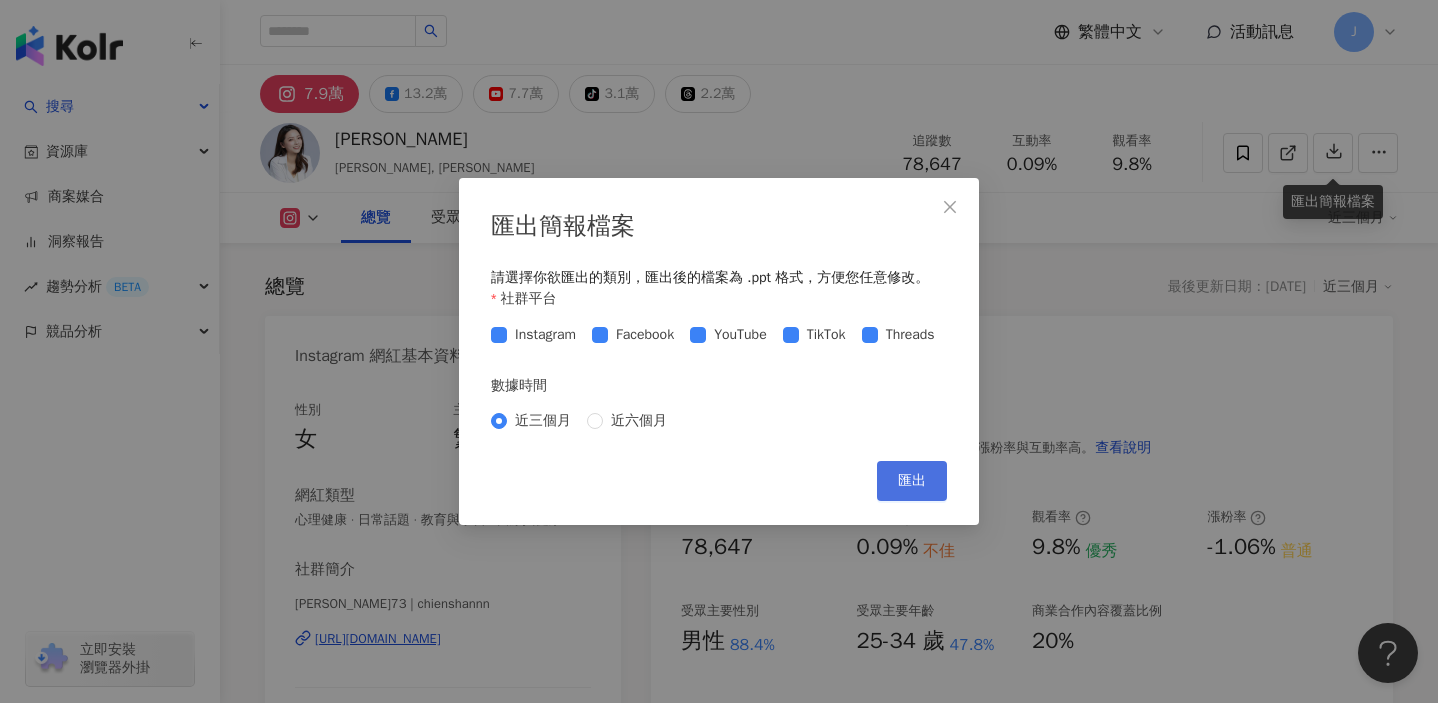 click on "匯出" at bounding box center (912, 481) 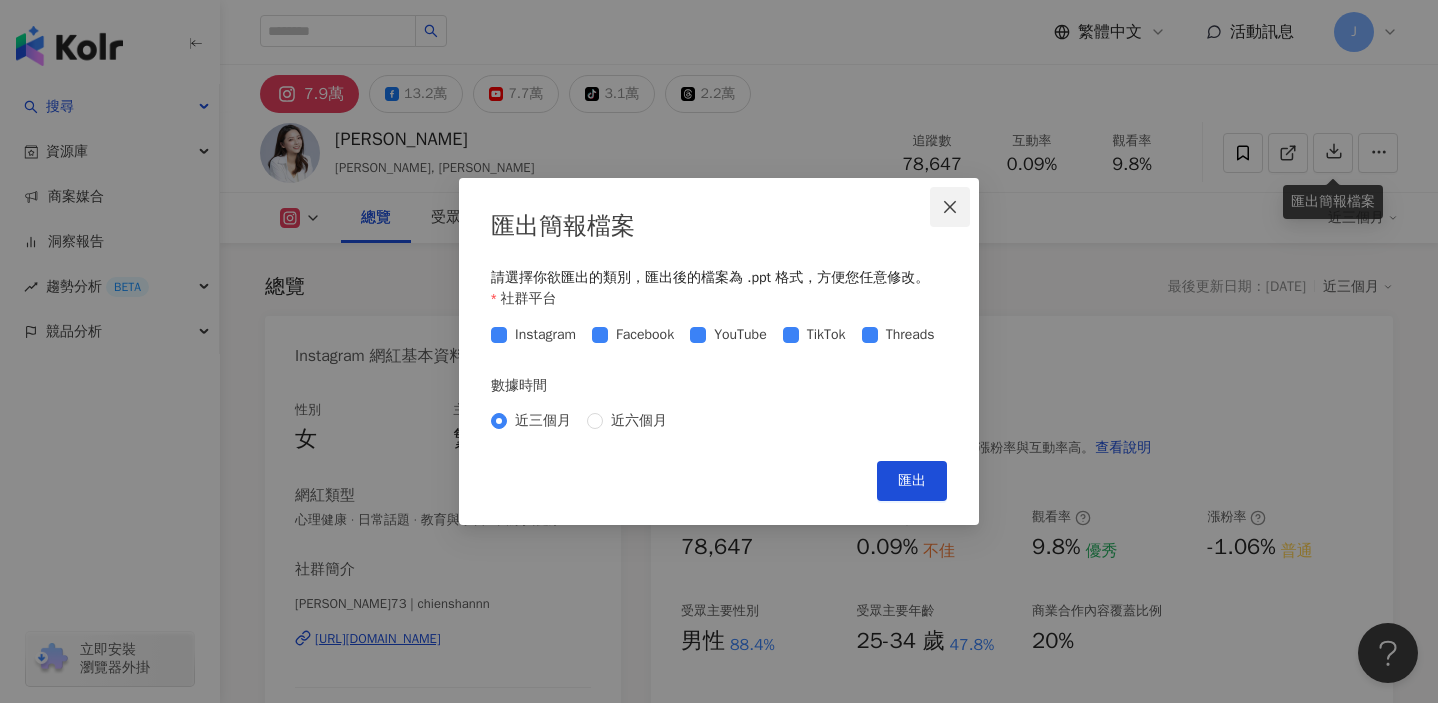 click 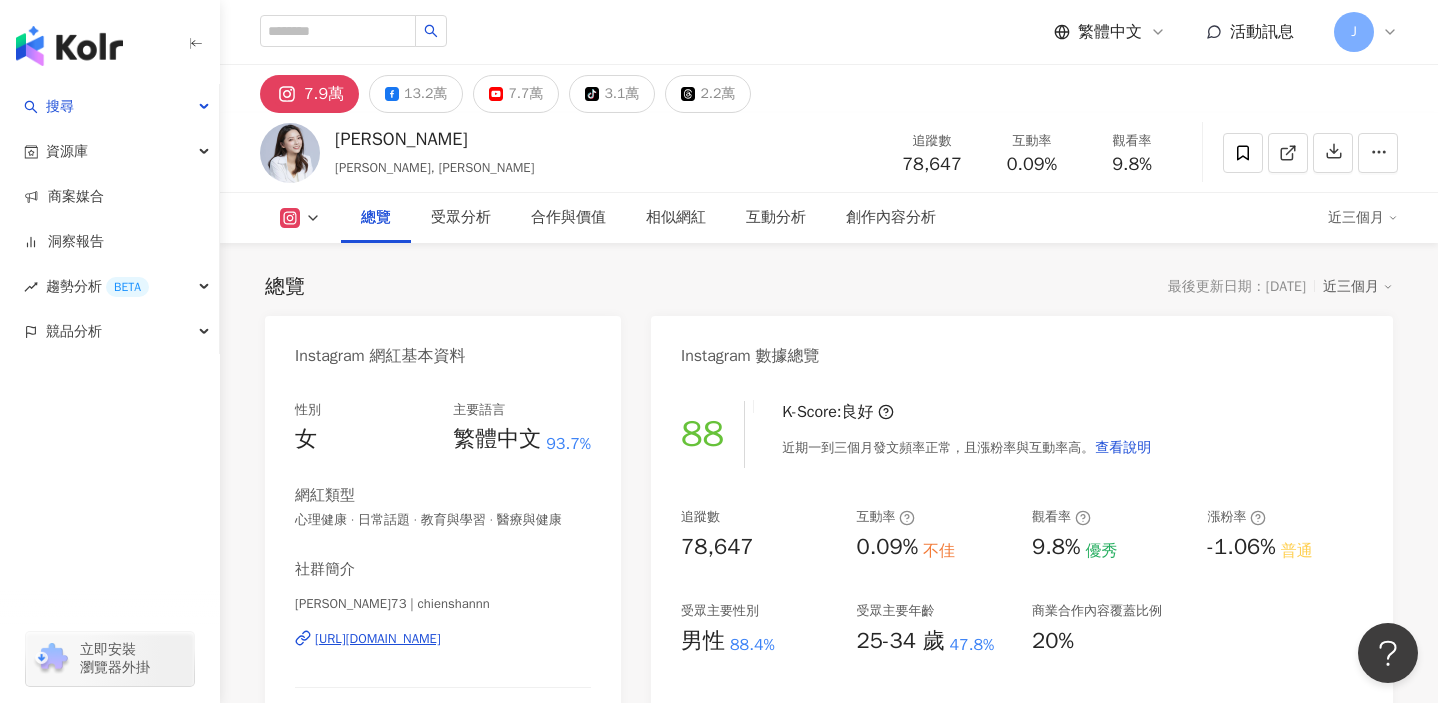 click on "7.9萬 13.2萬 7.7萬 tiktok-icon 3.1萬 2.2萬" at bounding box center [829, 89] 